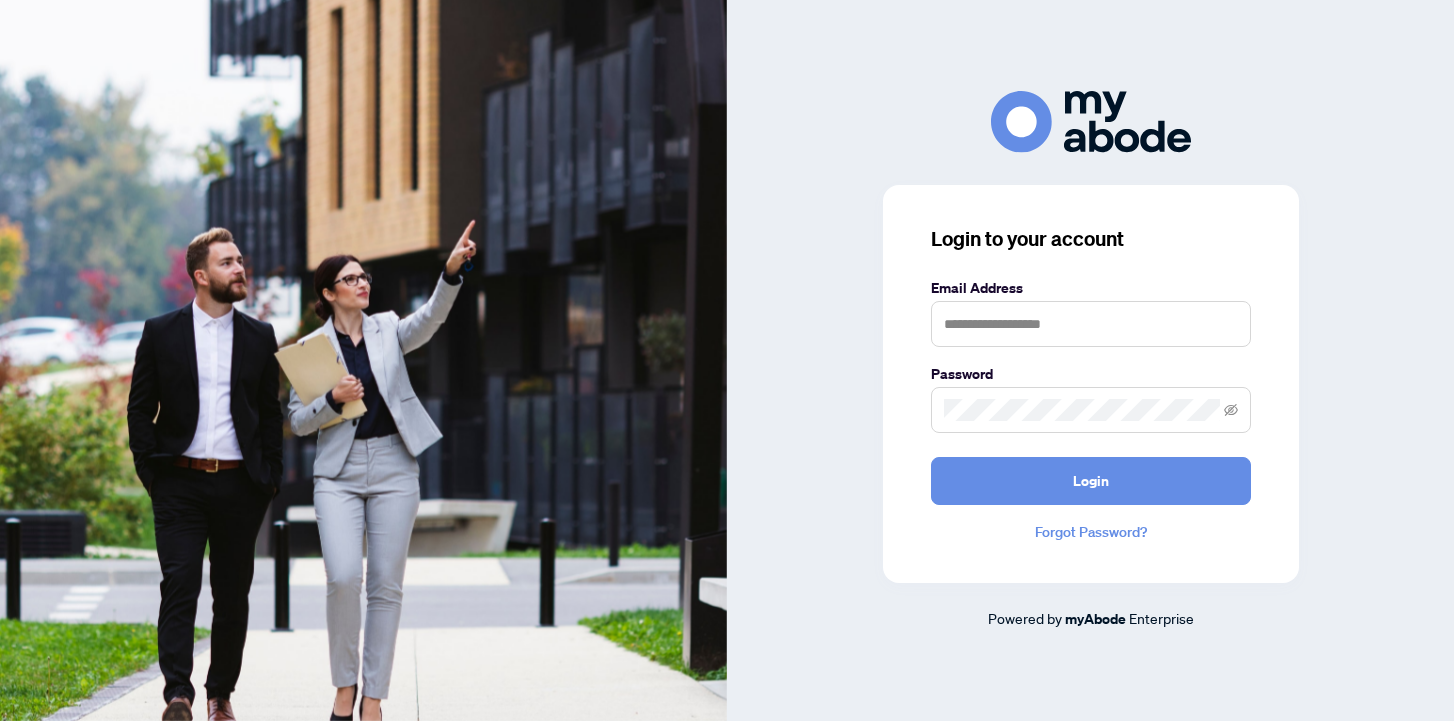 scroll, scrollTop: 0, scrollLeft: 0, axis: both 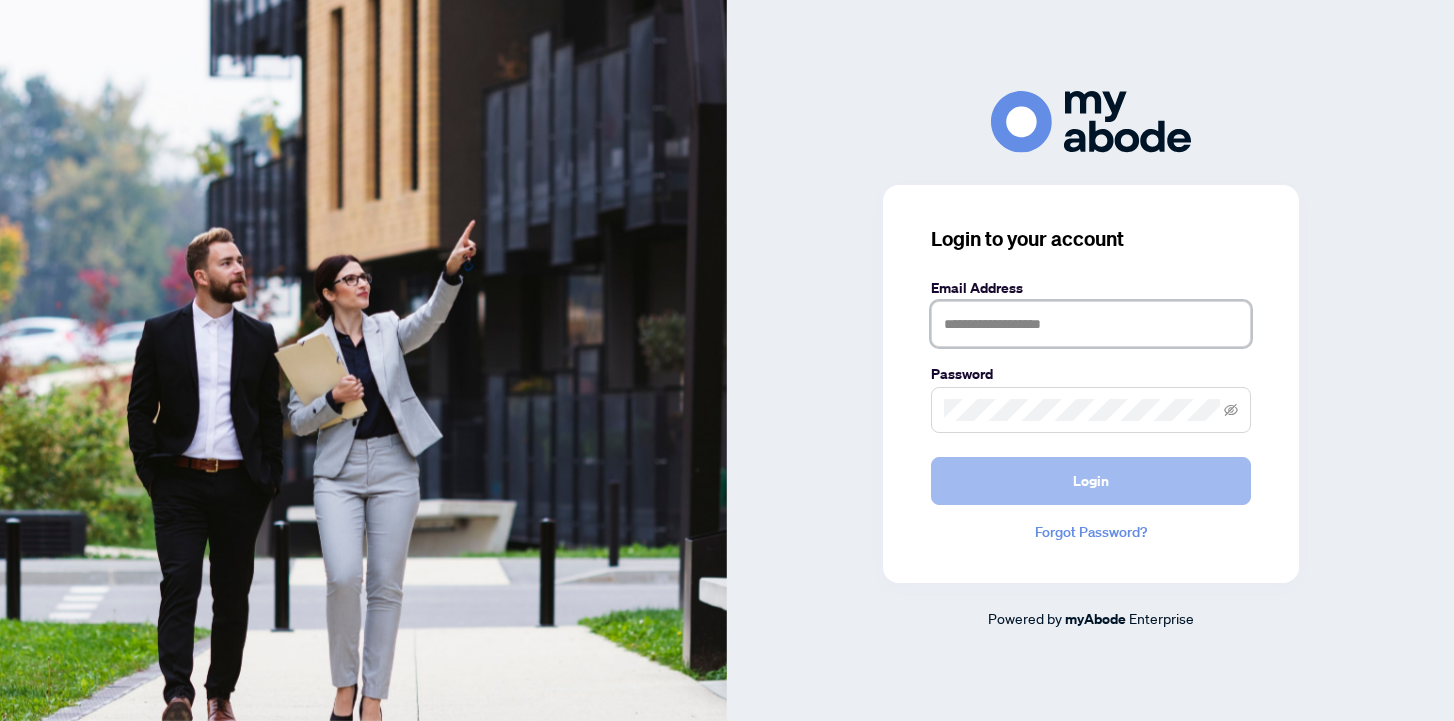 type on "**********" 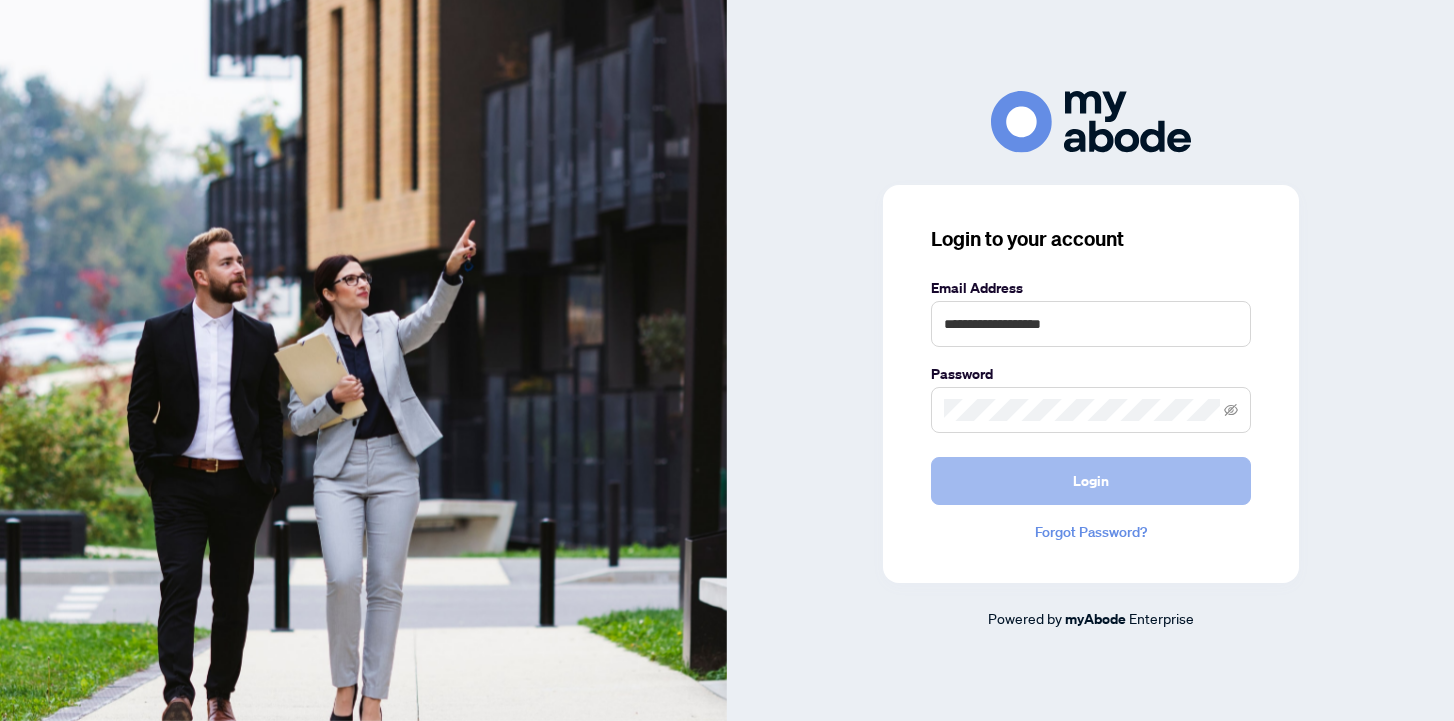 click on "Login" at bounding box center (1091, 481) 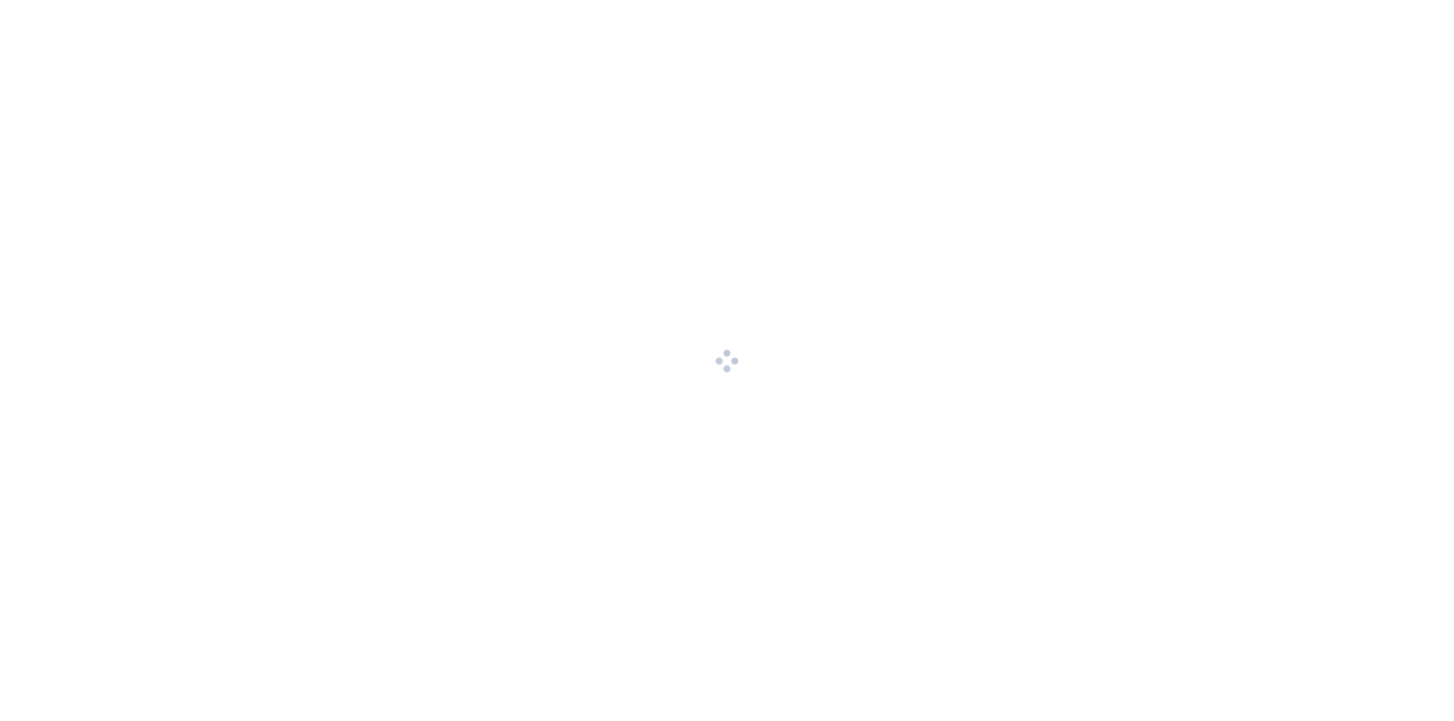 scroll, scrollTop: 0, scrollLeft: 0, axis: both 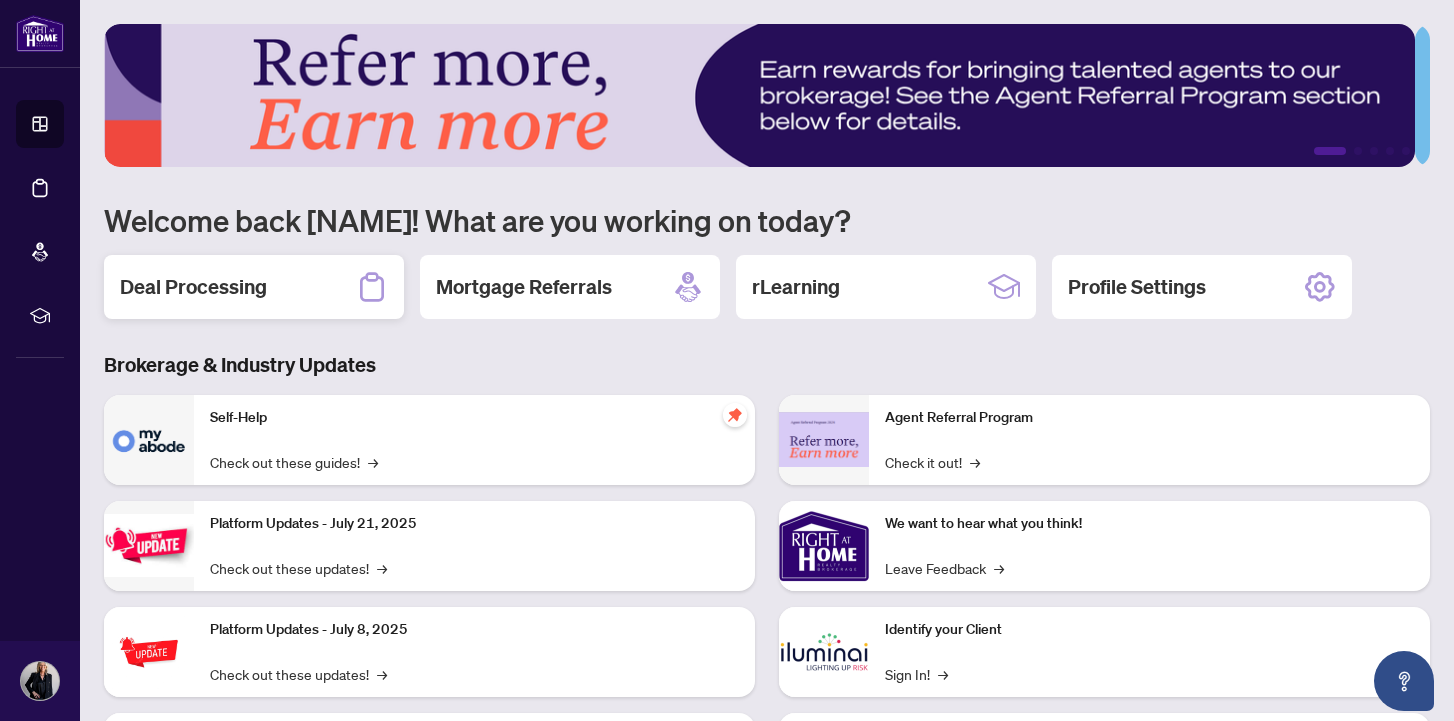 click on "Deal Processing" at bounding box center (193, 287) 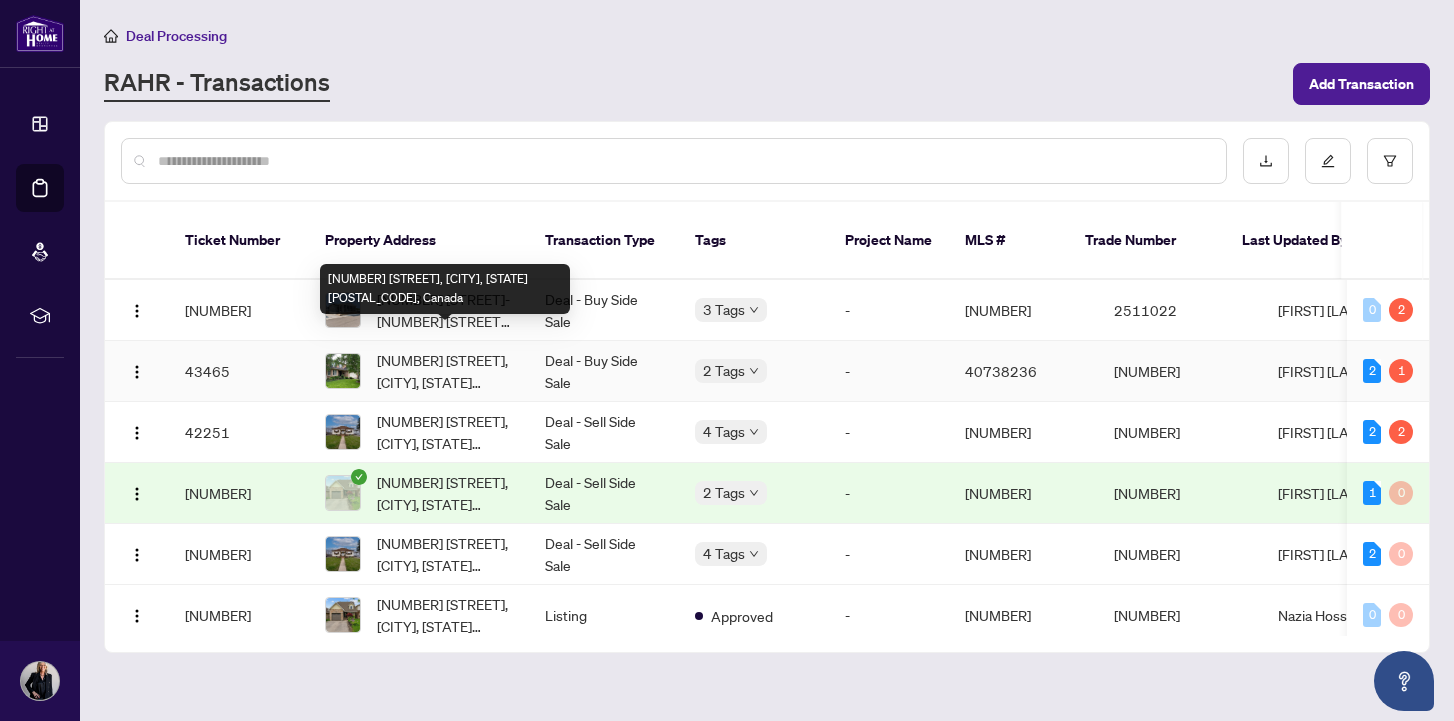 click on "[NUMBER] [STREET], [CITY], [STATE] [POSTAL_CODE], Canada" at bounding box center [445, 371] 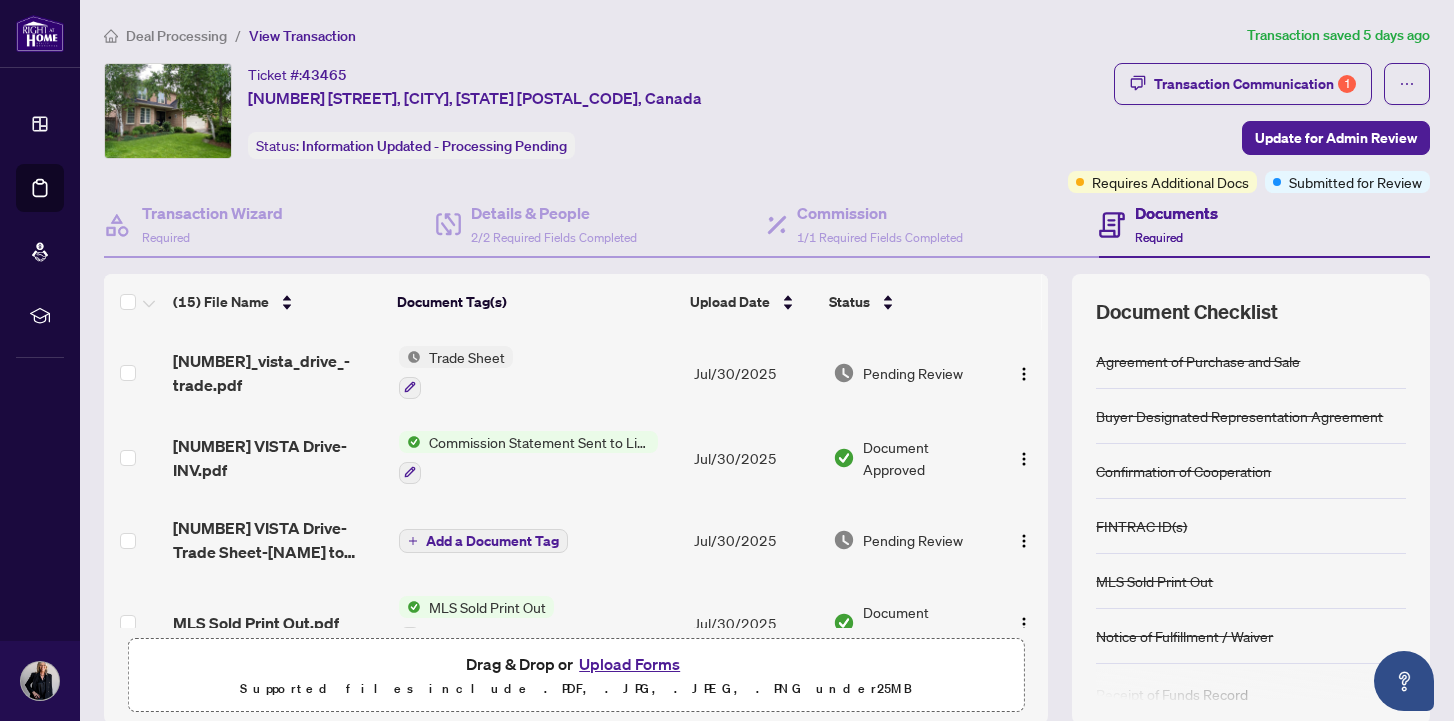 click on "Trade Sheet" at bounding box center (467, 357) 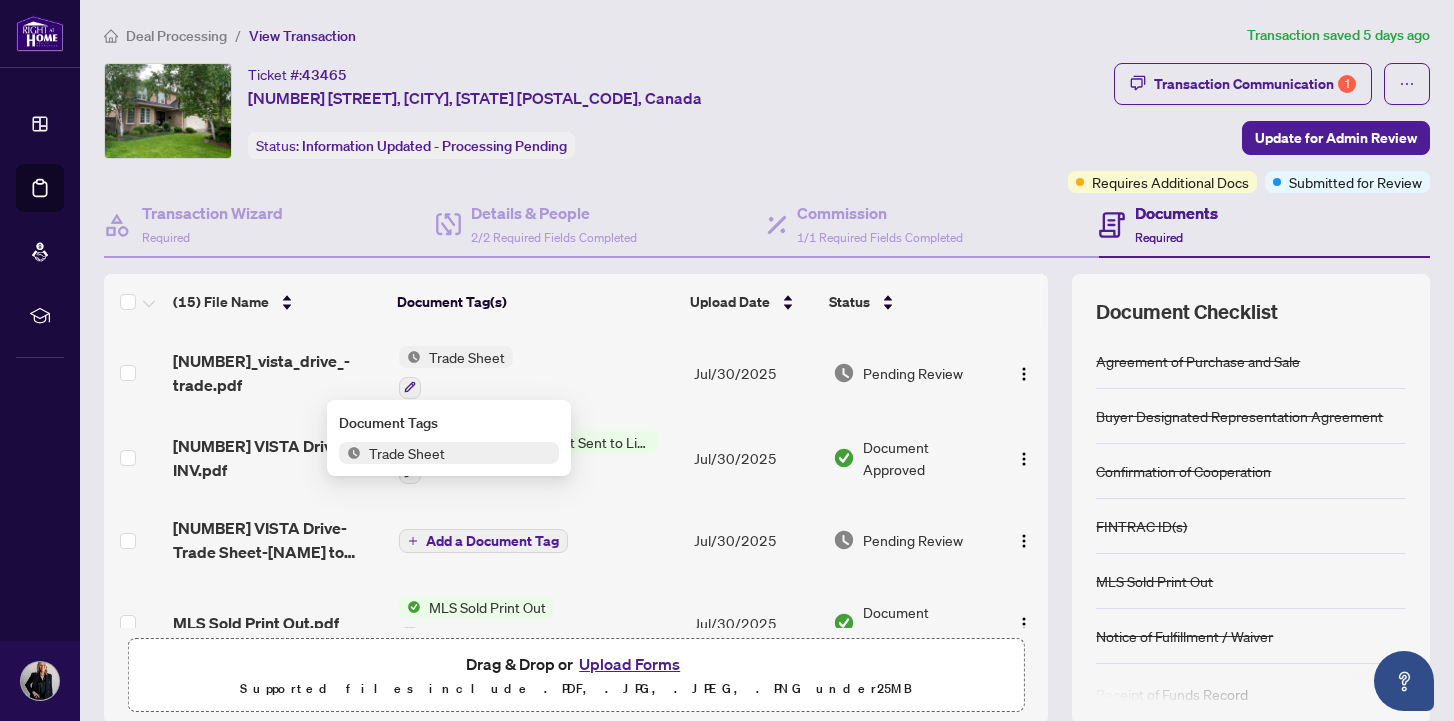 click on "Trade Sheet" at bounding box center [467, 357] 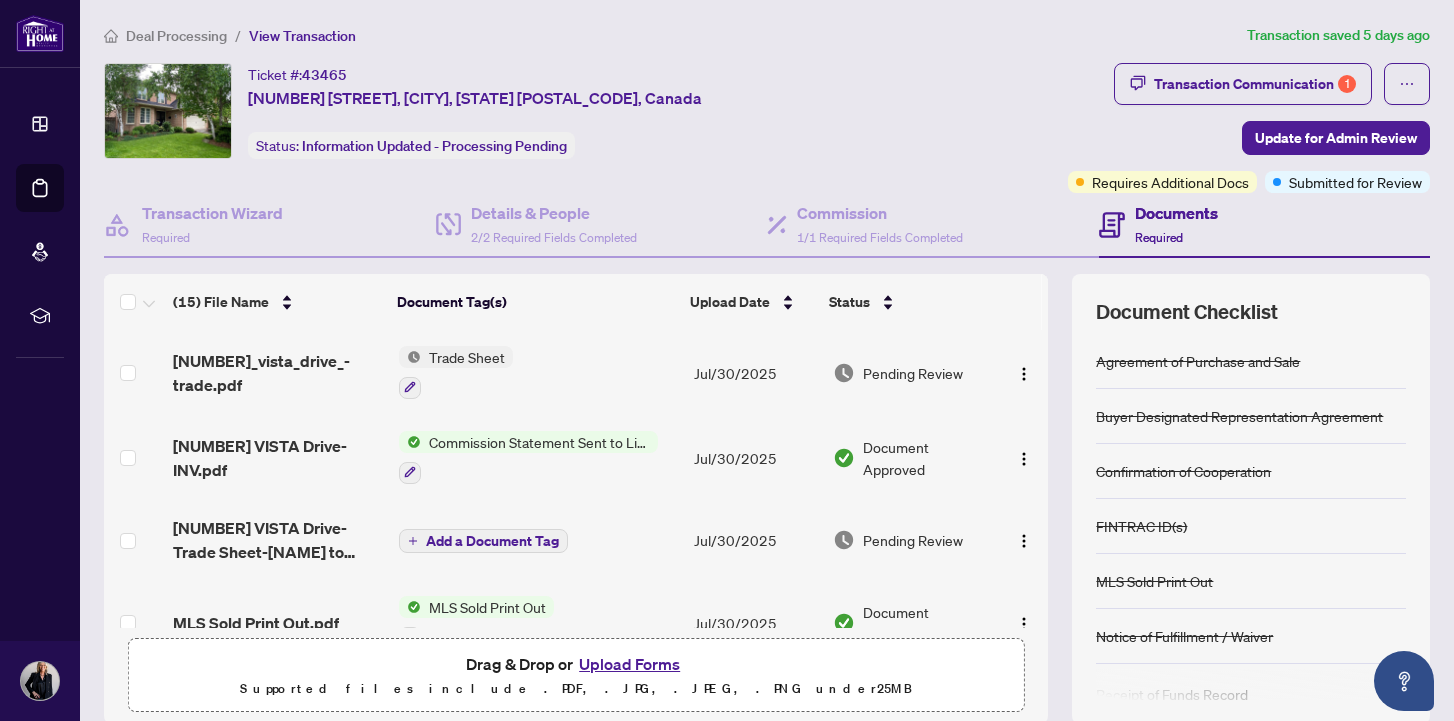 click on "Trade Sheet" at bounding box center (467, 357) 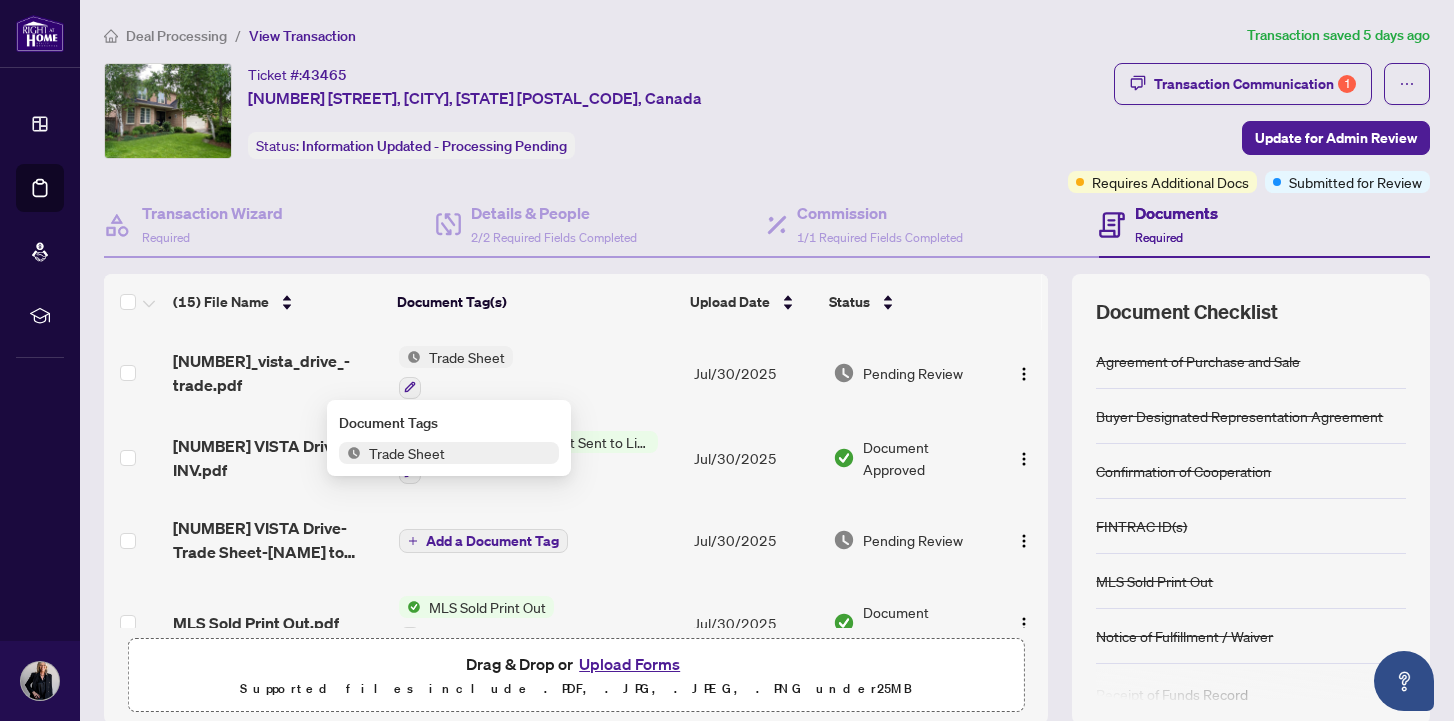 click on "Trade Sheet" at bounding box center (467, 357) 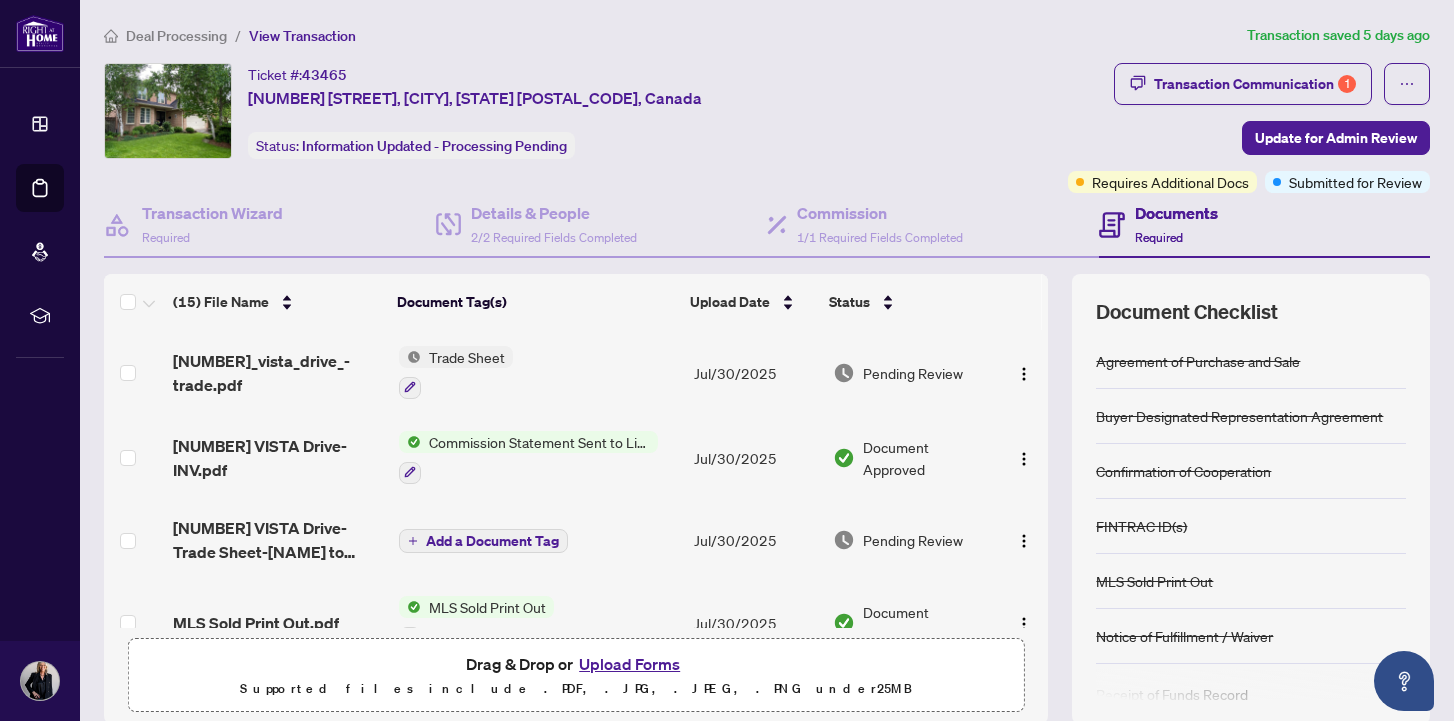 click on "Trade Sheet" at bounding box center (467, 357) 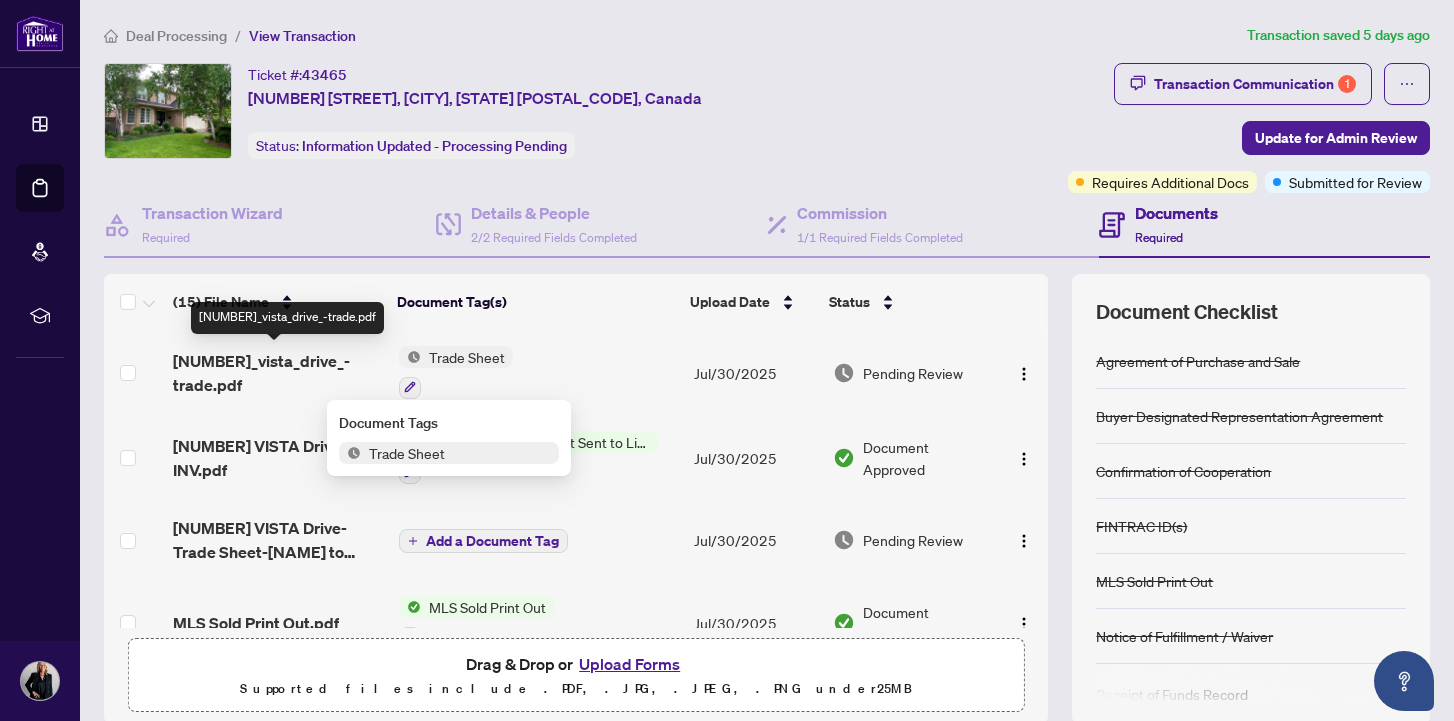 click on "[NUMBER]_vista_drive_-trade.pdf" at bounding box center (277, 373) 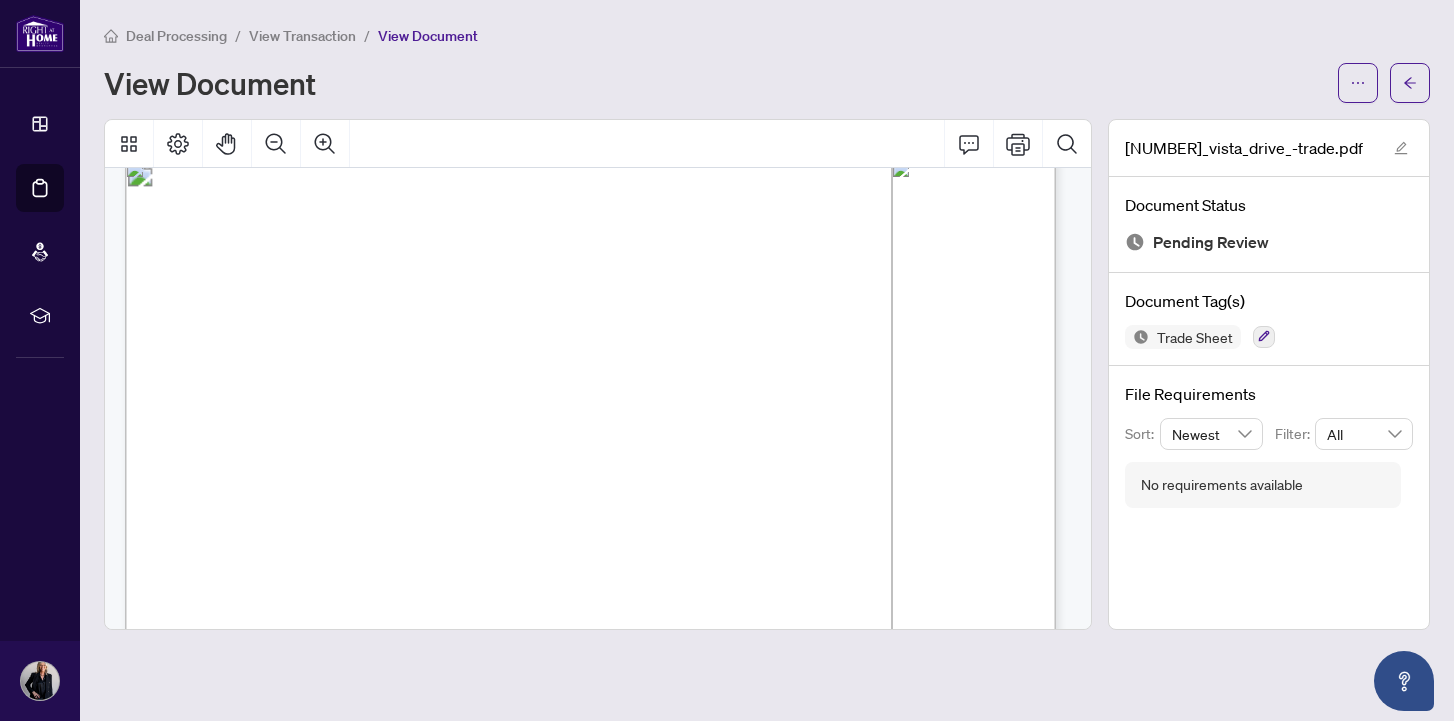 scroll, scrollTop: 0, scrollLeft: 0, axis: both 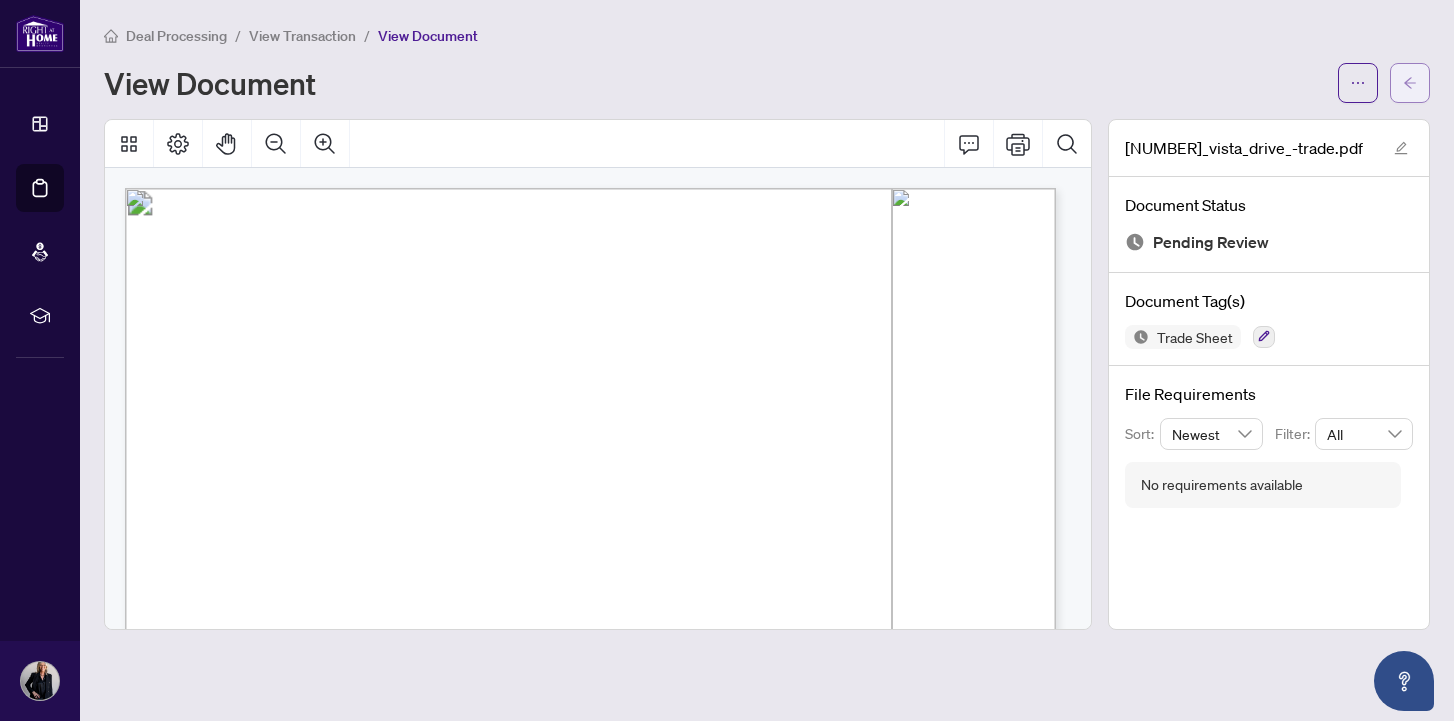 click at bounding box center [1410, 83] 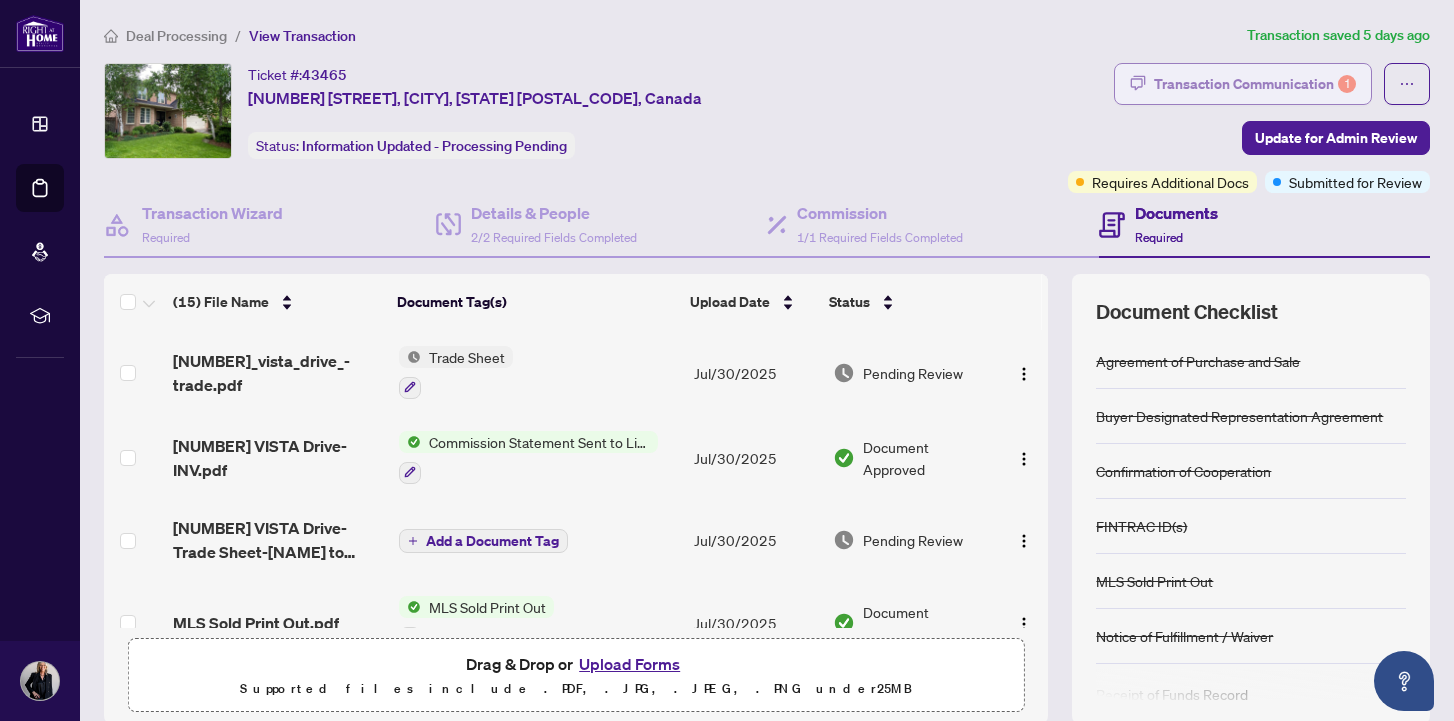 click on "Transaction Communication 1" at bounding box center (1255, 84) 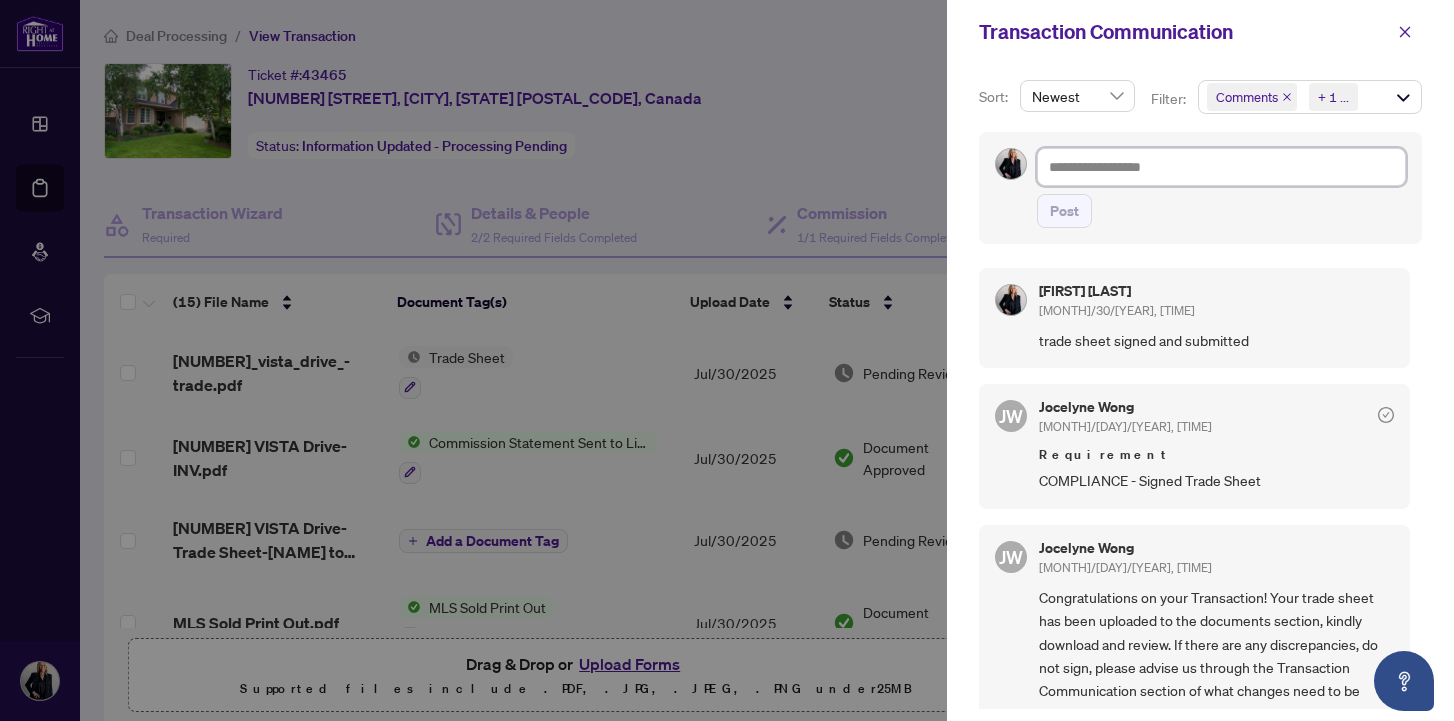 click at bounding box center (1221, 167) 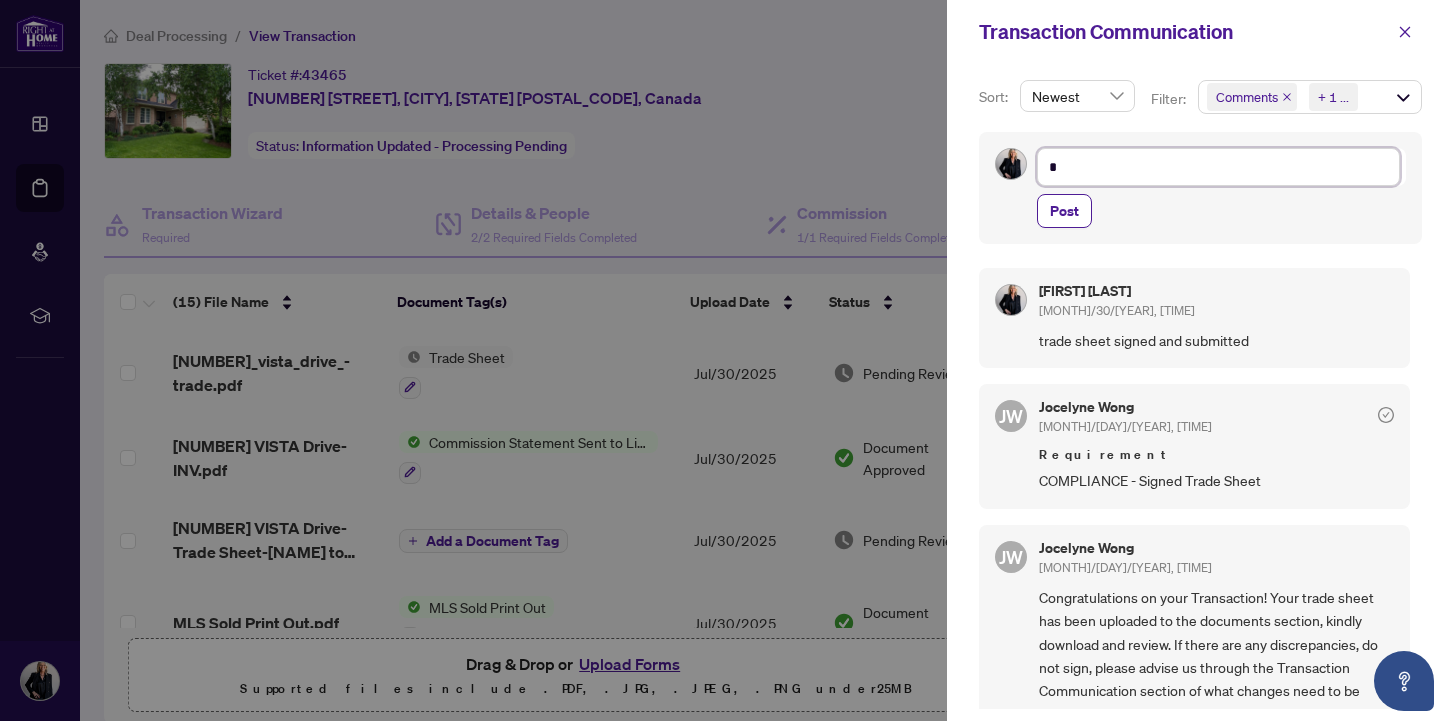 type on "**" 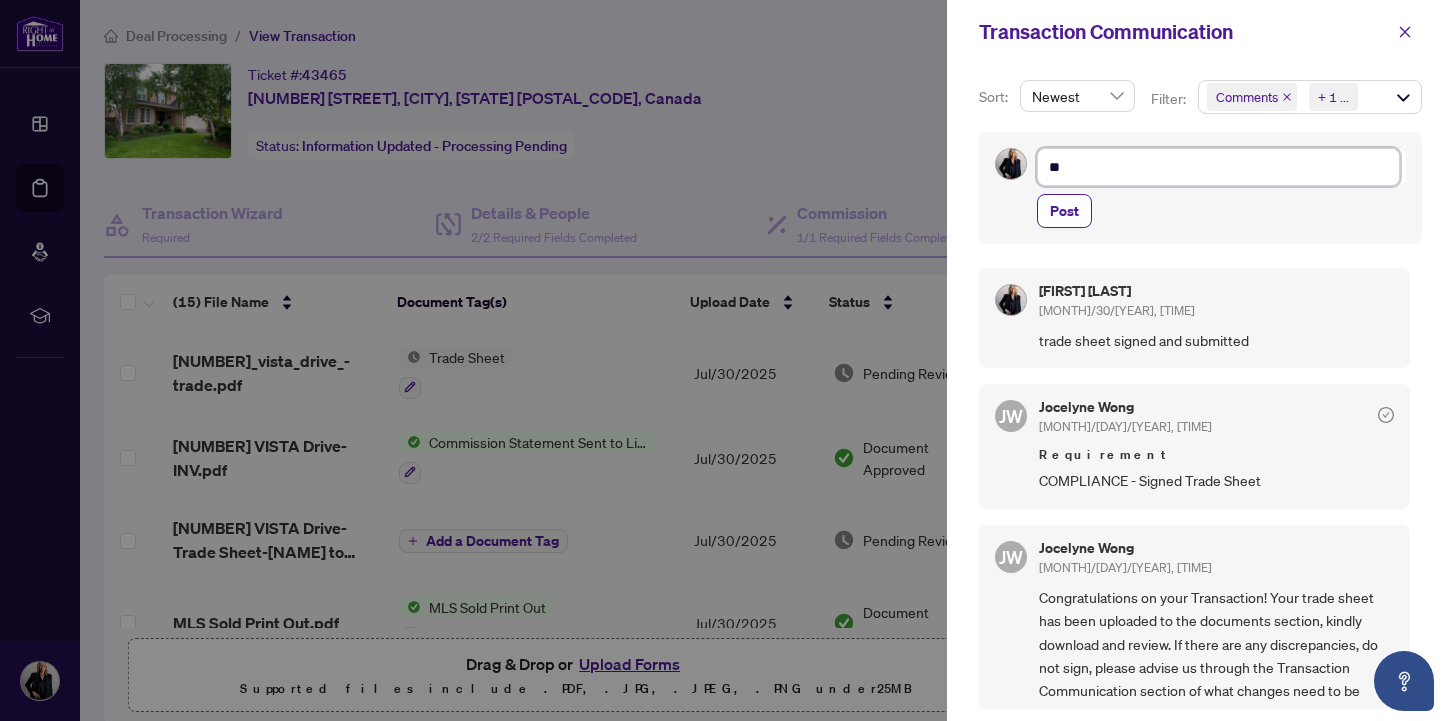 type on "**" 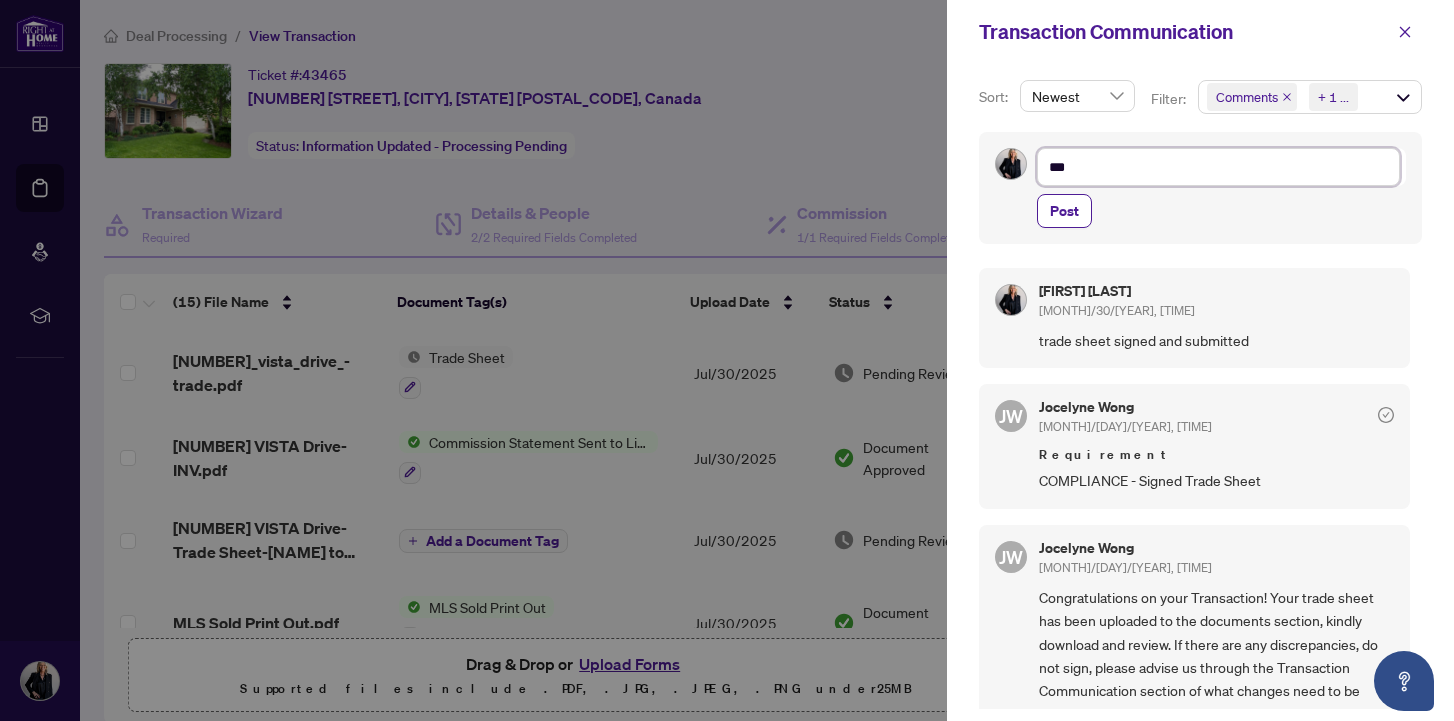 type on "****" 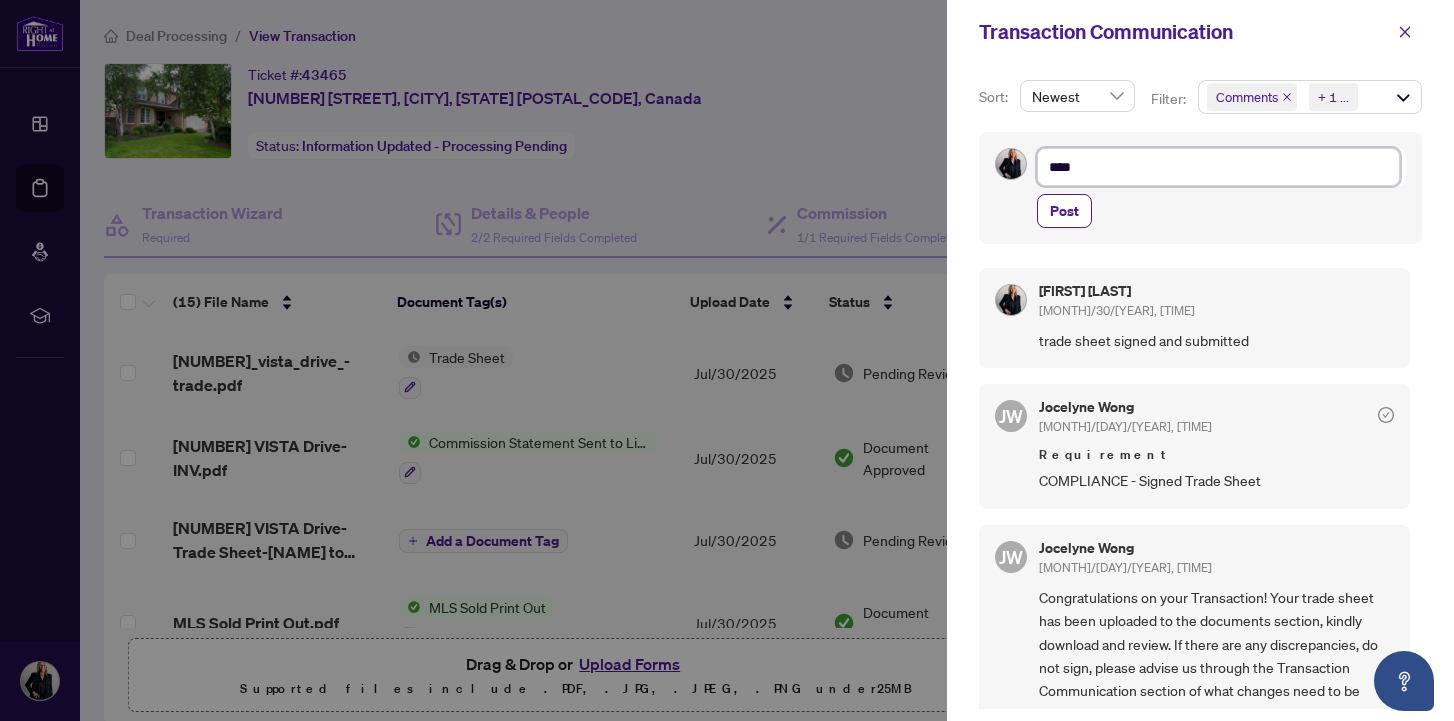 type on "*****" 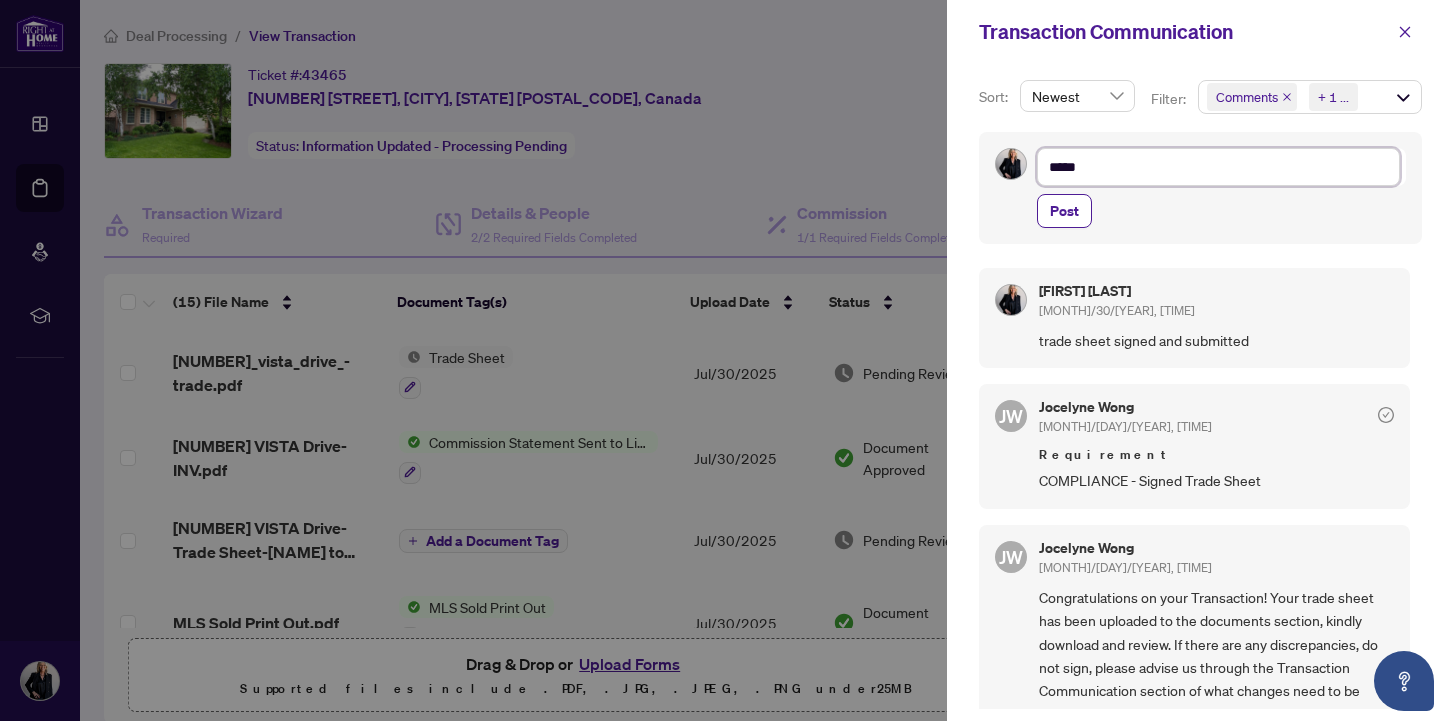 type on "******" 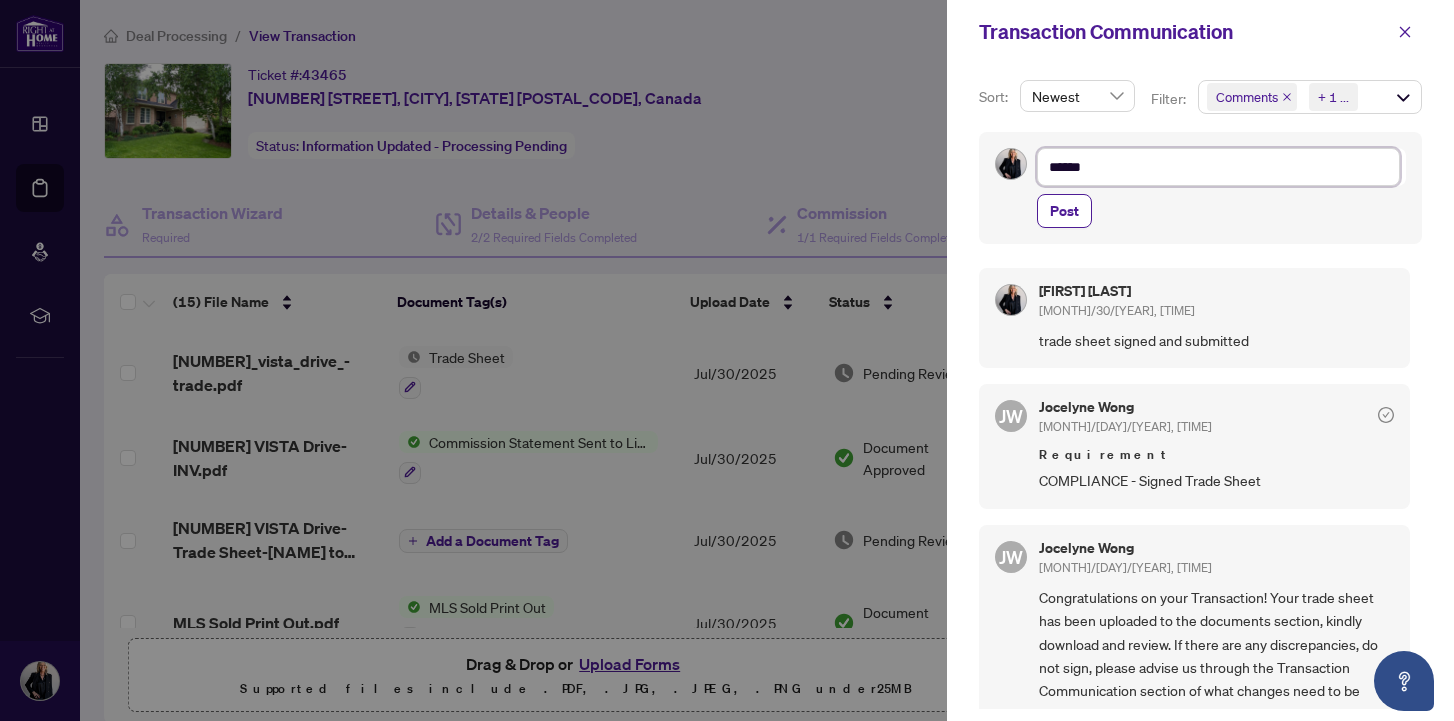 type on "*******" 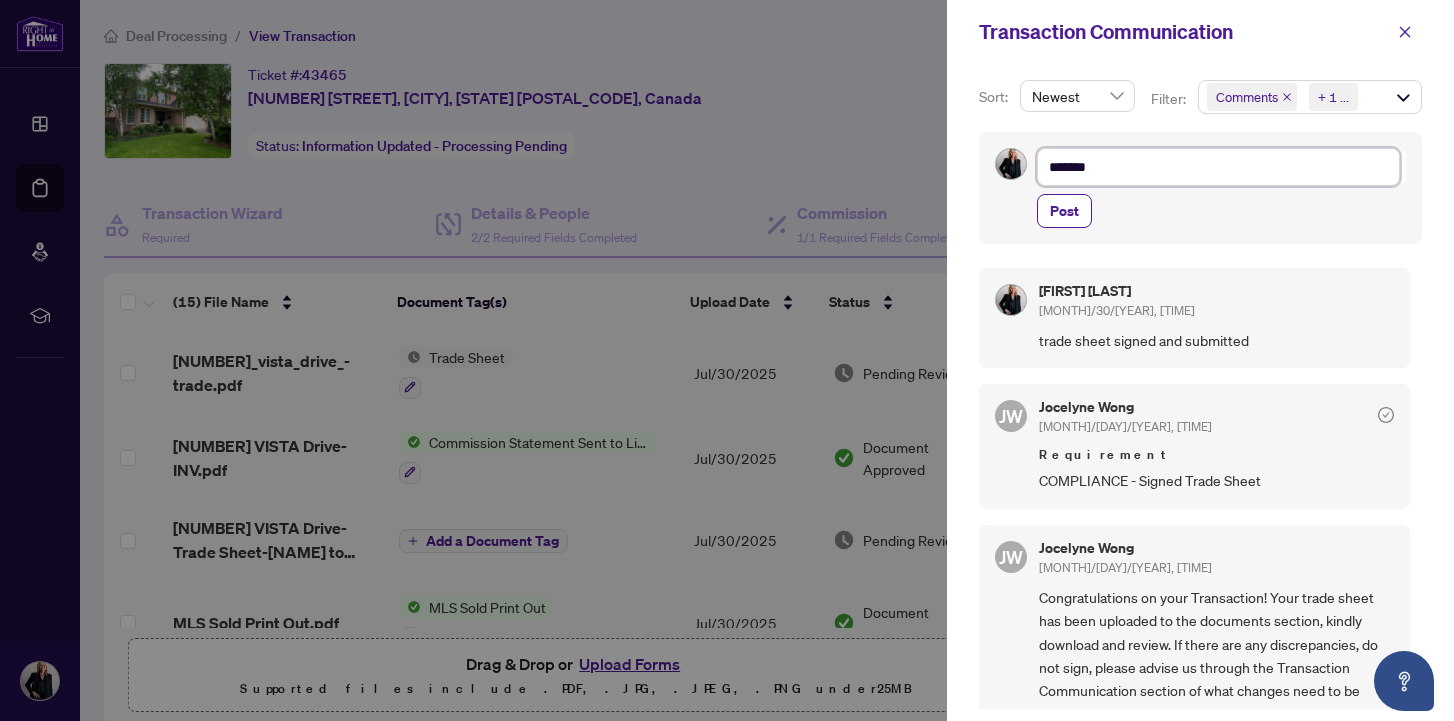 type on "********" 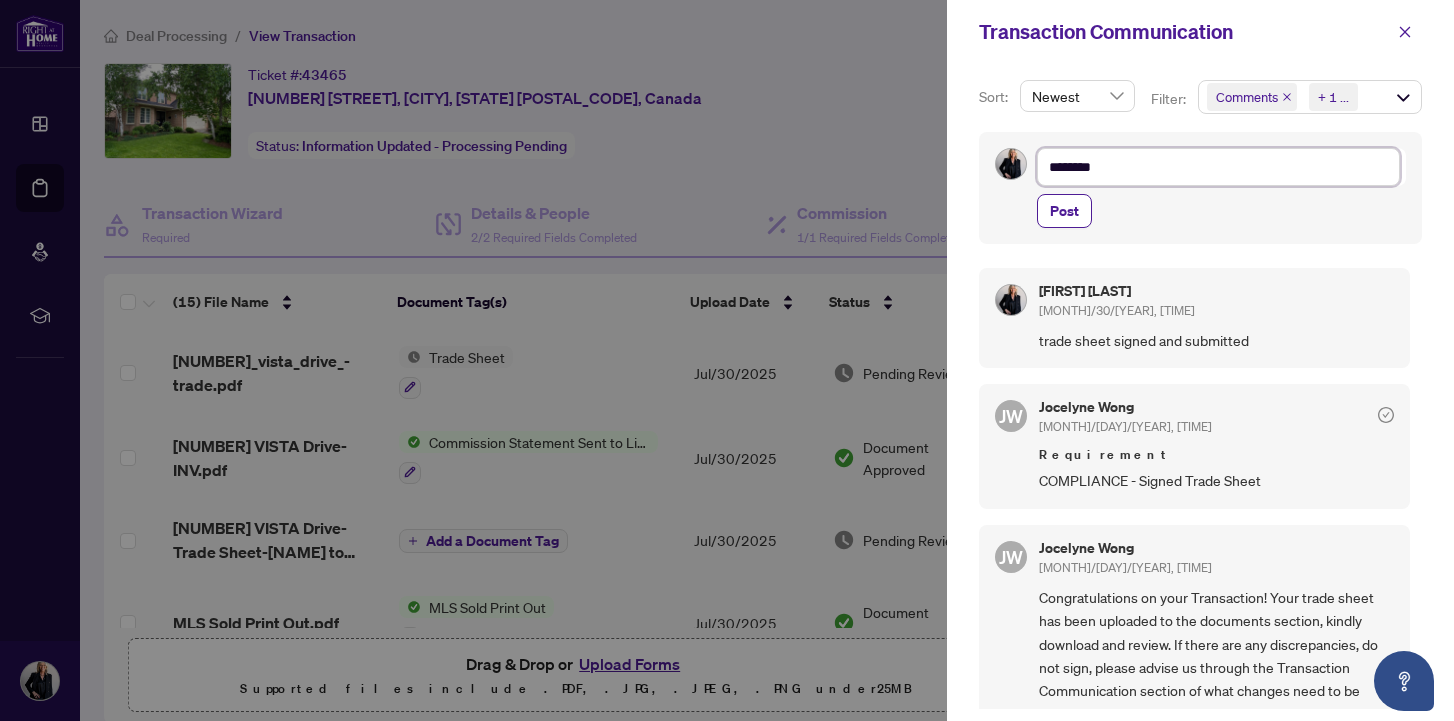 type on "*********" 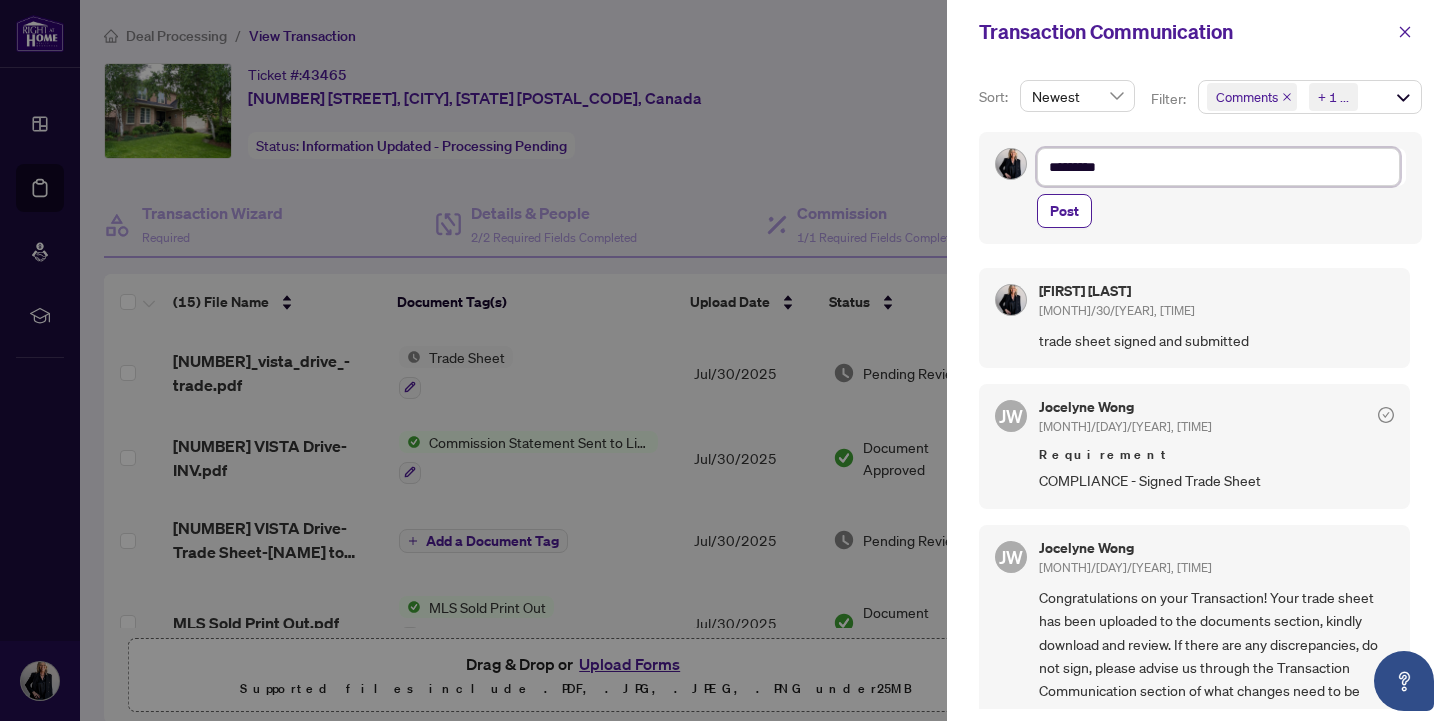 type on "**********" 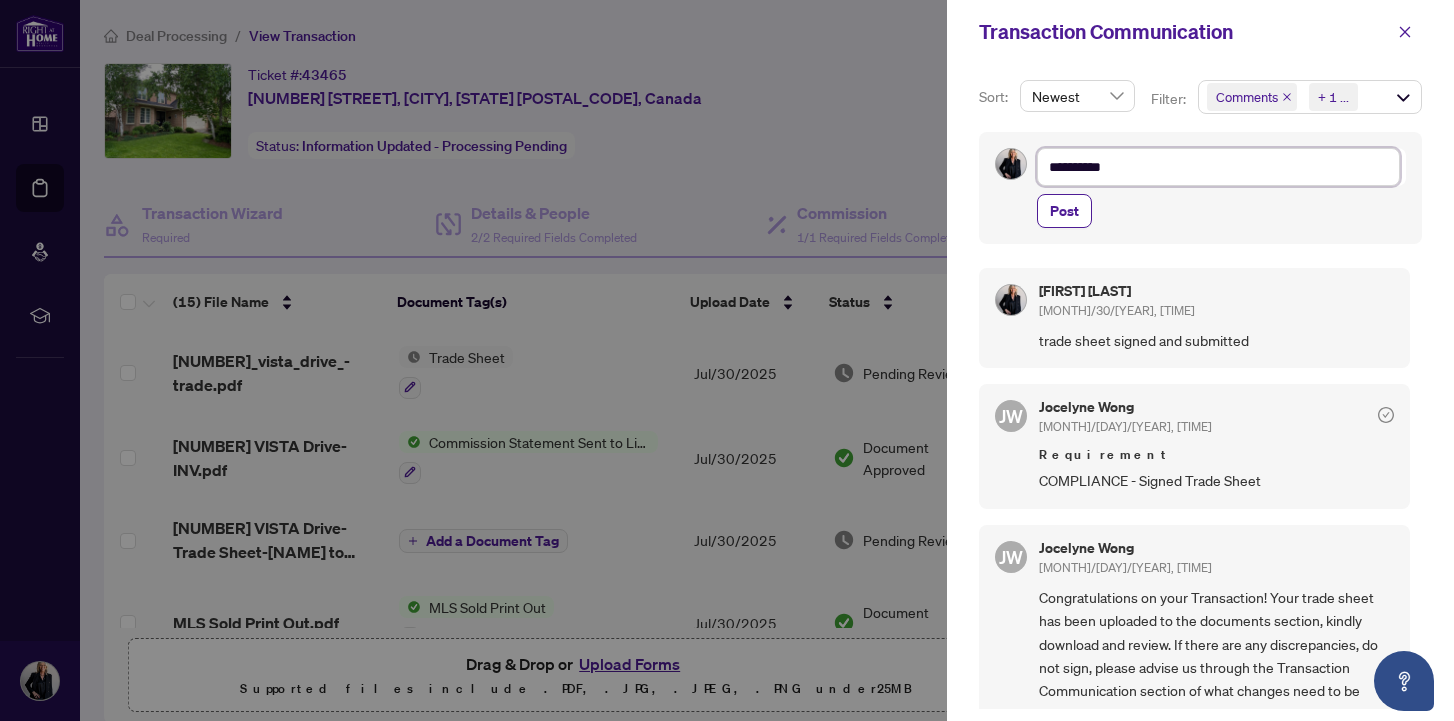 type on "**********" 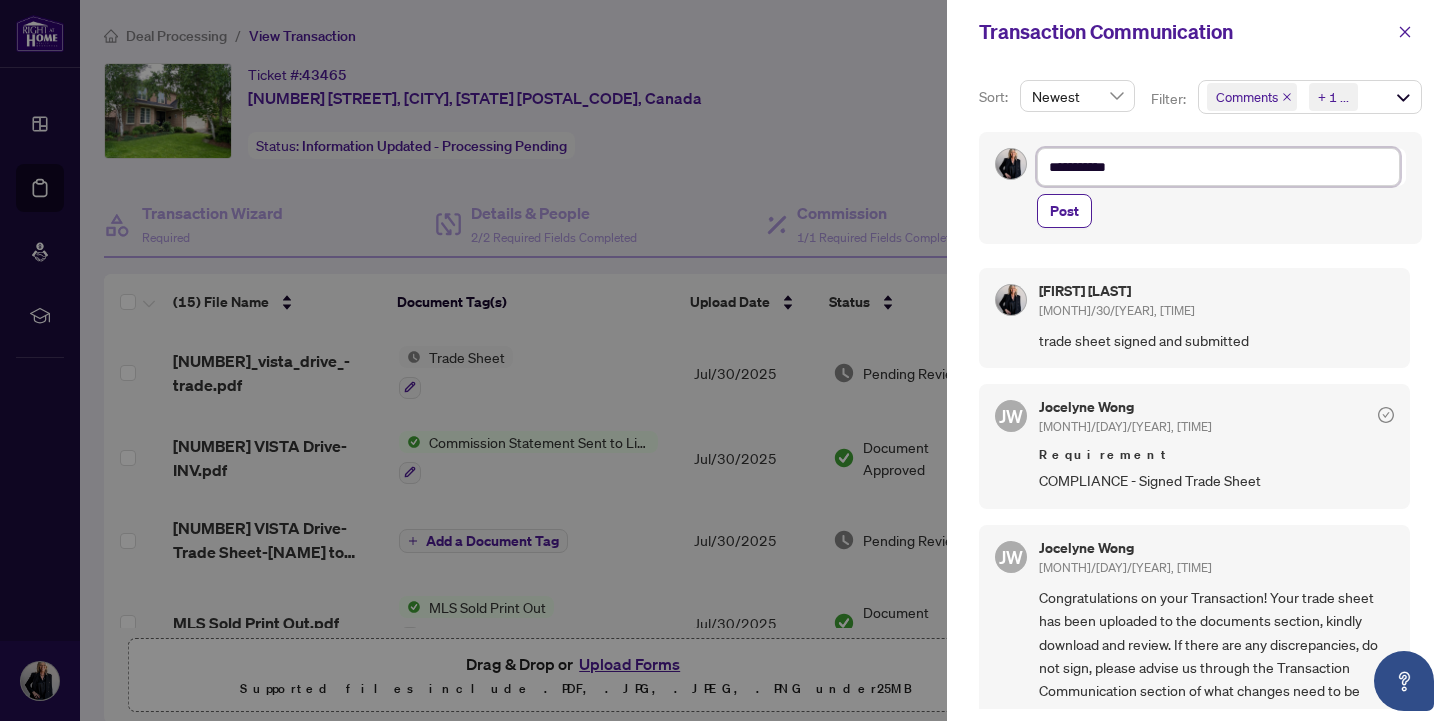type on "**********" 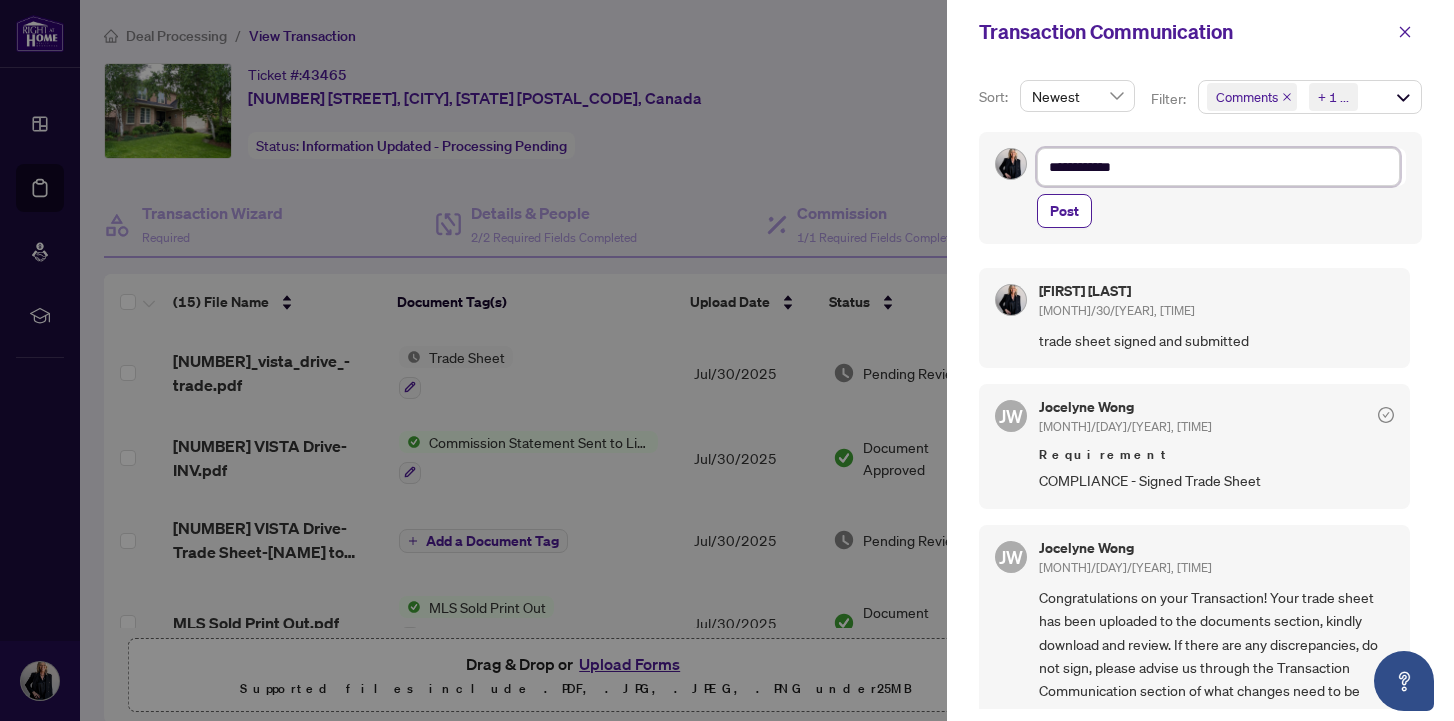 type on "**********" 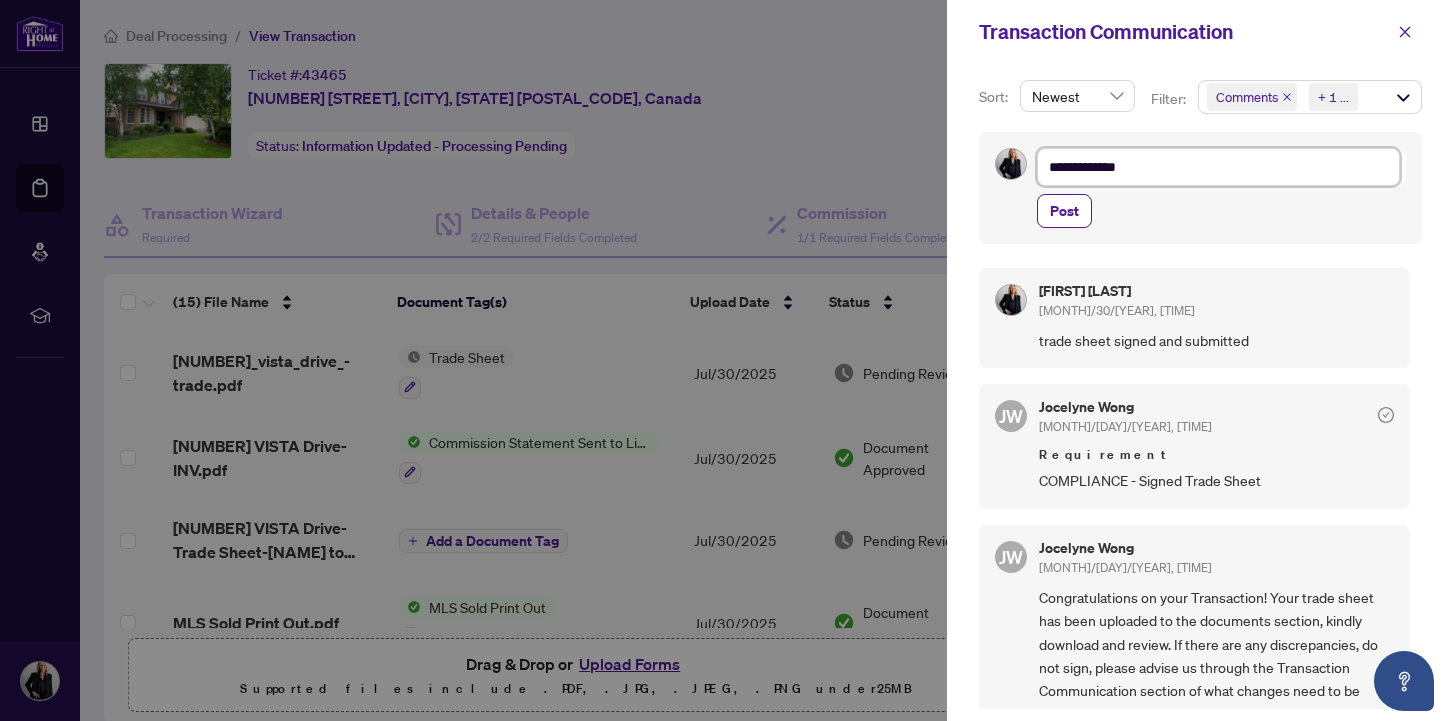 type on "**********" 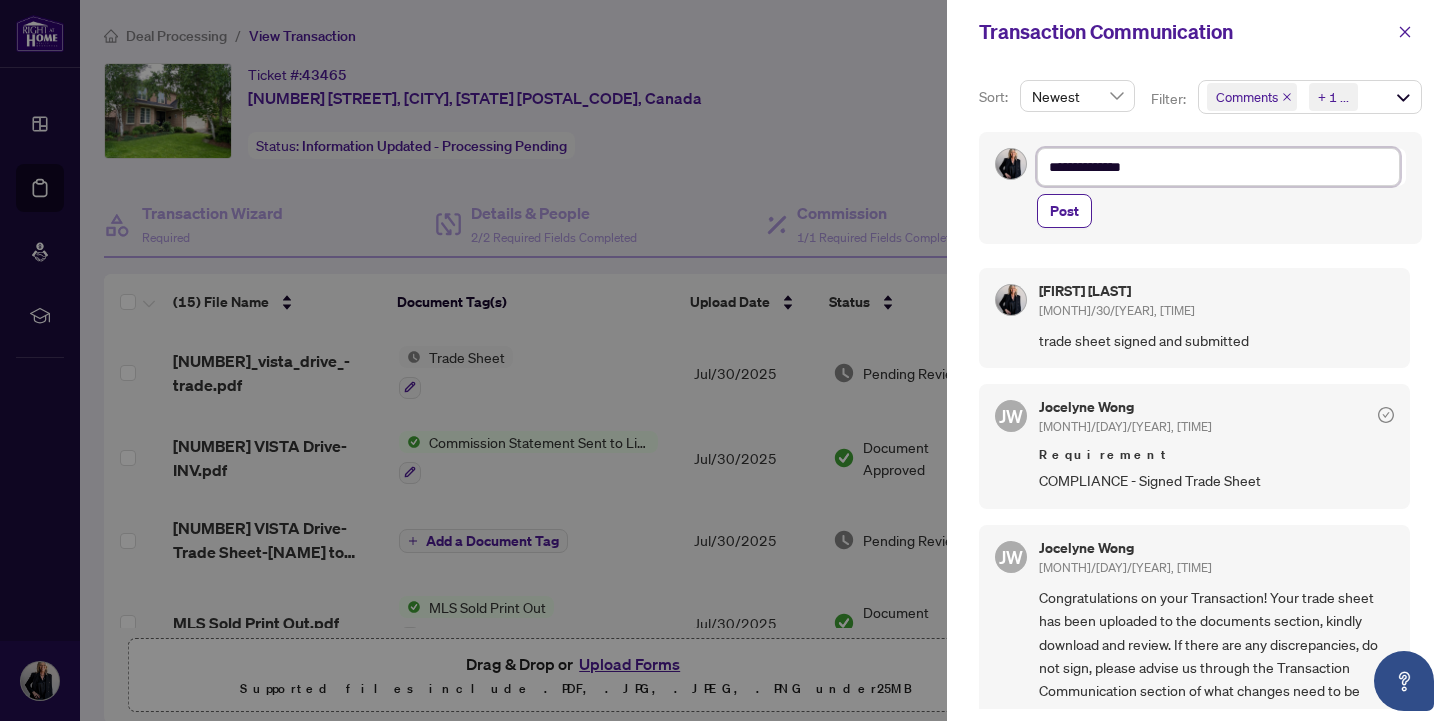 type on "**********" 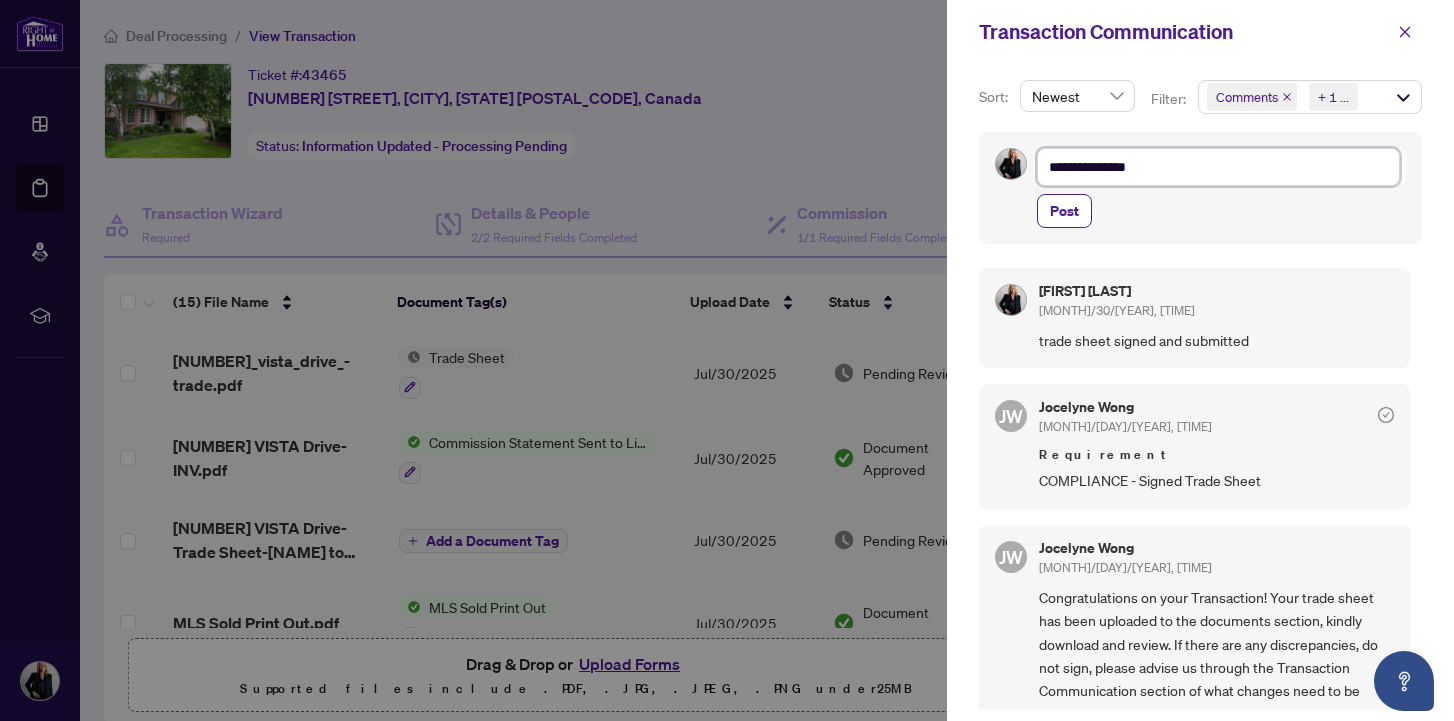 type on "**********" 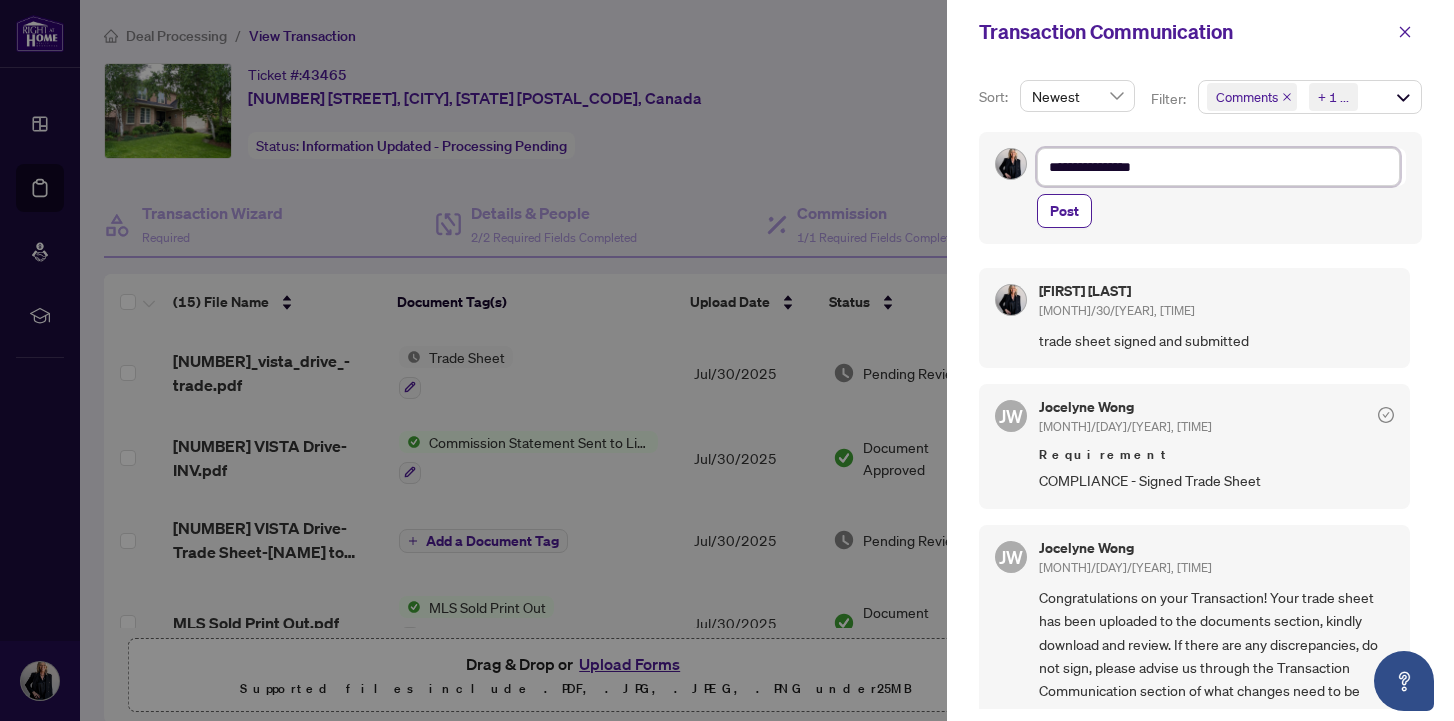 type on "**********" 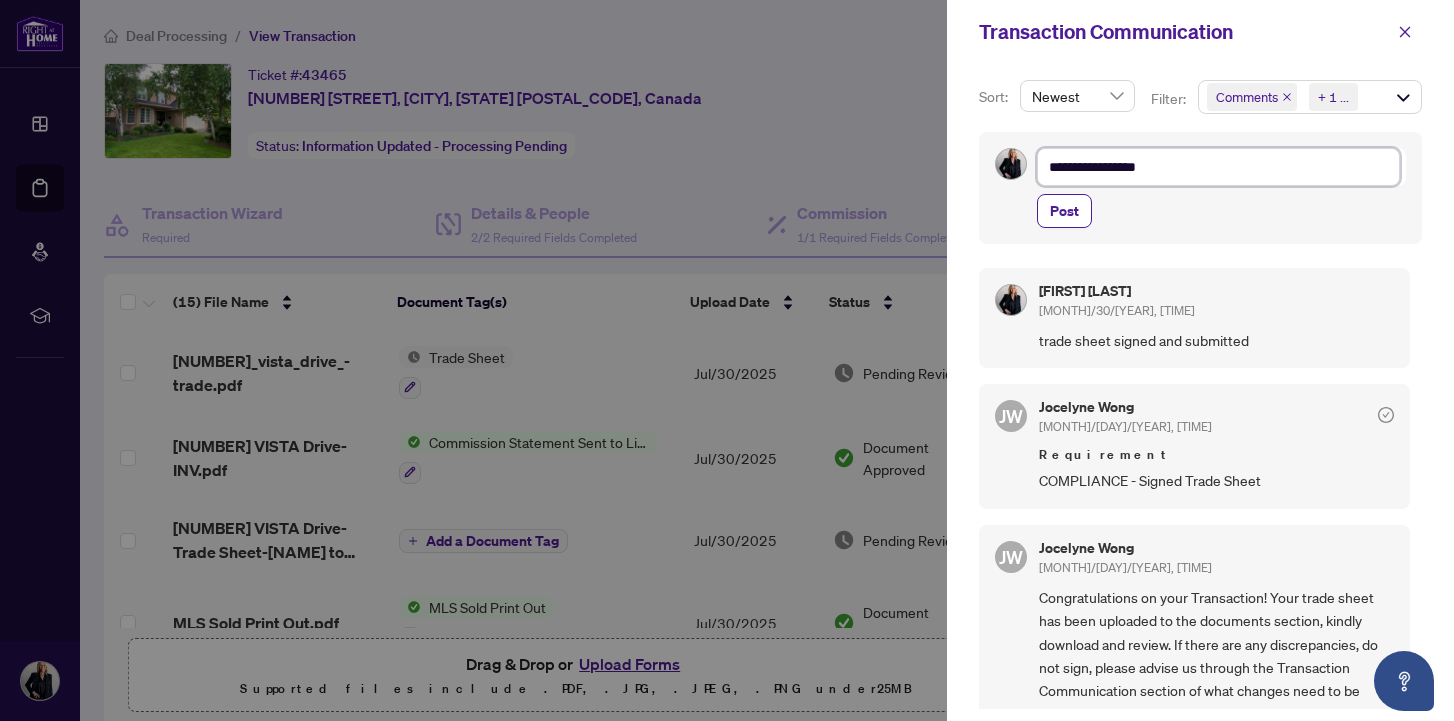 type on "**********" 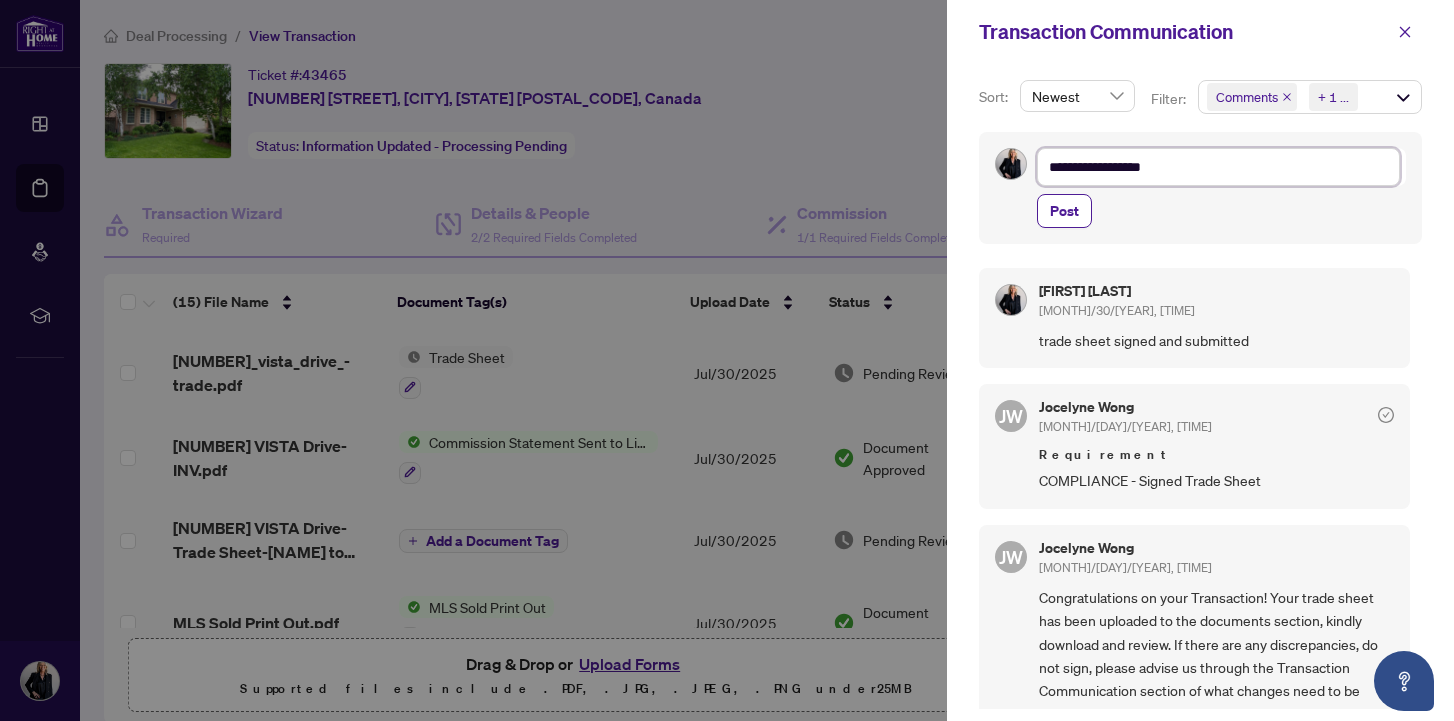 type on "**********" 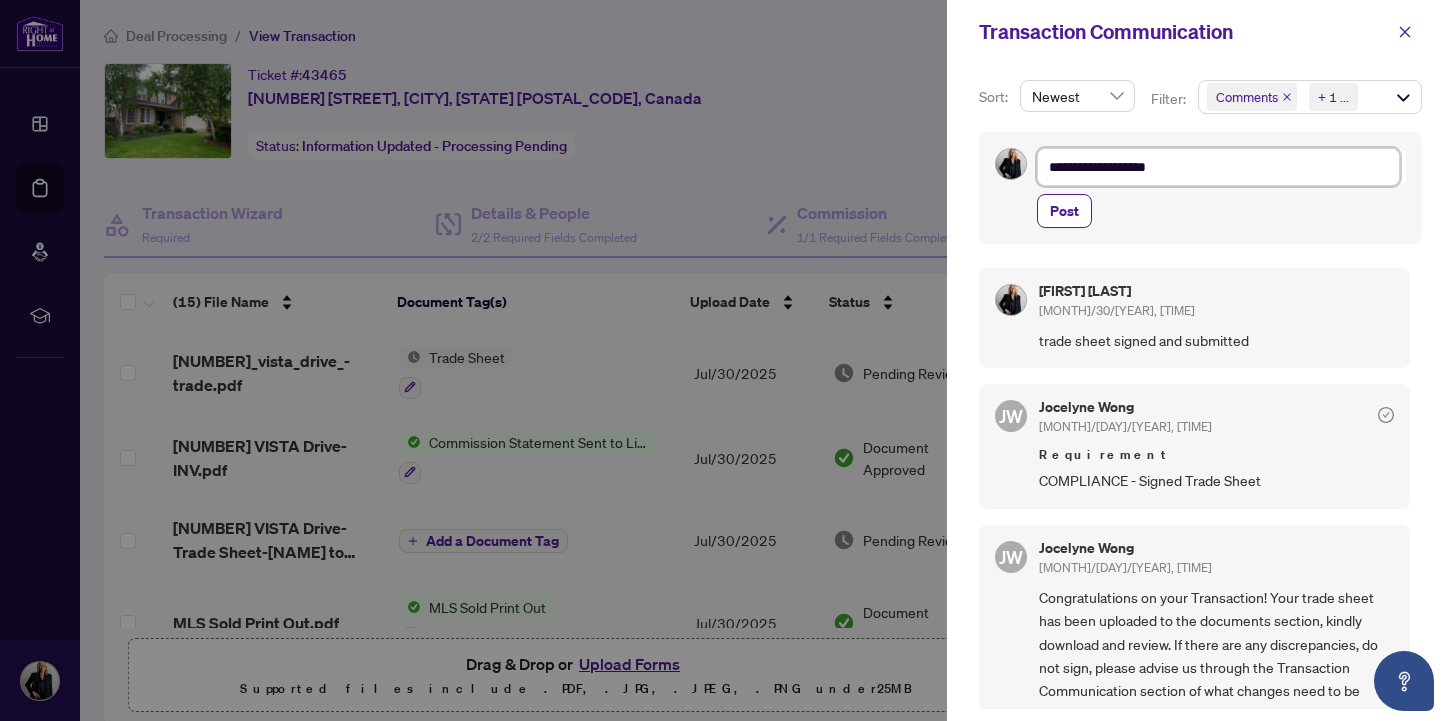 type on "**********" 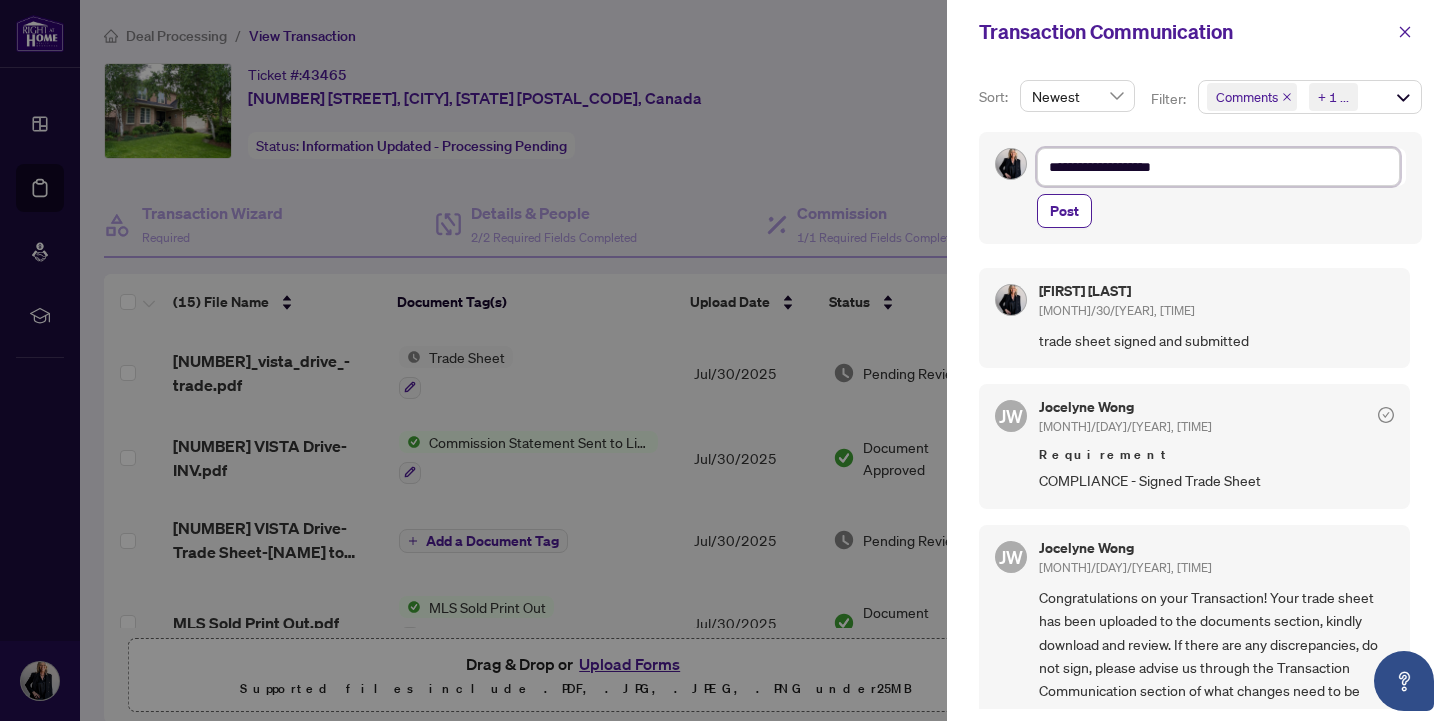 type on "**********" 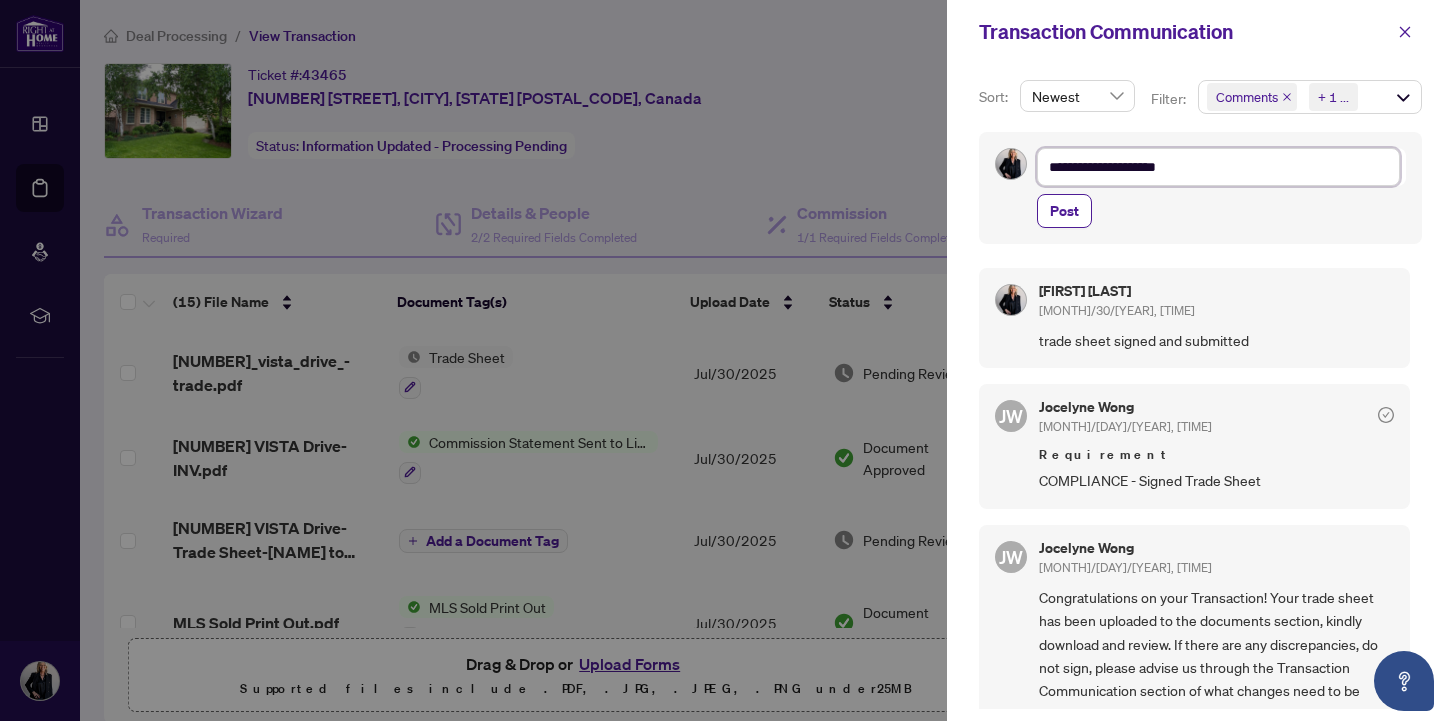 type on "**********" 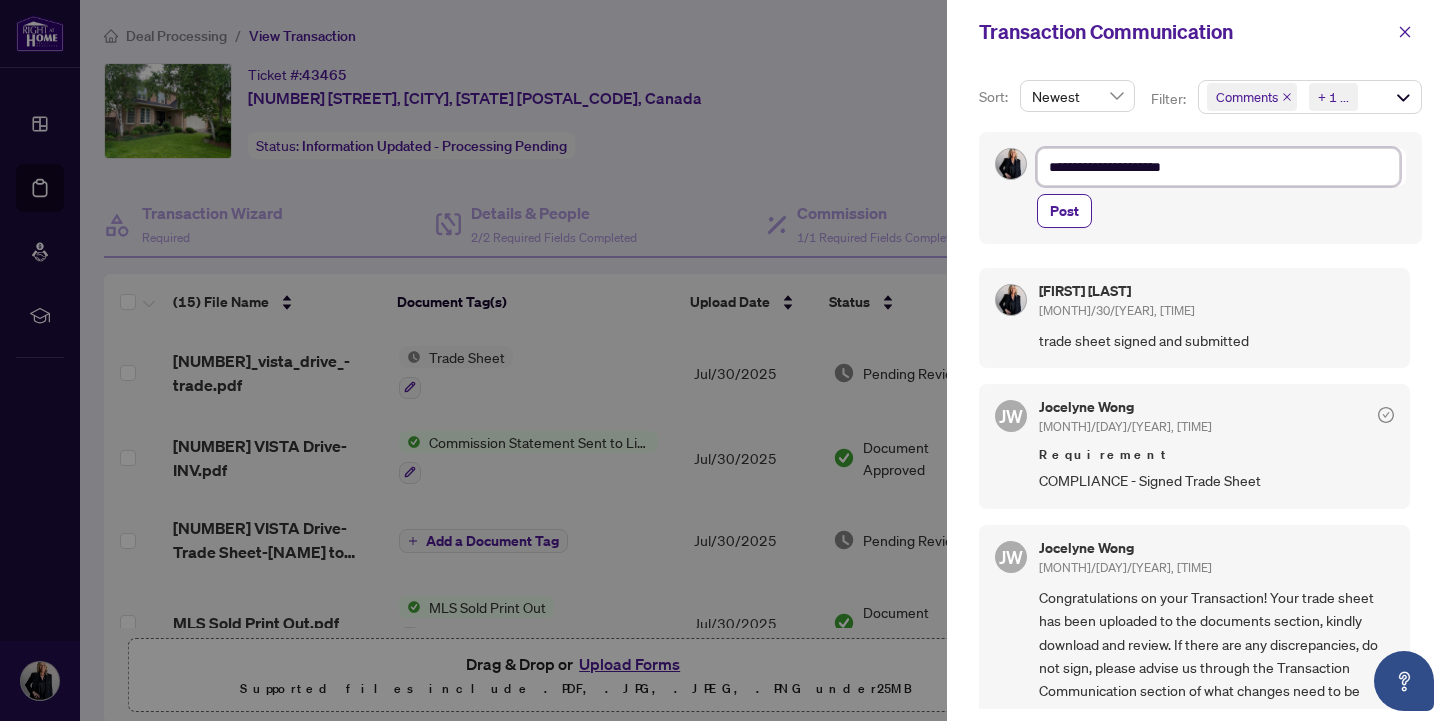 type on "**********" 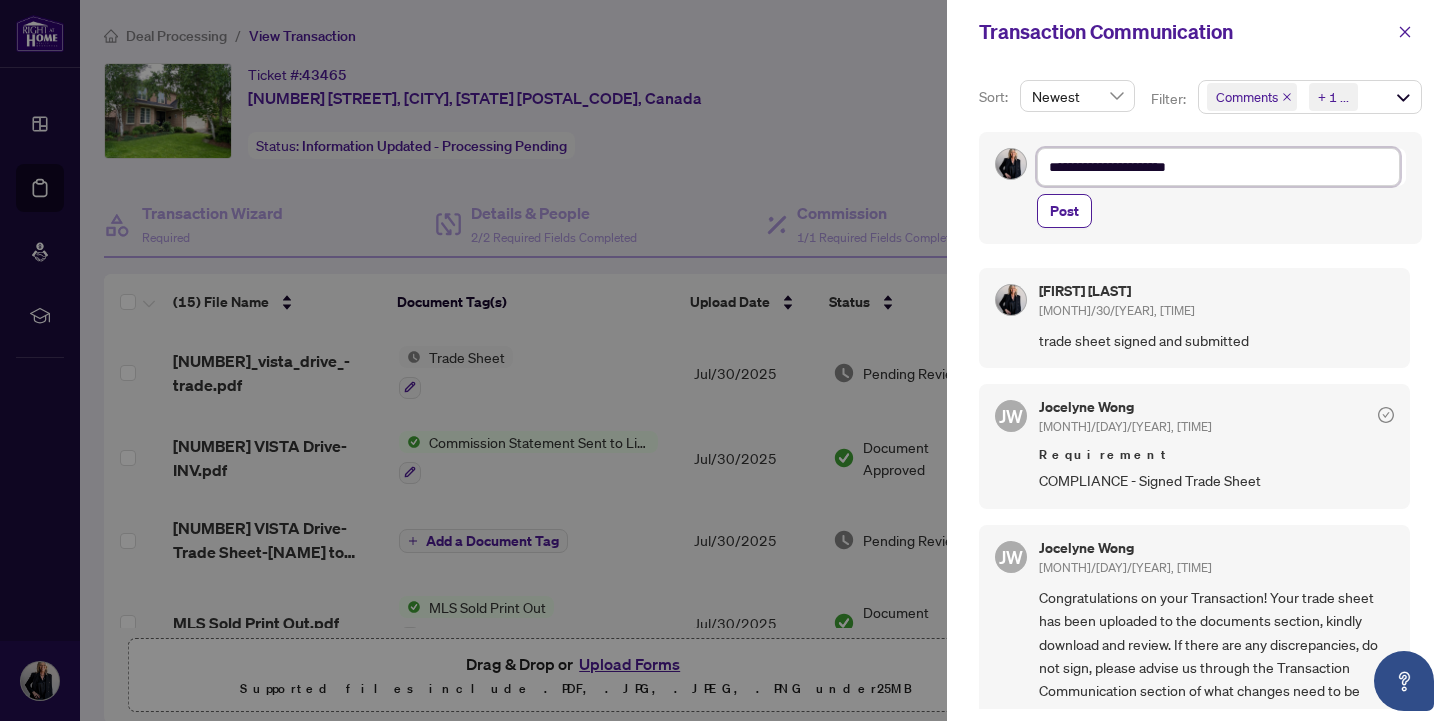 type on "**********" 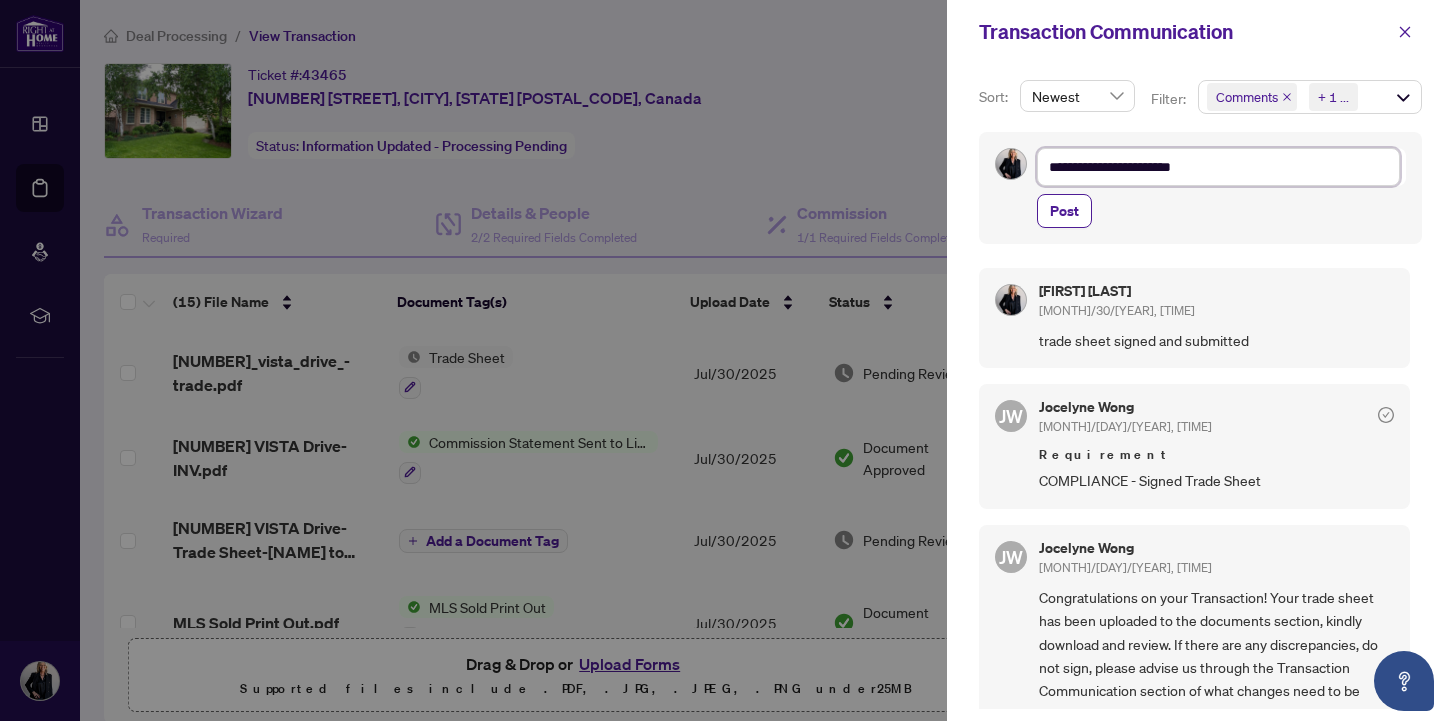 type on "**********" 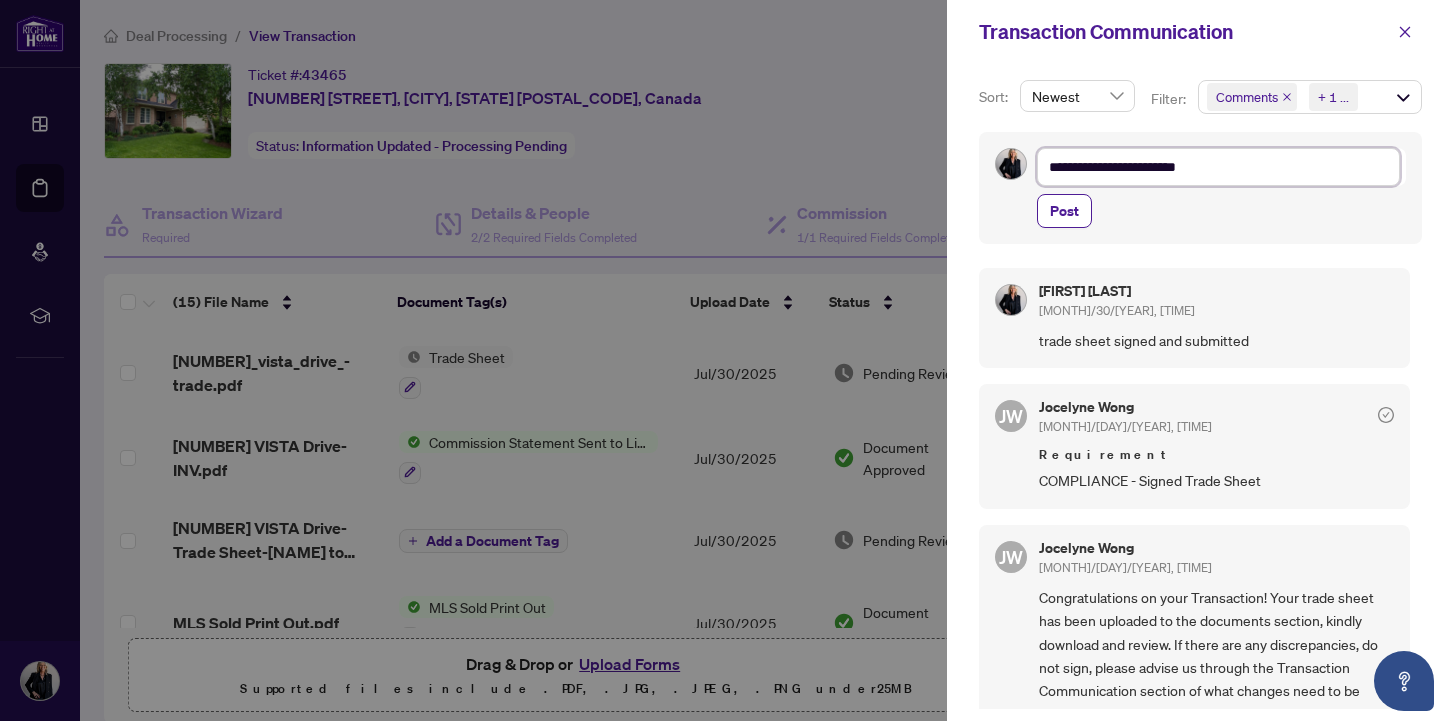 type on "**********" 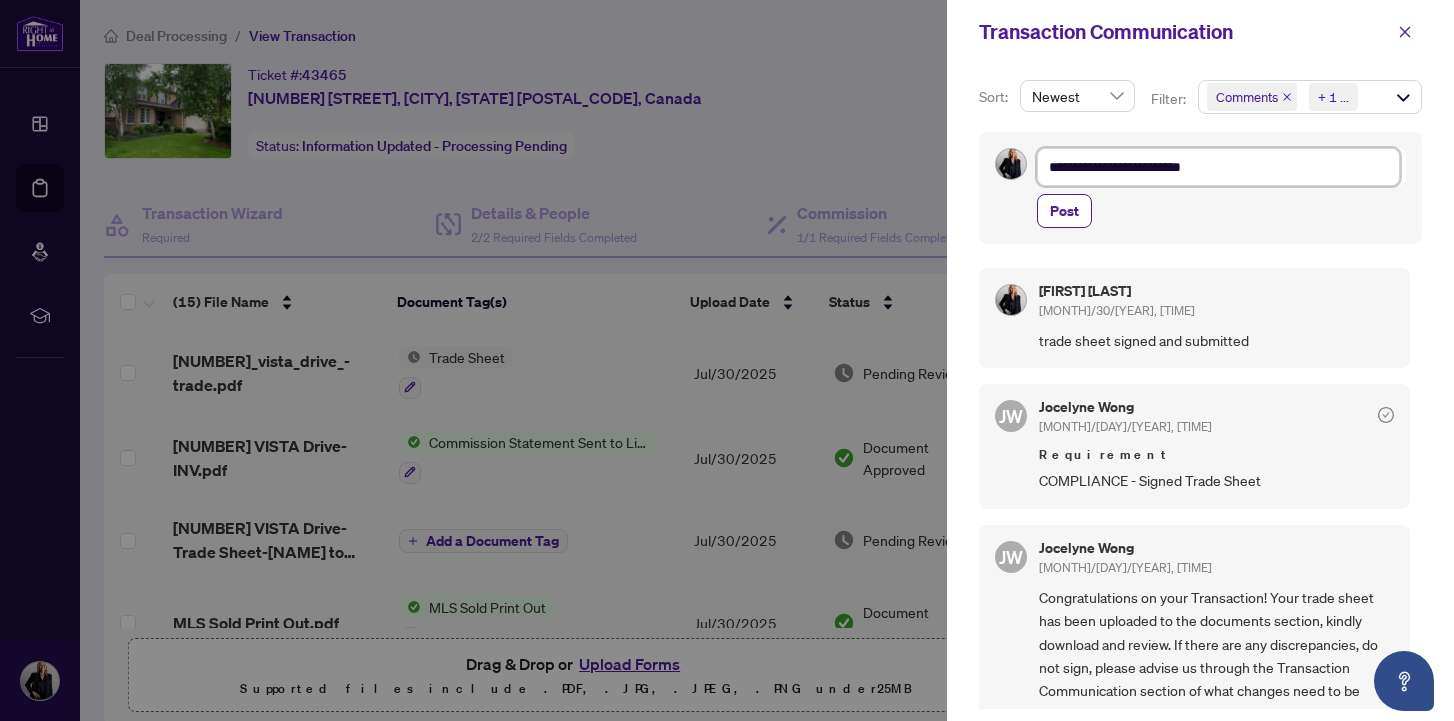 type on "**********" 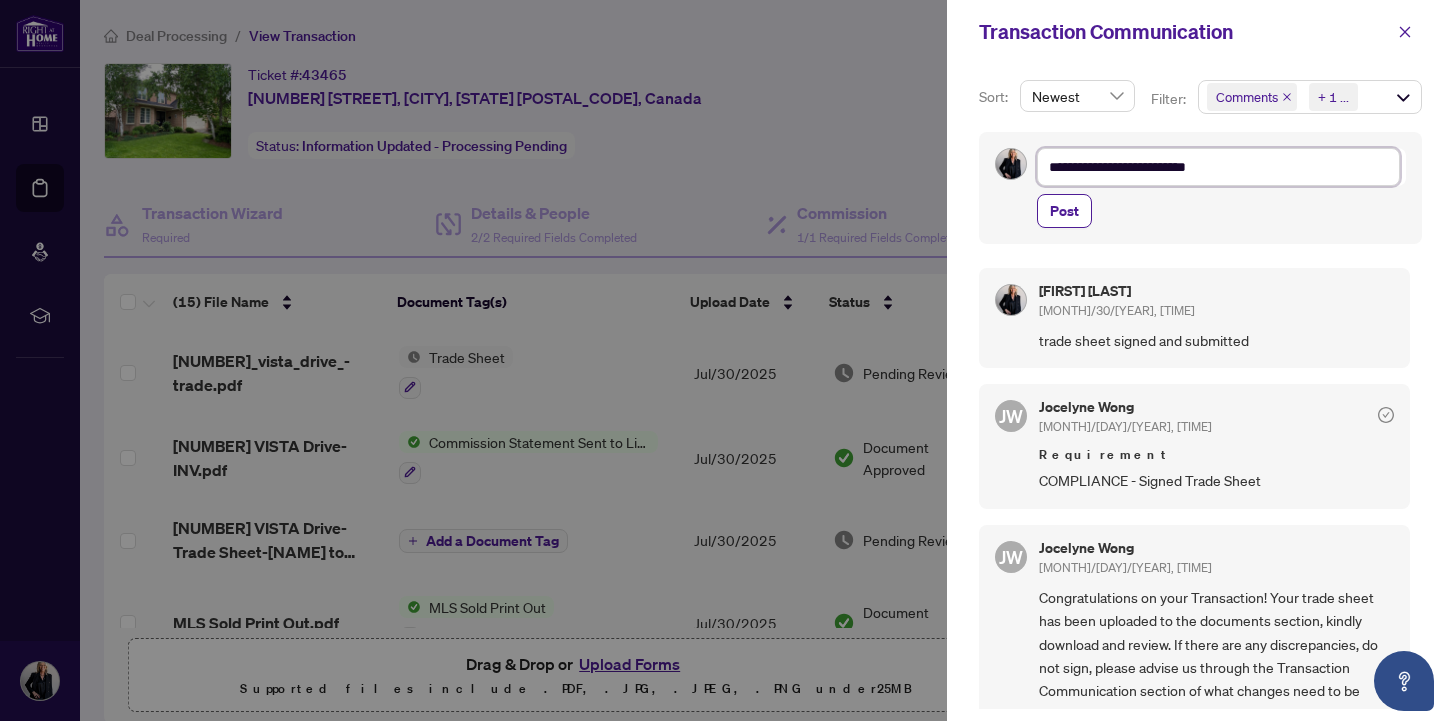 type on "**********" 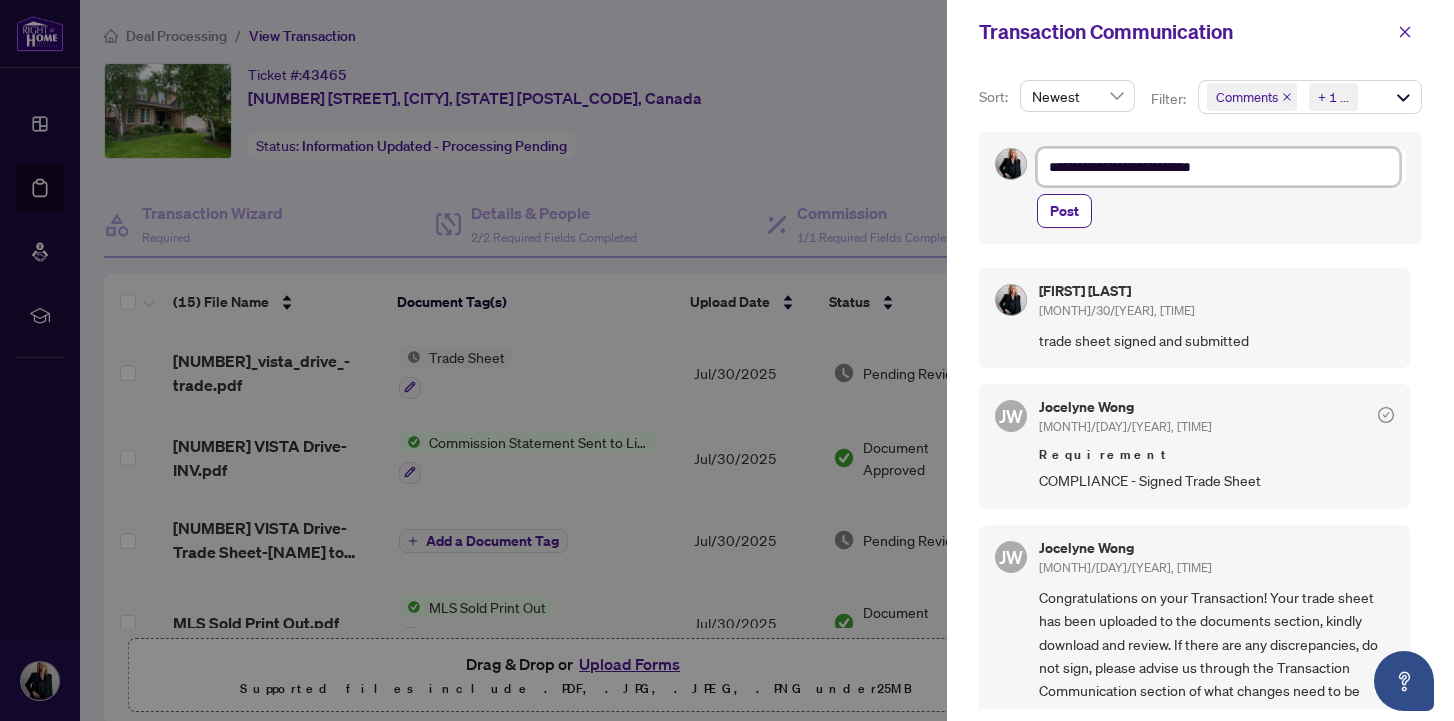 type on "**********" 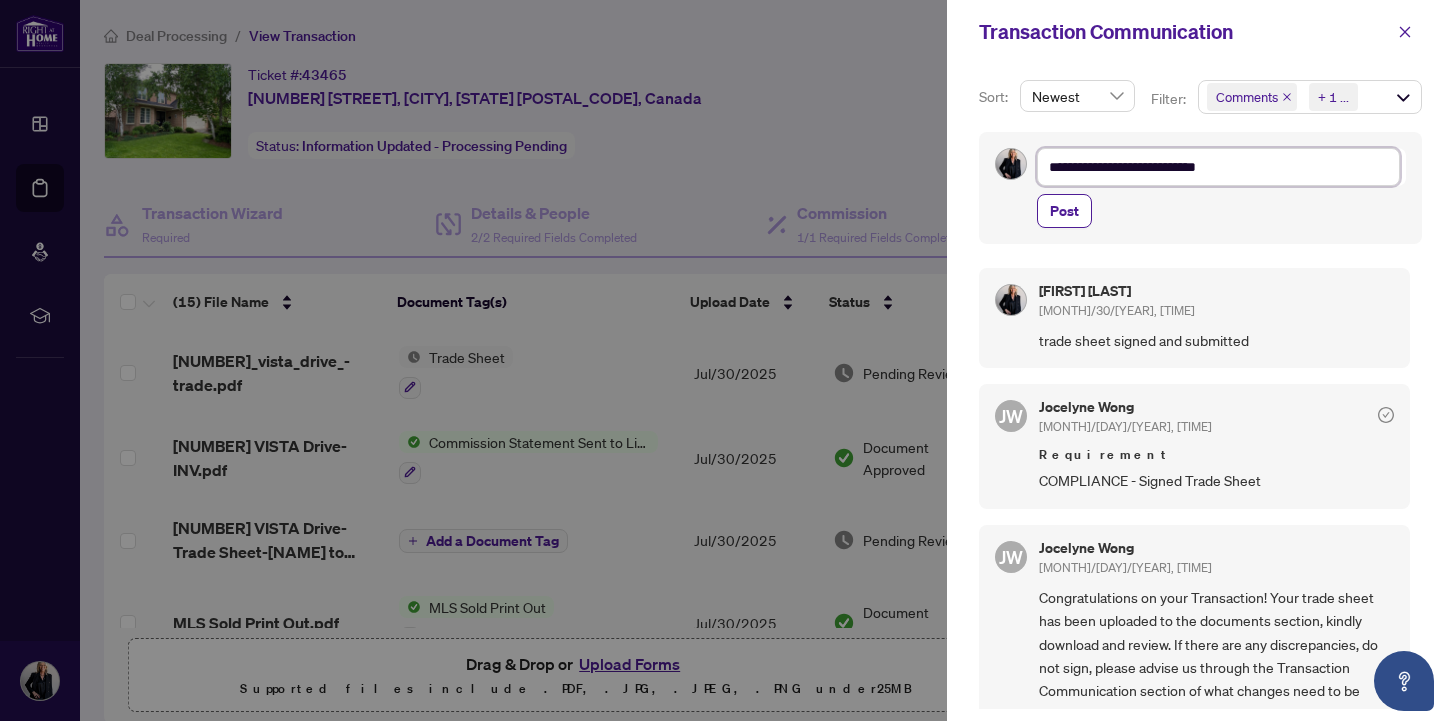 type on "**********" 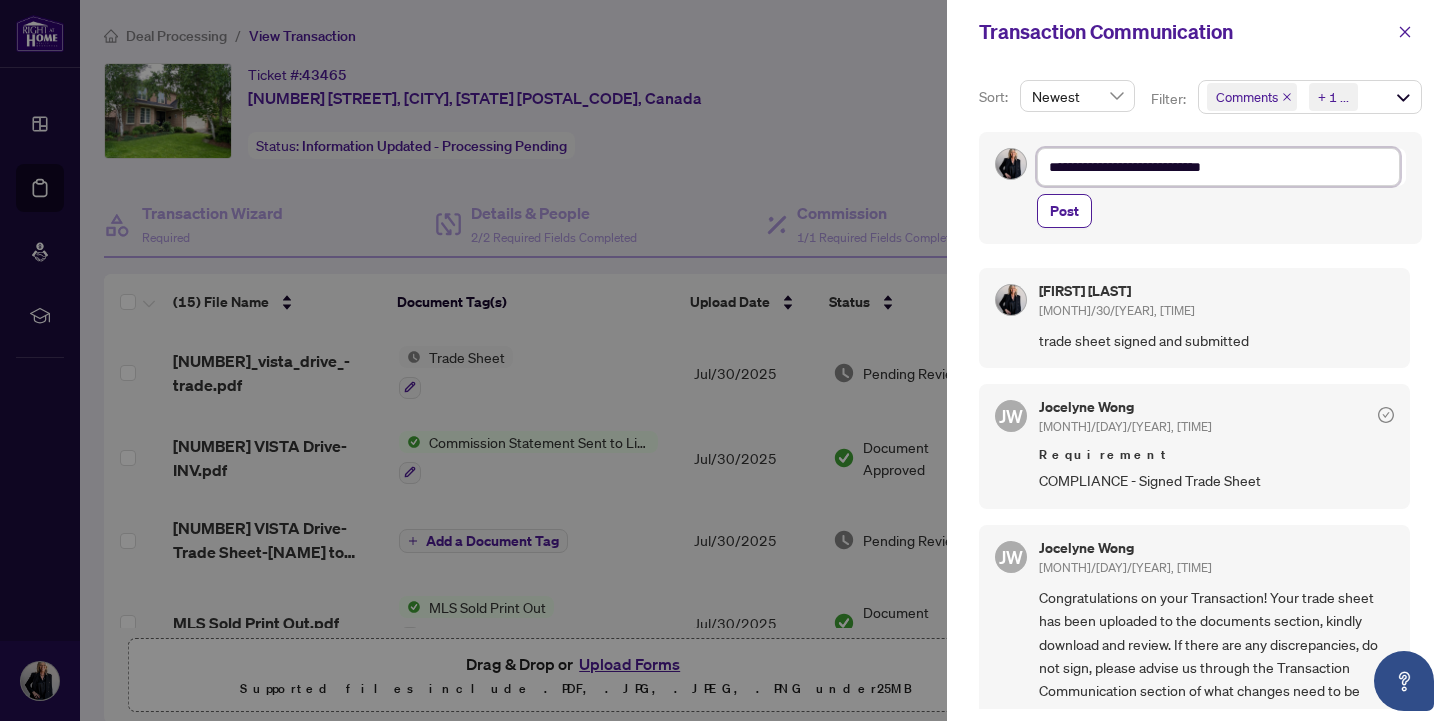 type on "**********" 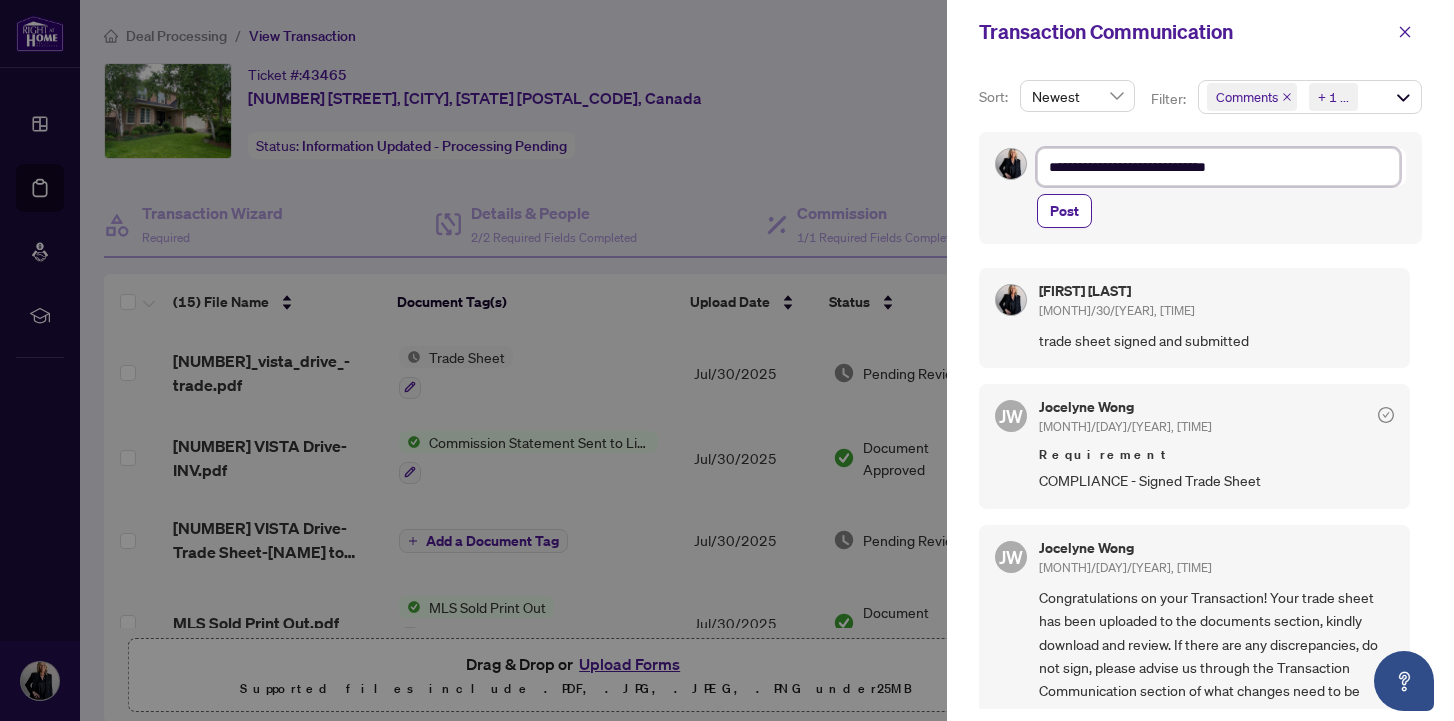 type on "**********" 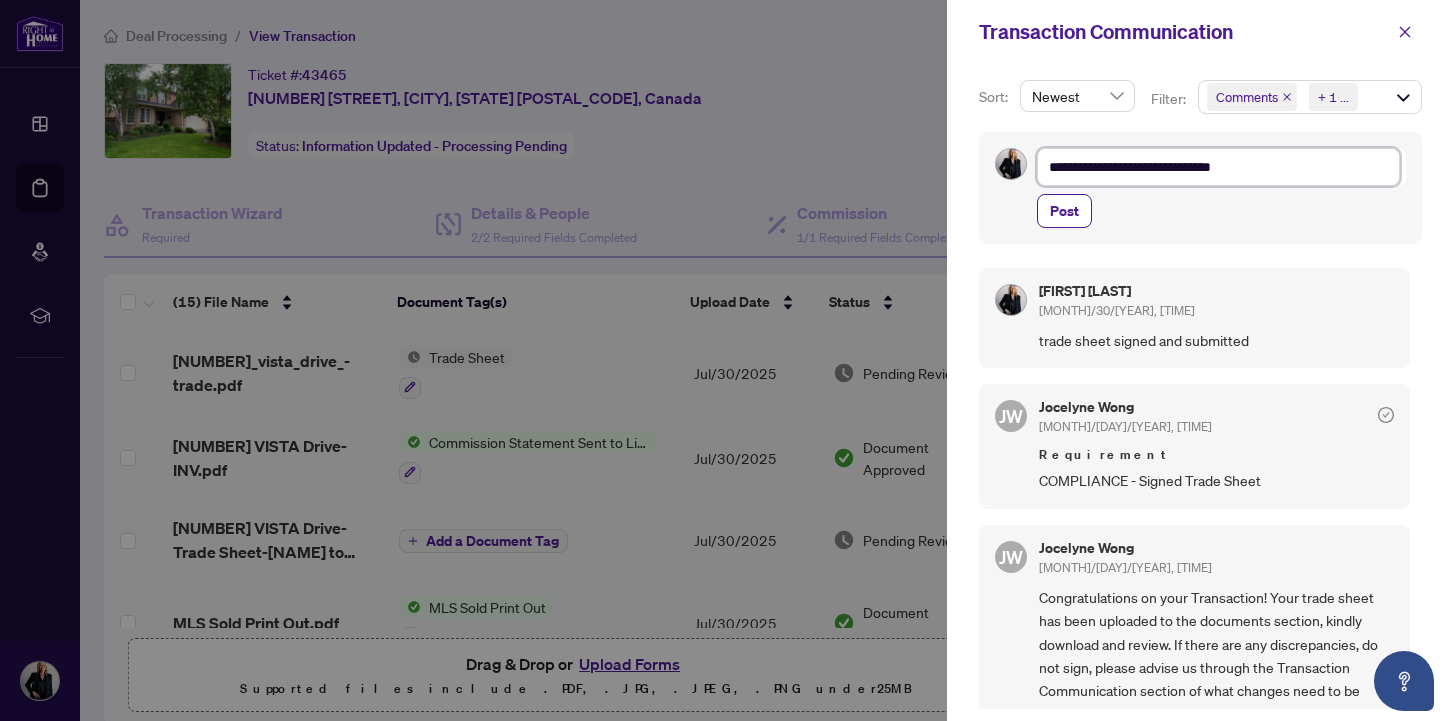 type on "**********" 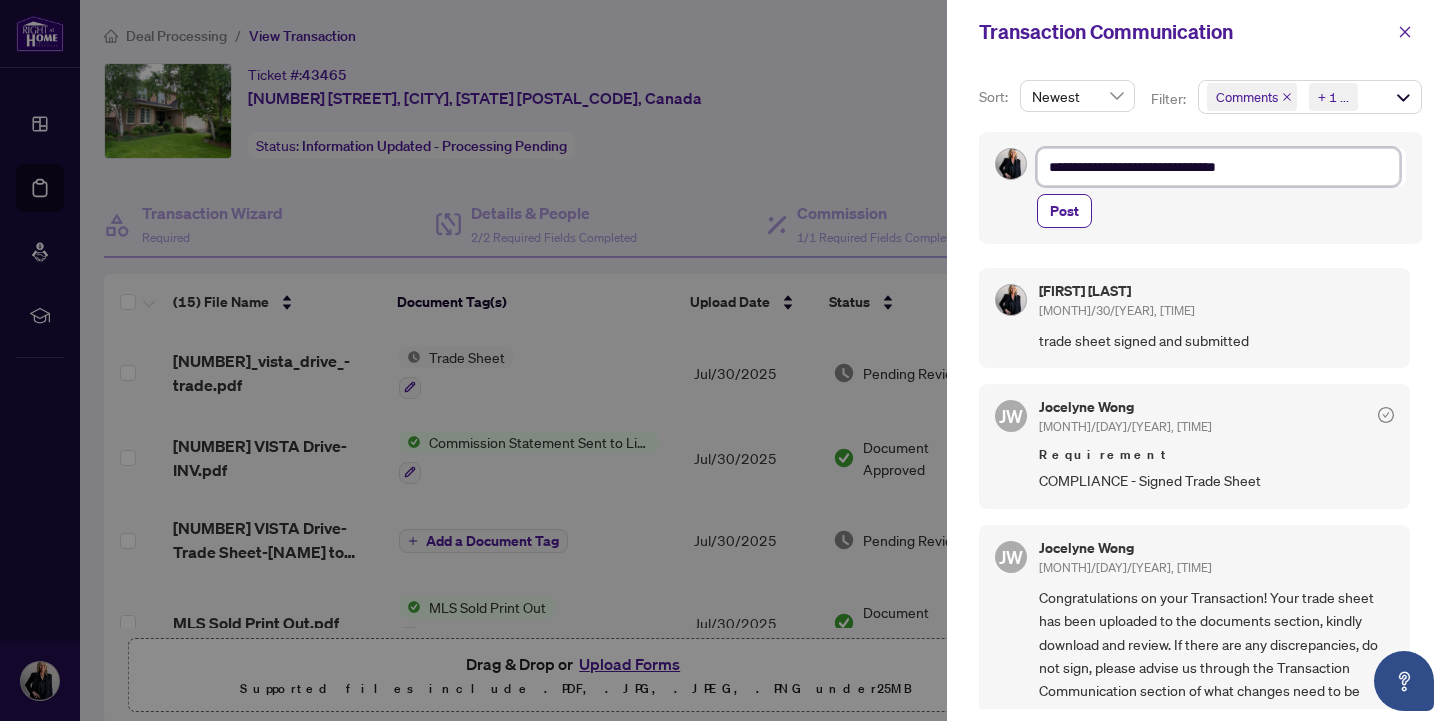type on "**********" 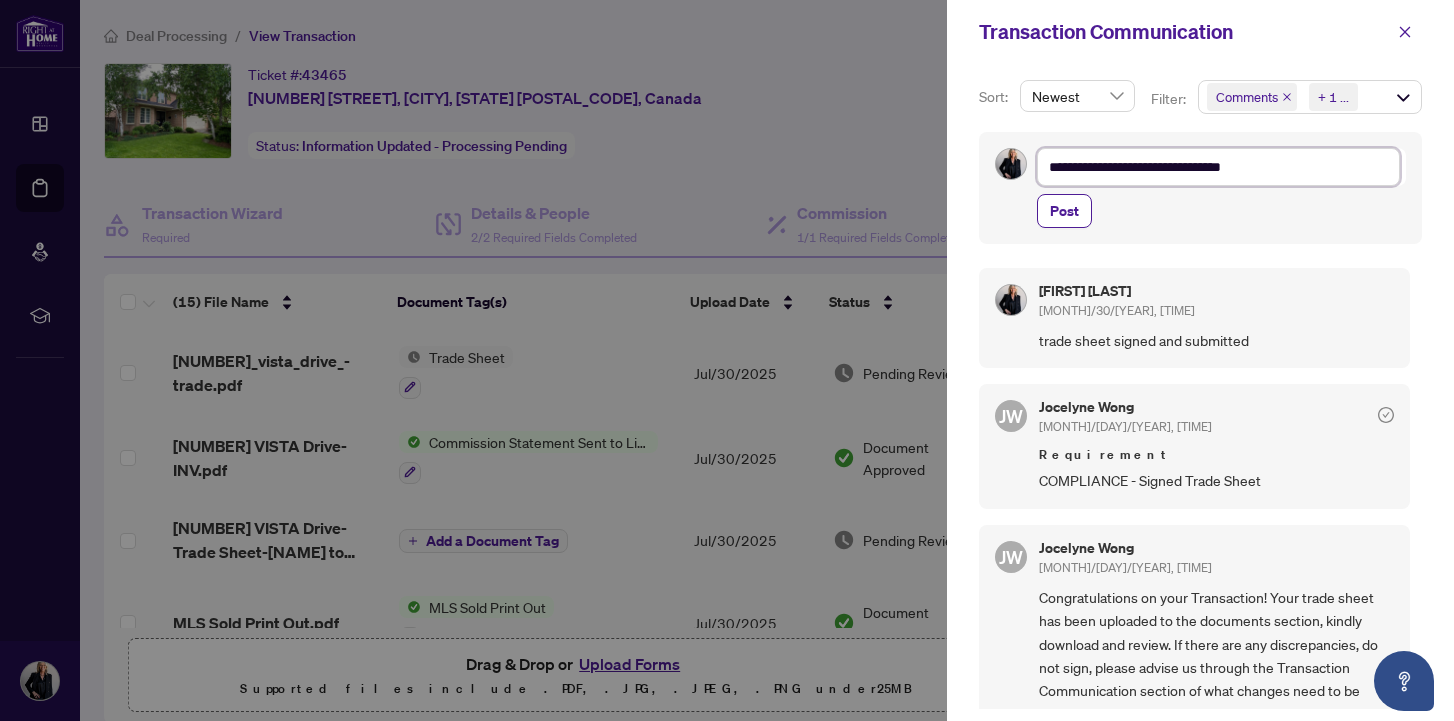 type on "**********" 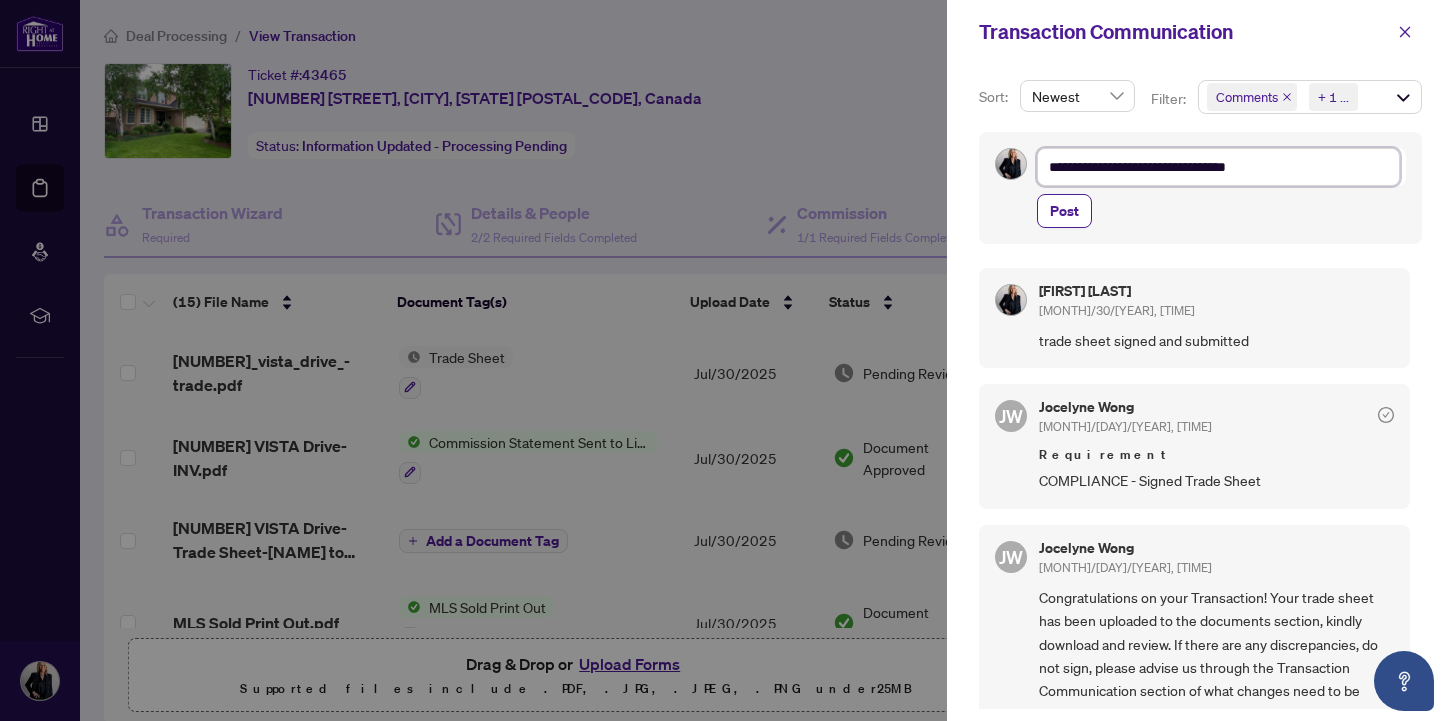type on "**********" 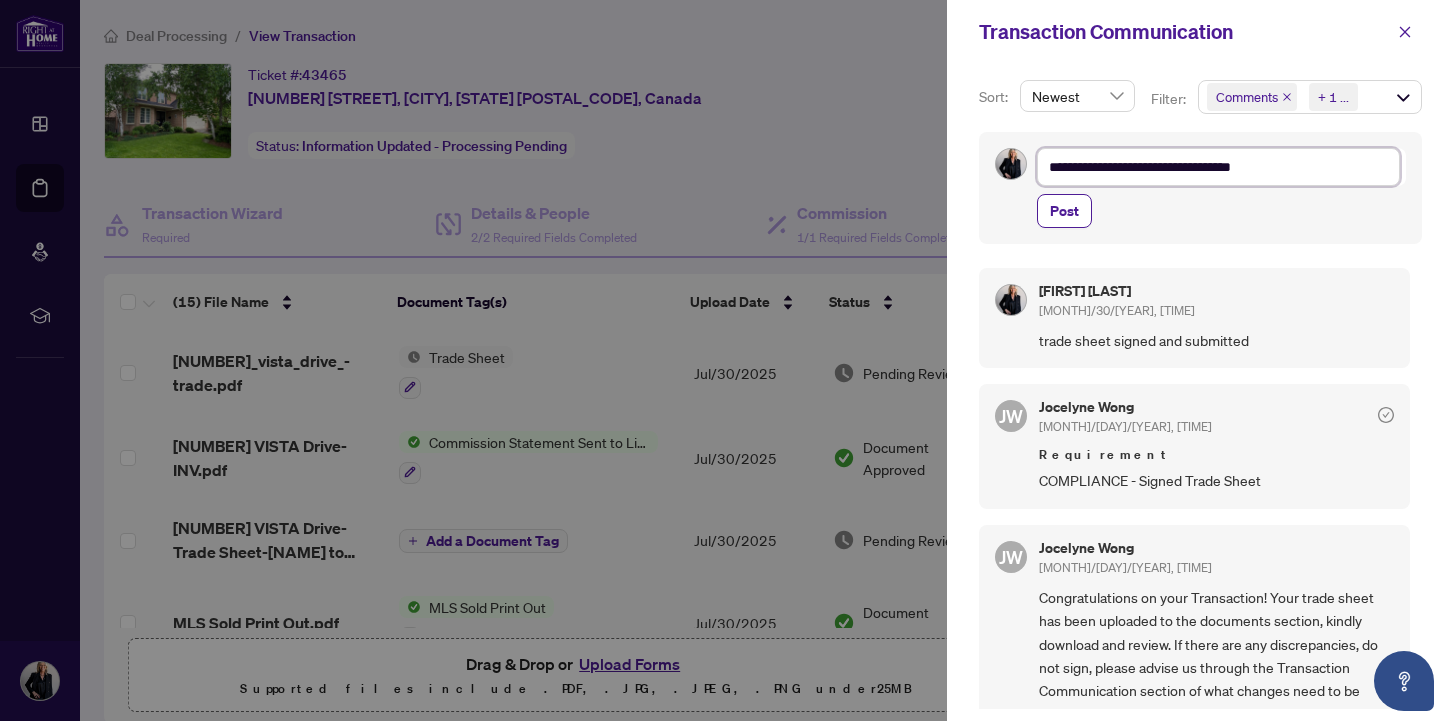 type on "**********" 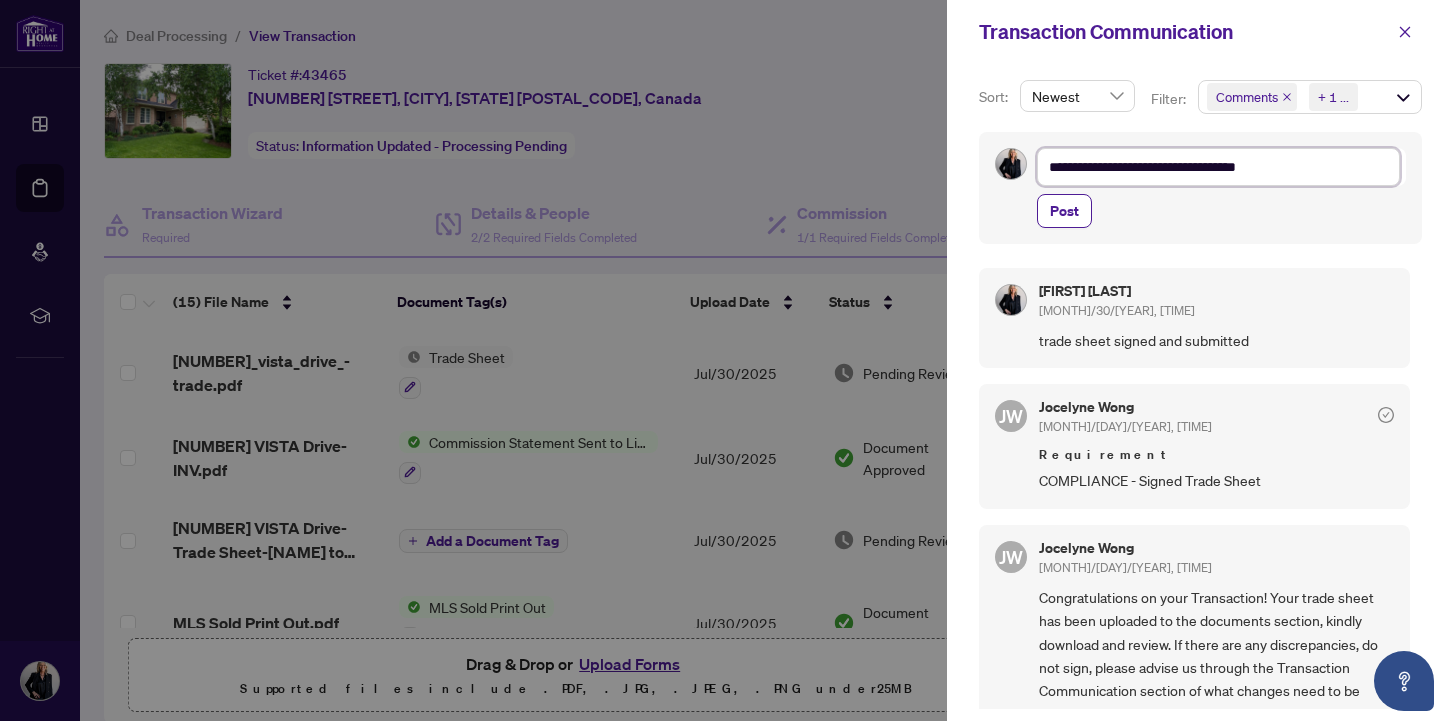 type on "**********" 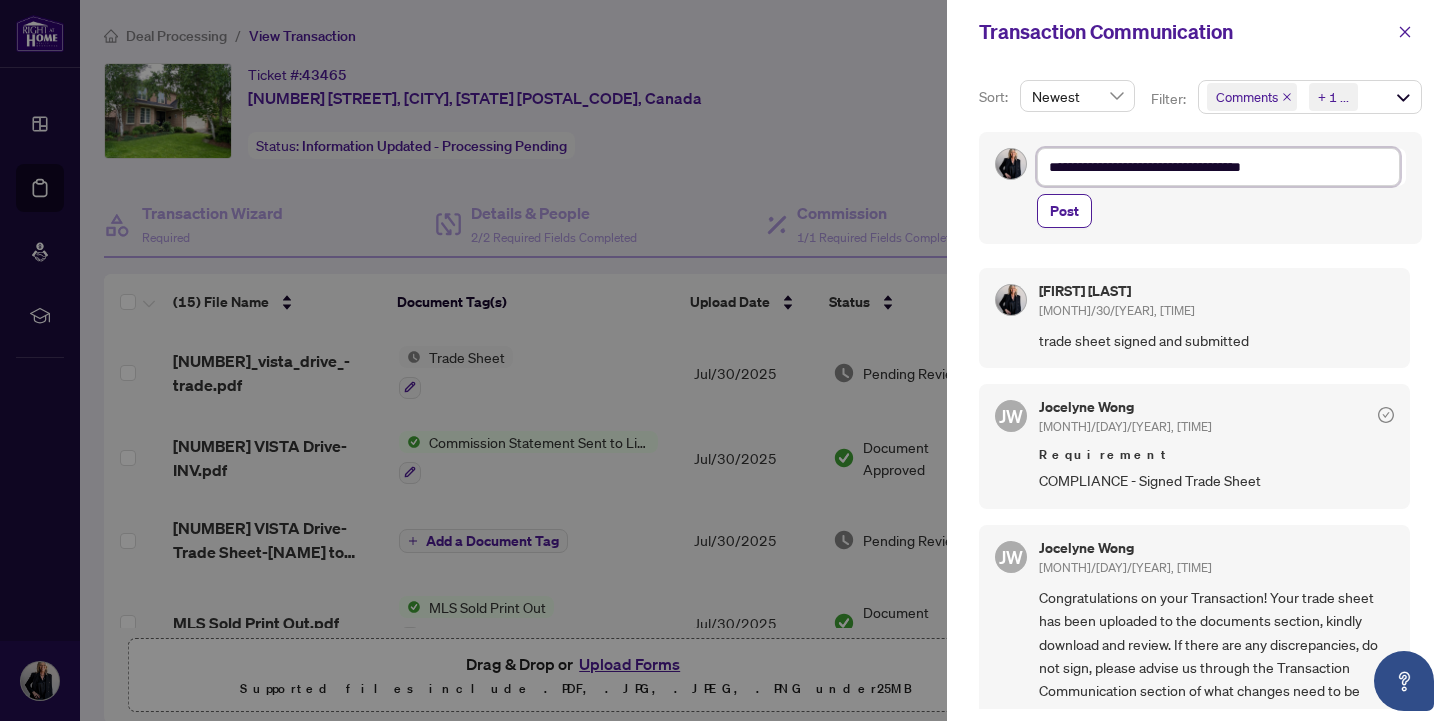 type on "**********" 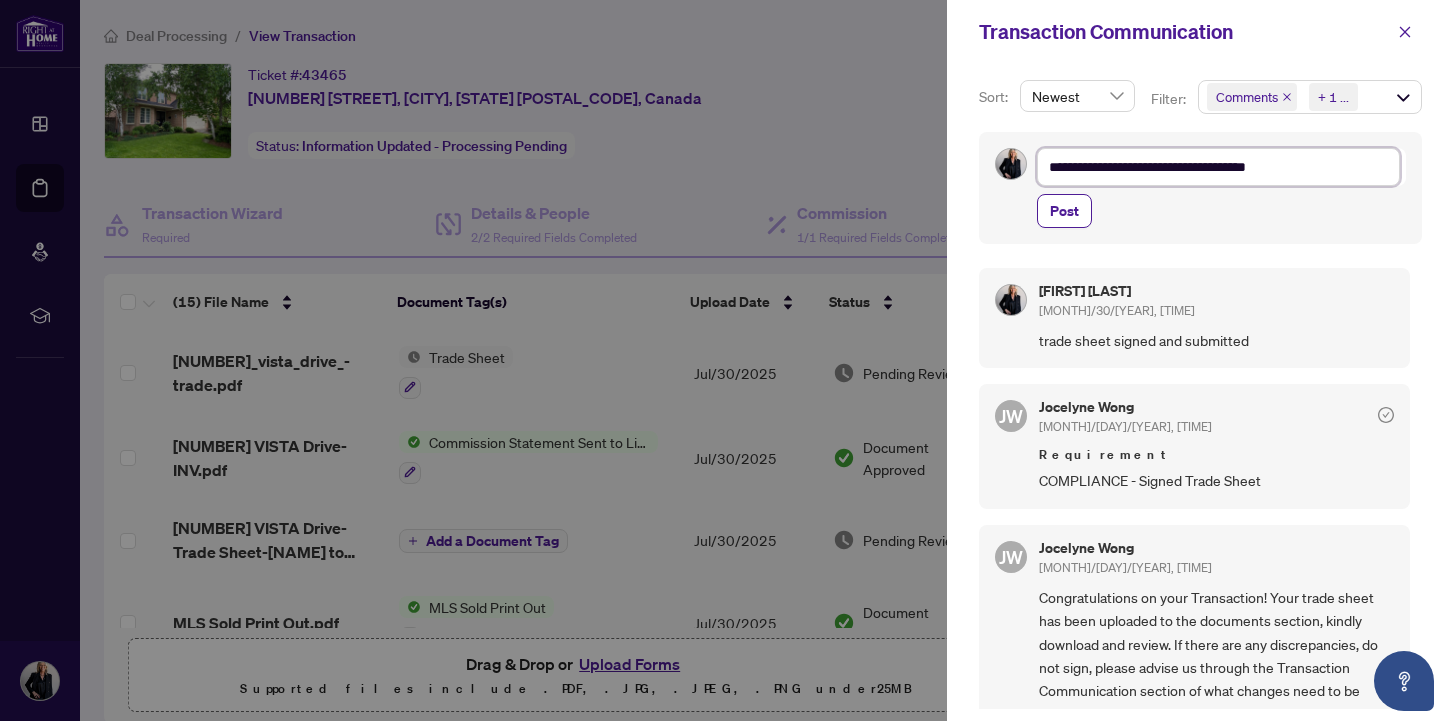 type on "**********" 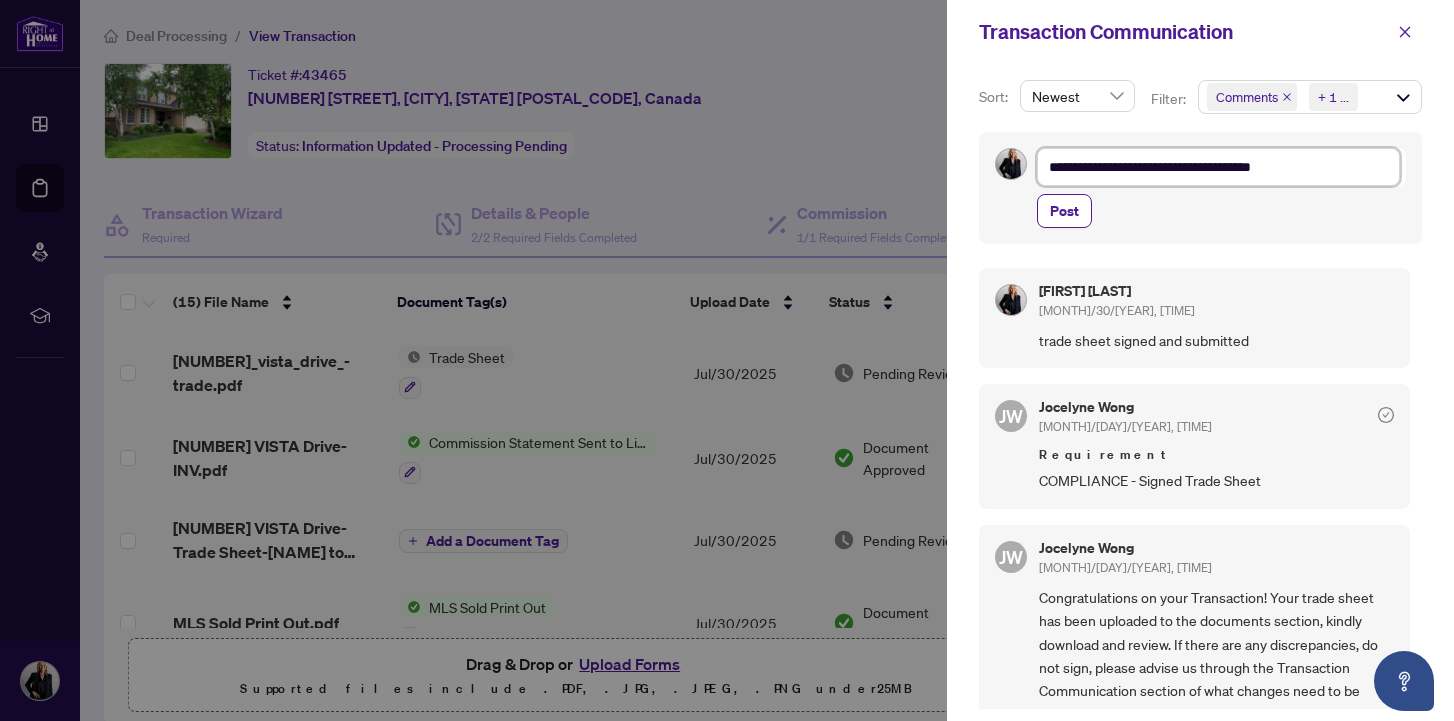 type on "**********" 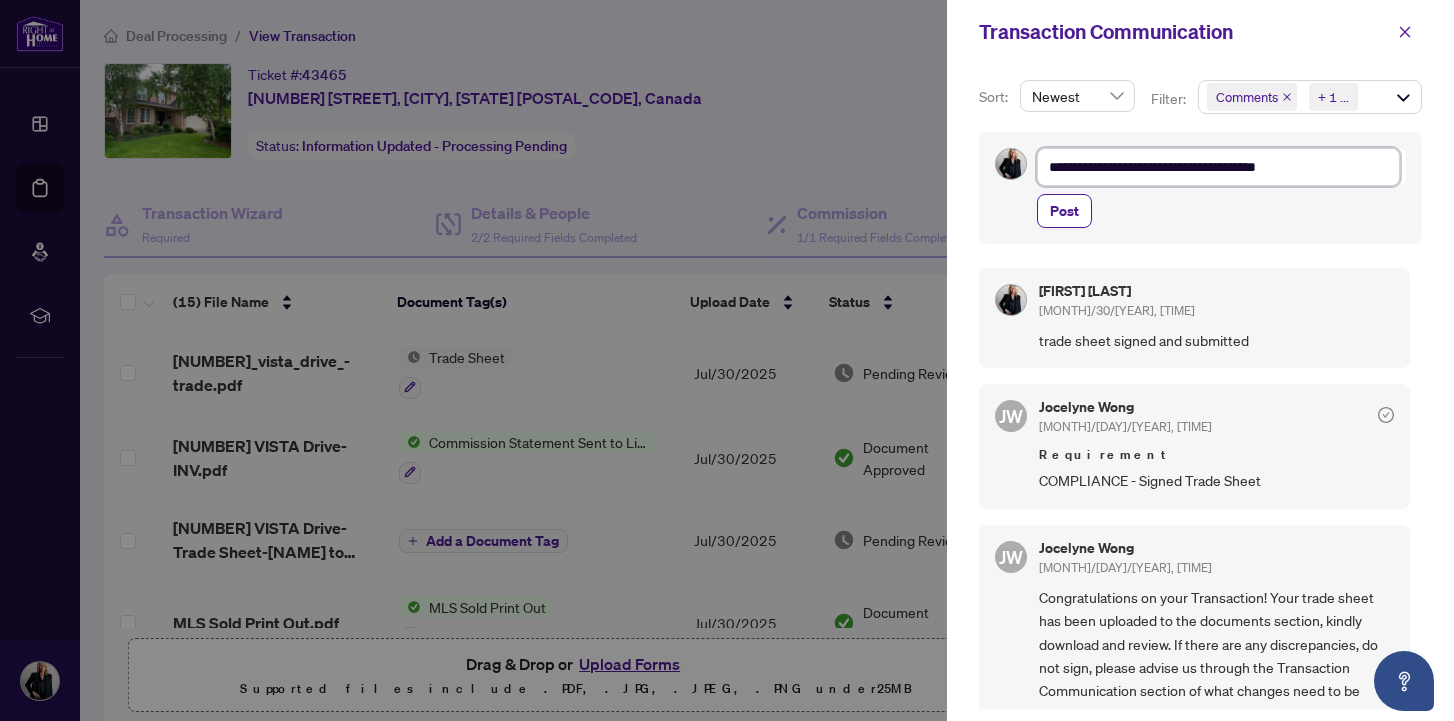 type on "**********" 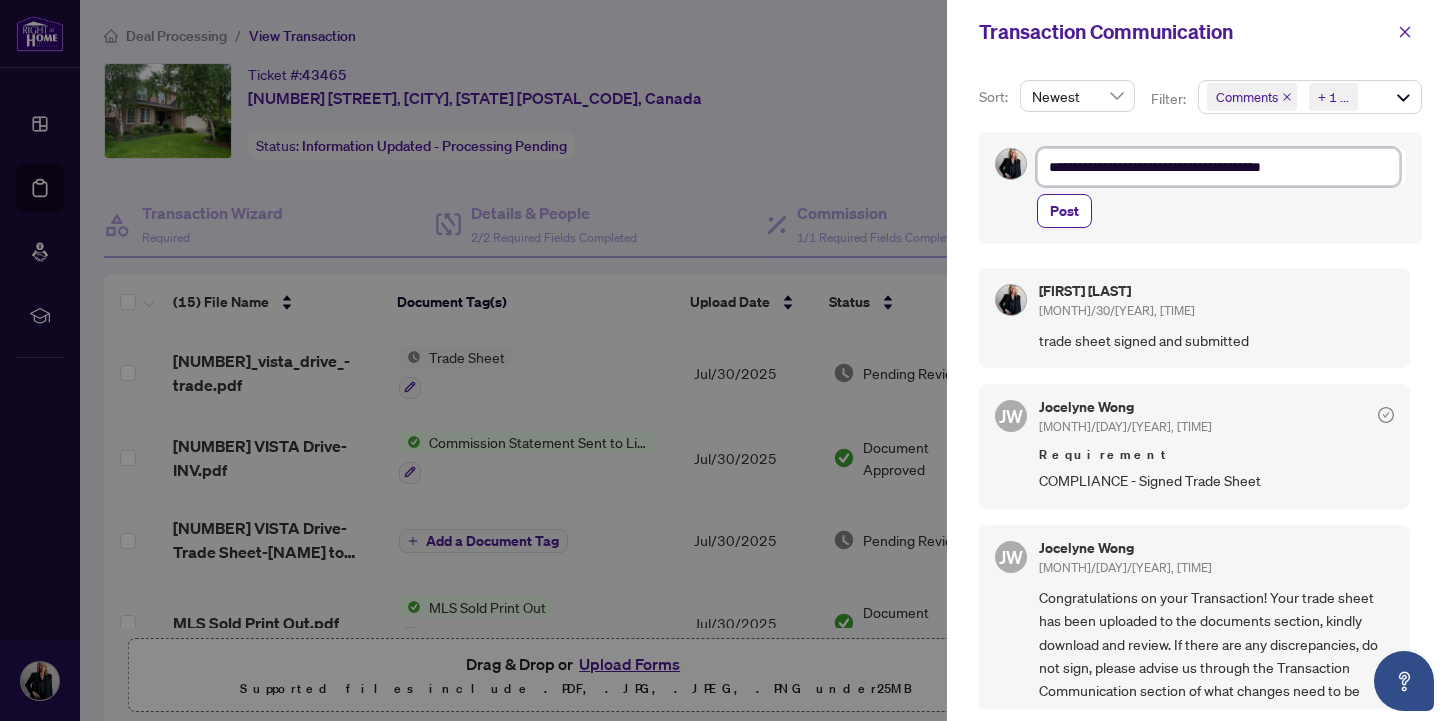 type on "**********" 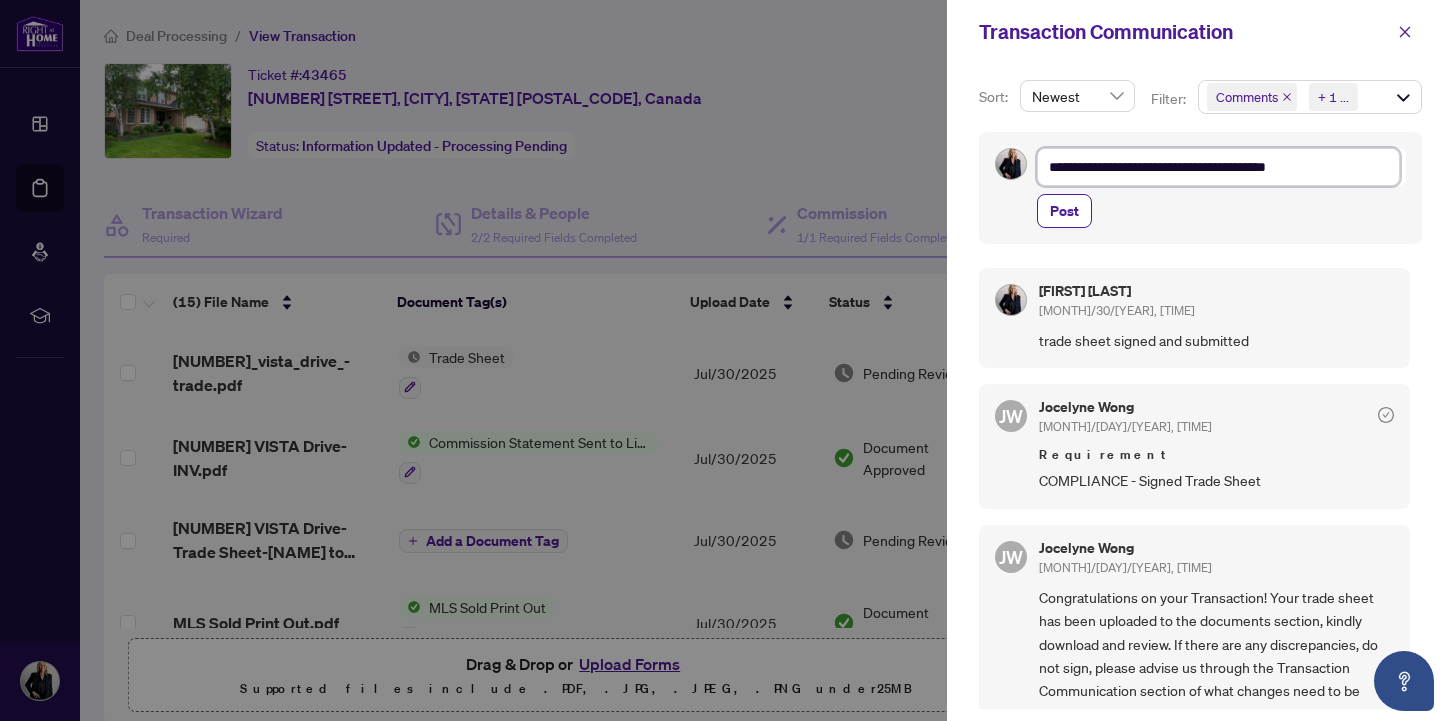 type on "**********" 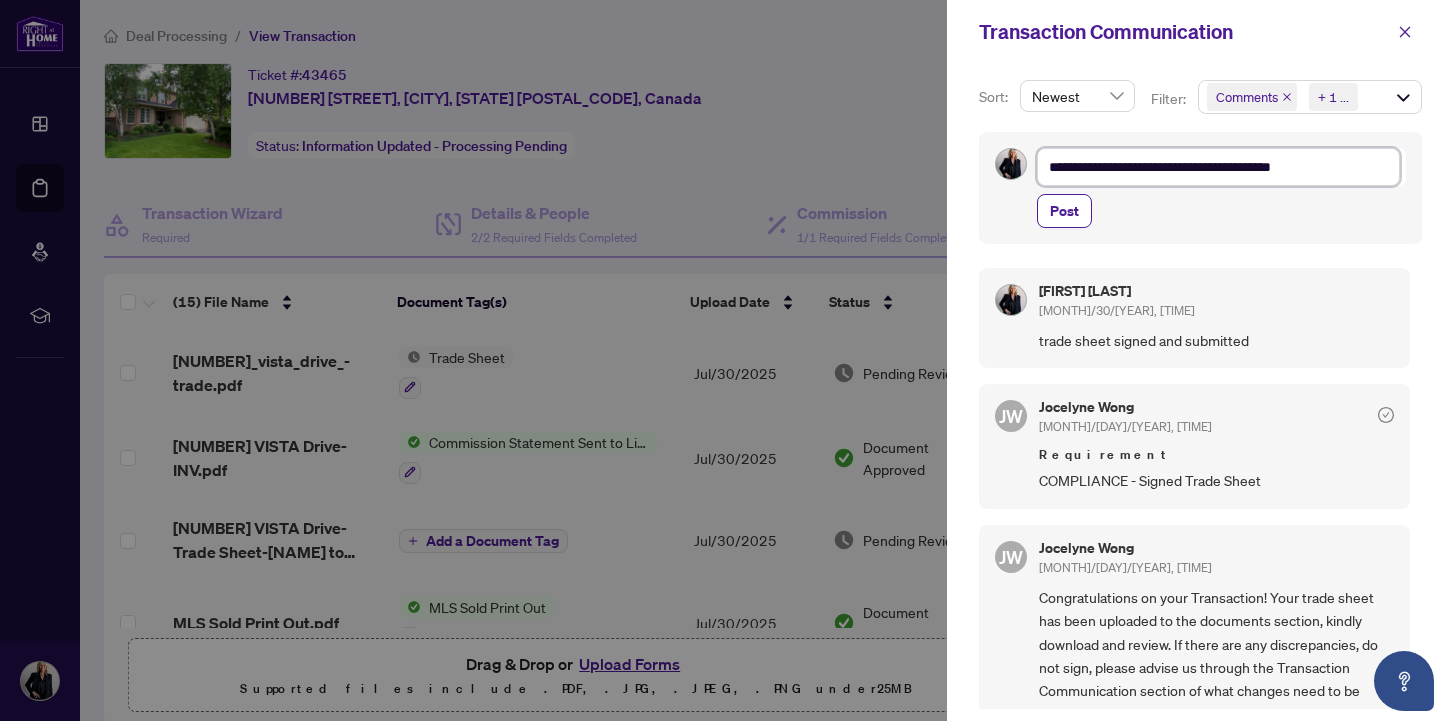 type on "**********" 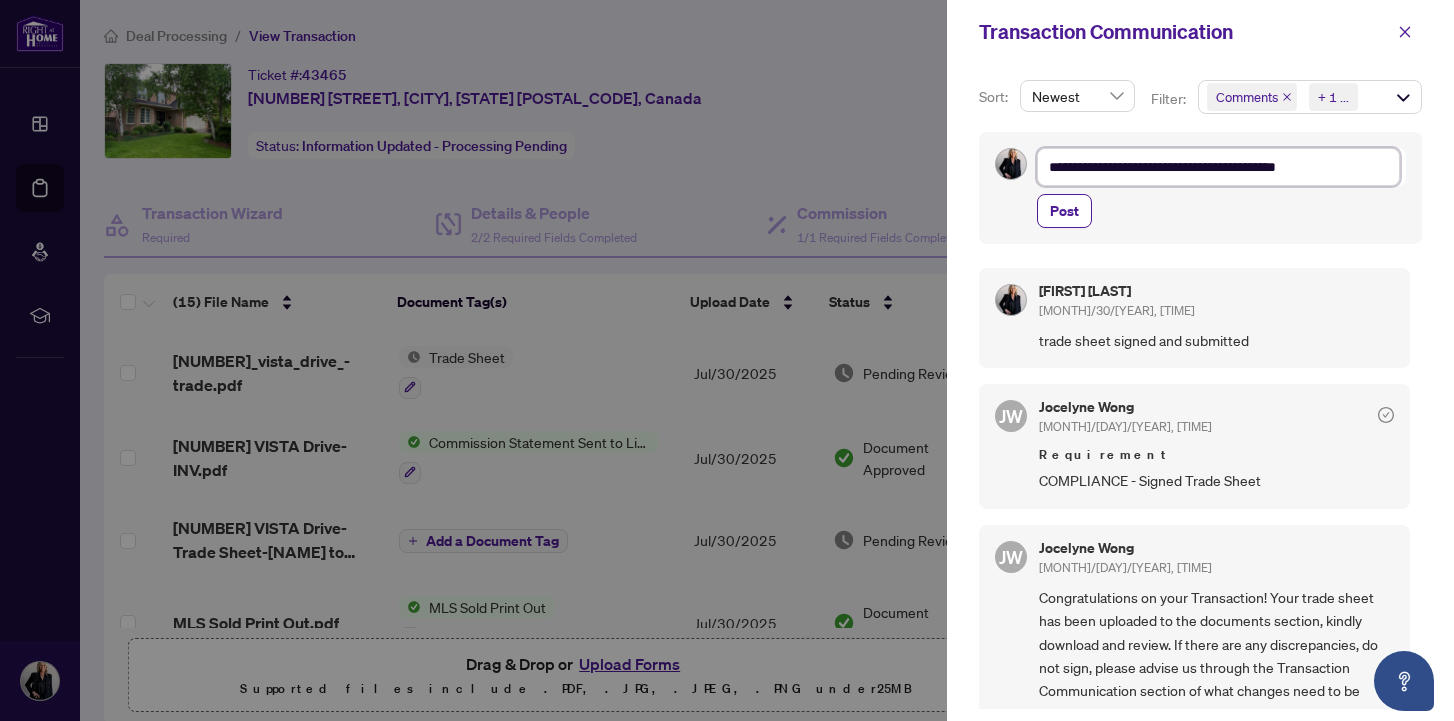 type on "**********" 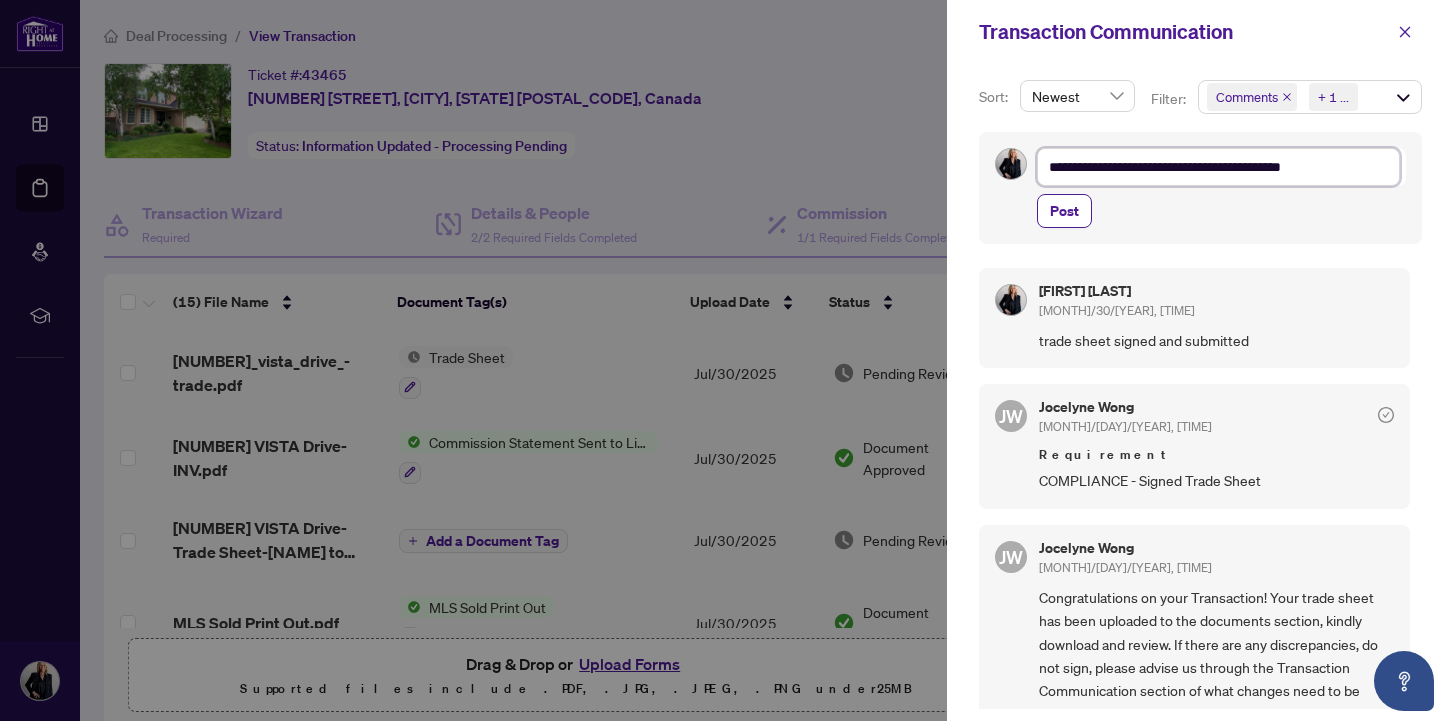 type on "**********" 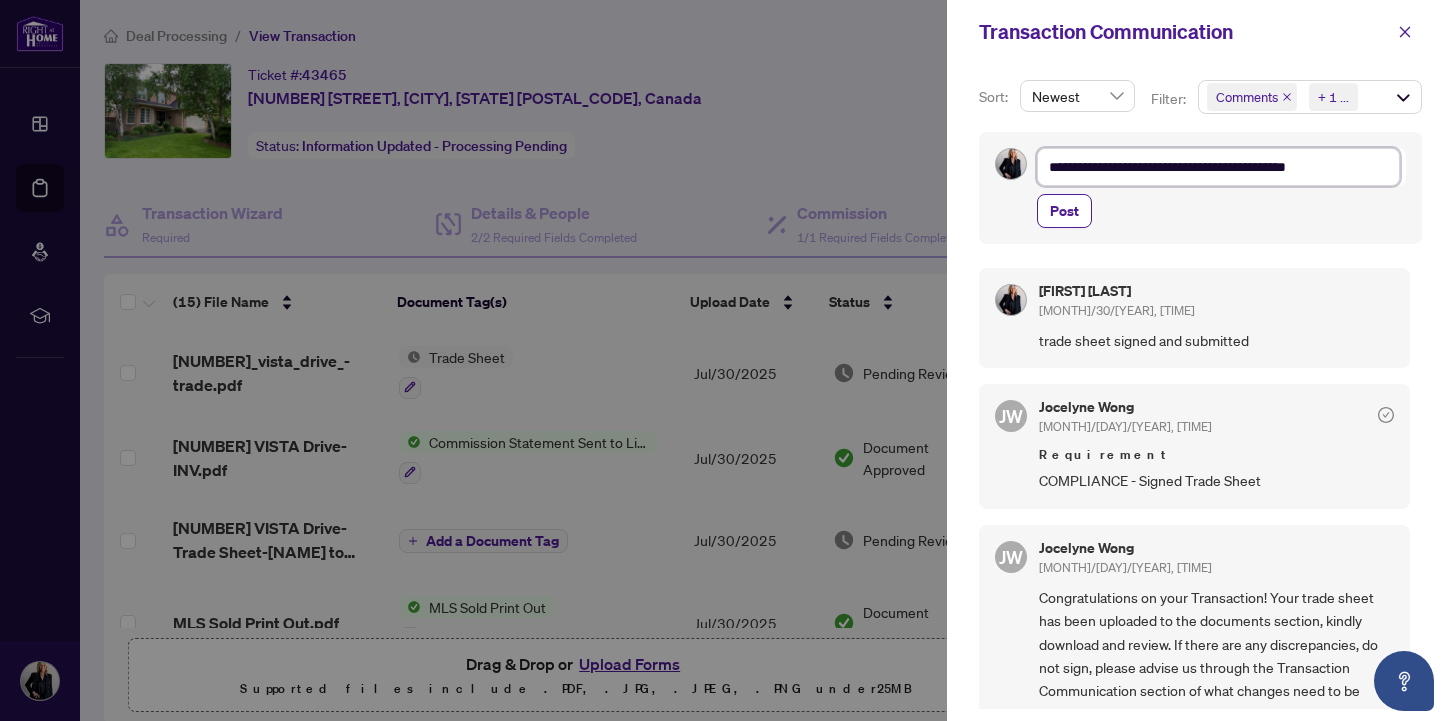 type on "**********" 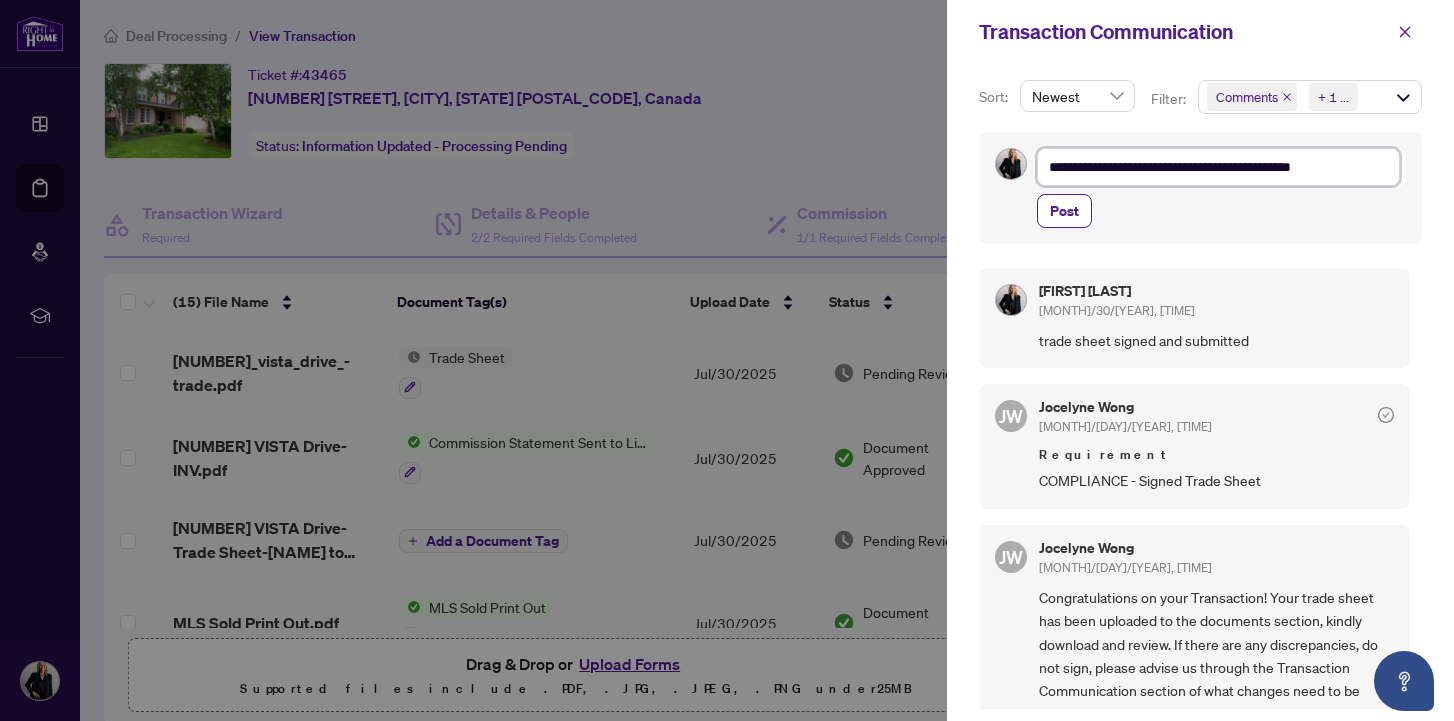 type on "**********" 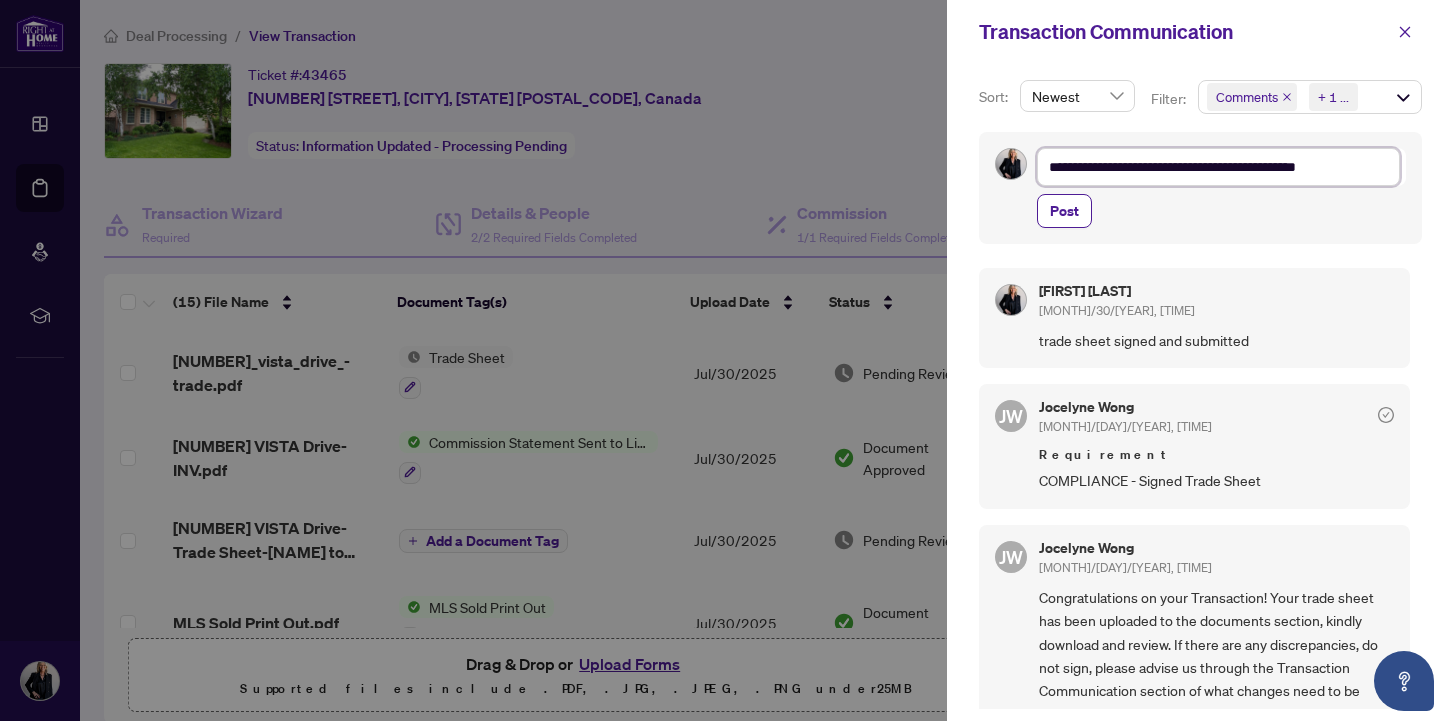 type on "**********" 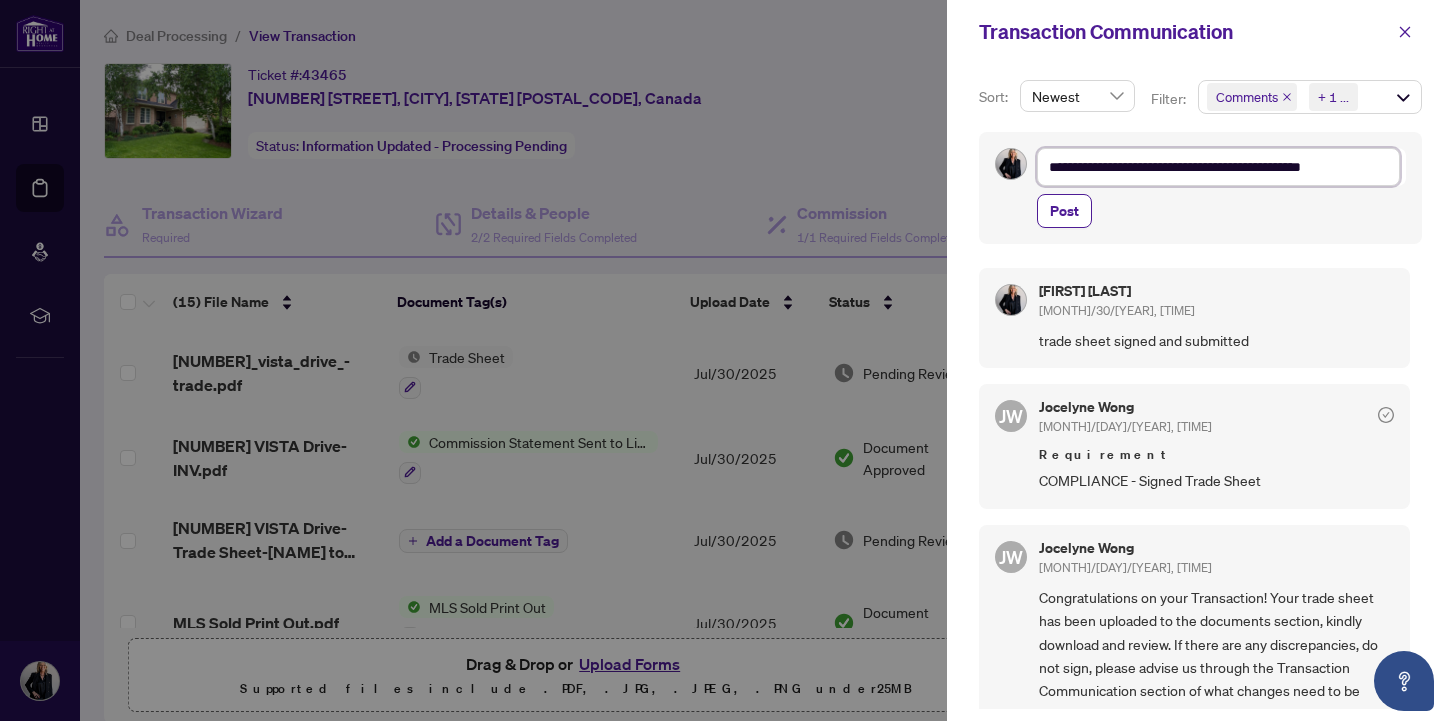 type on "**********" 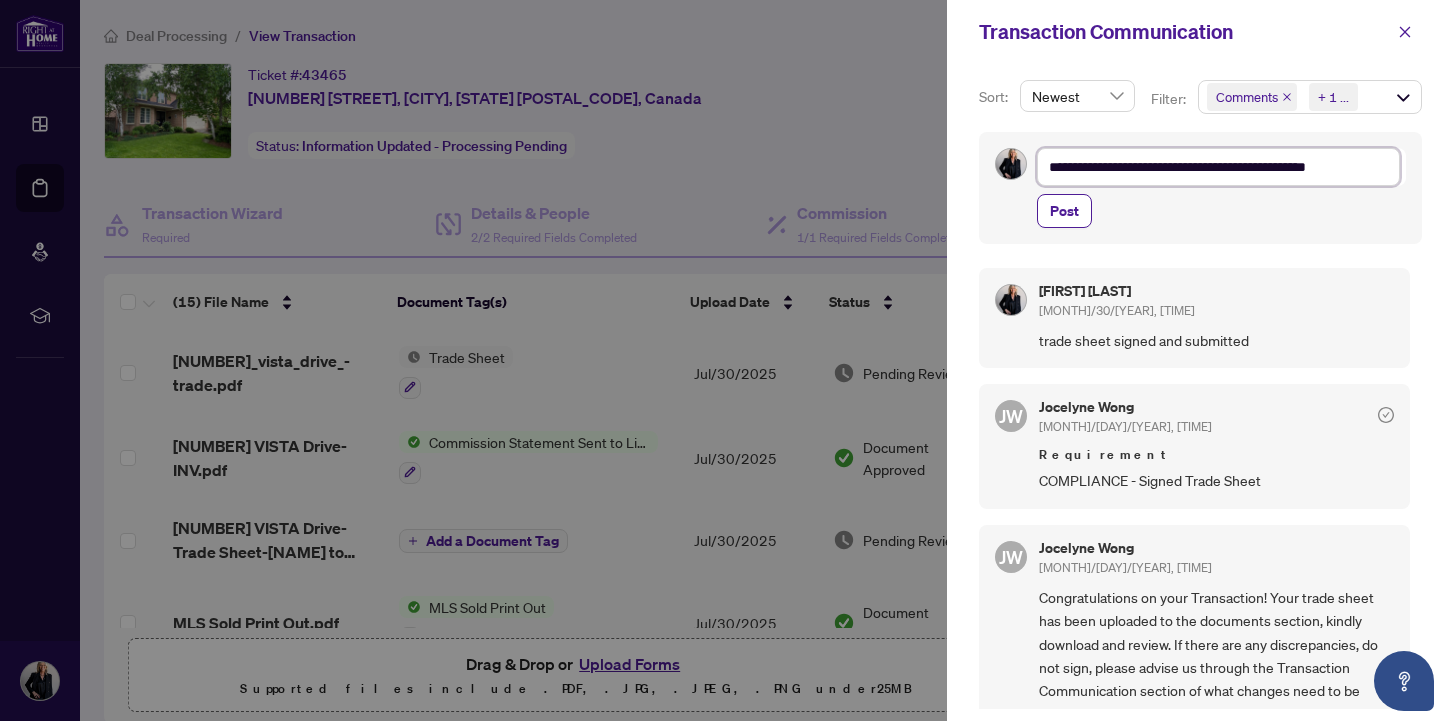 type on "**********" 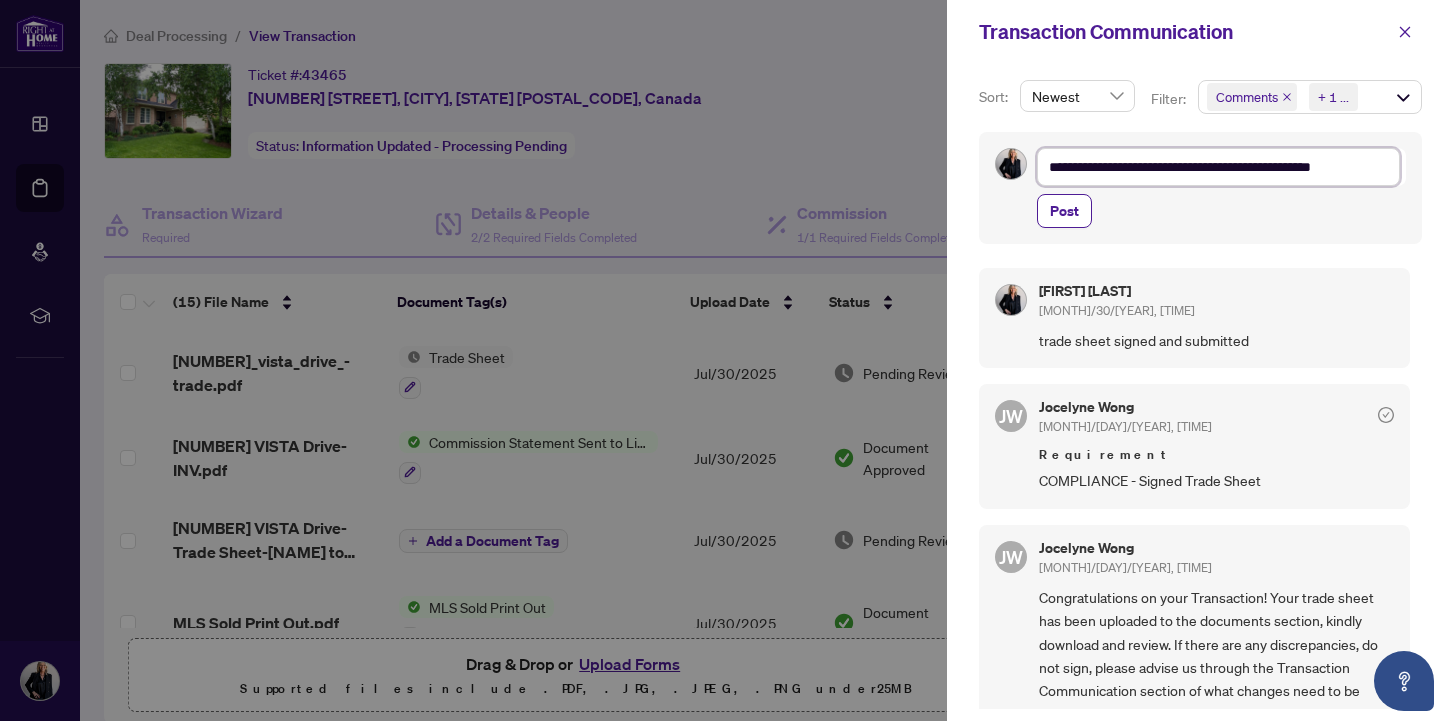 type on "**********" 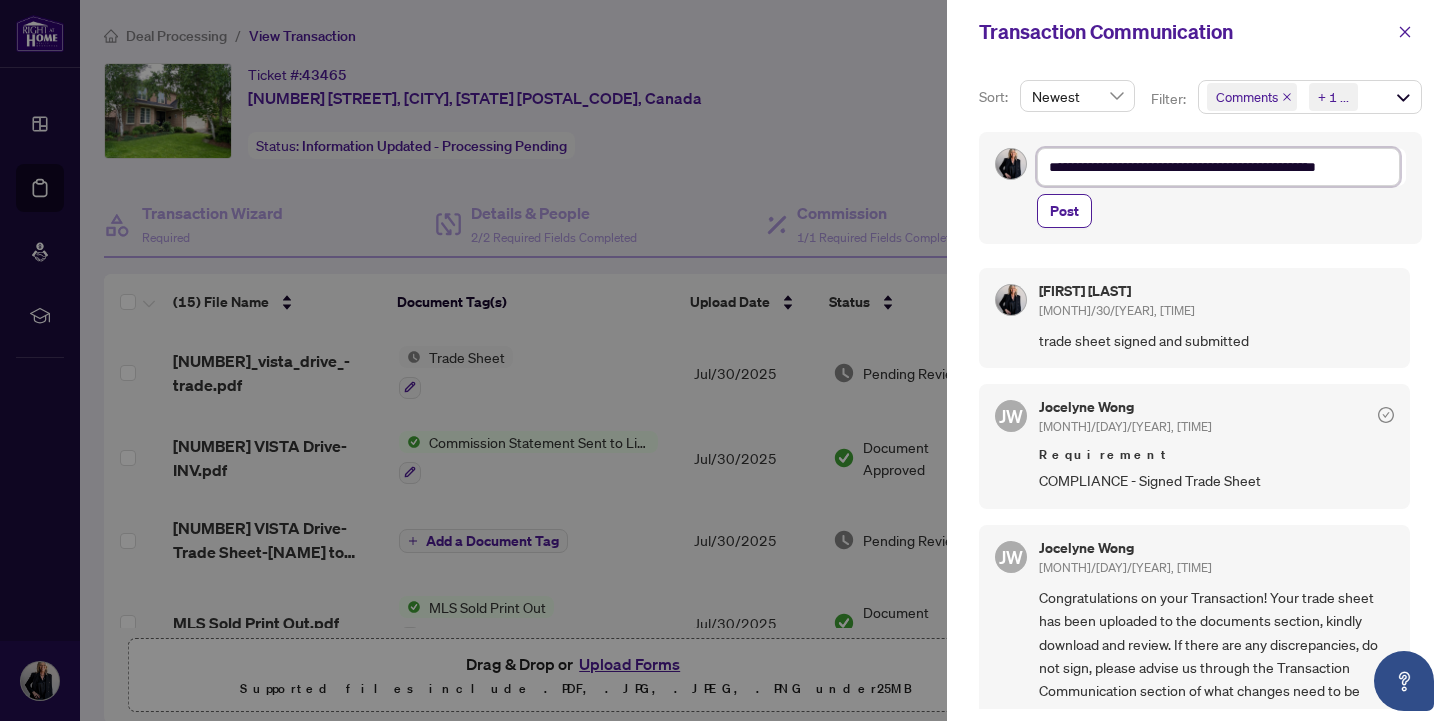 type on "**********" 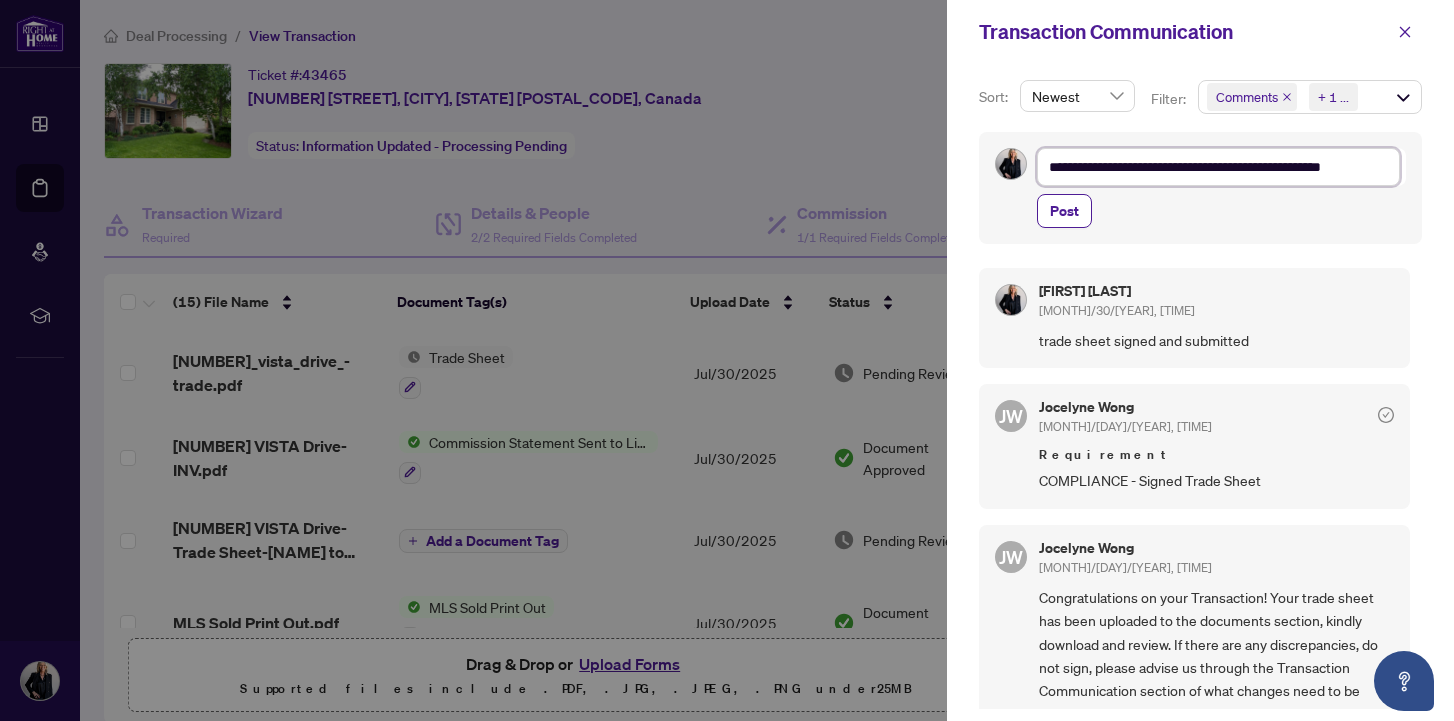 type on "**********" 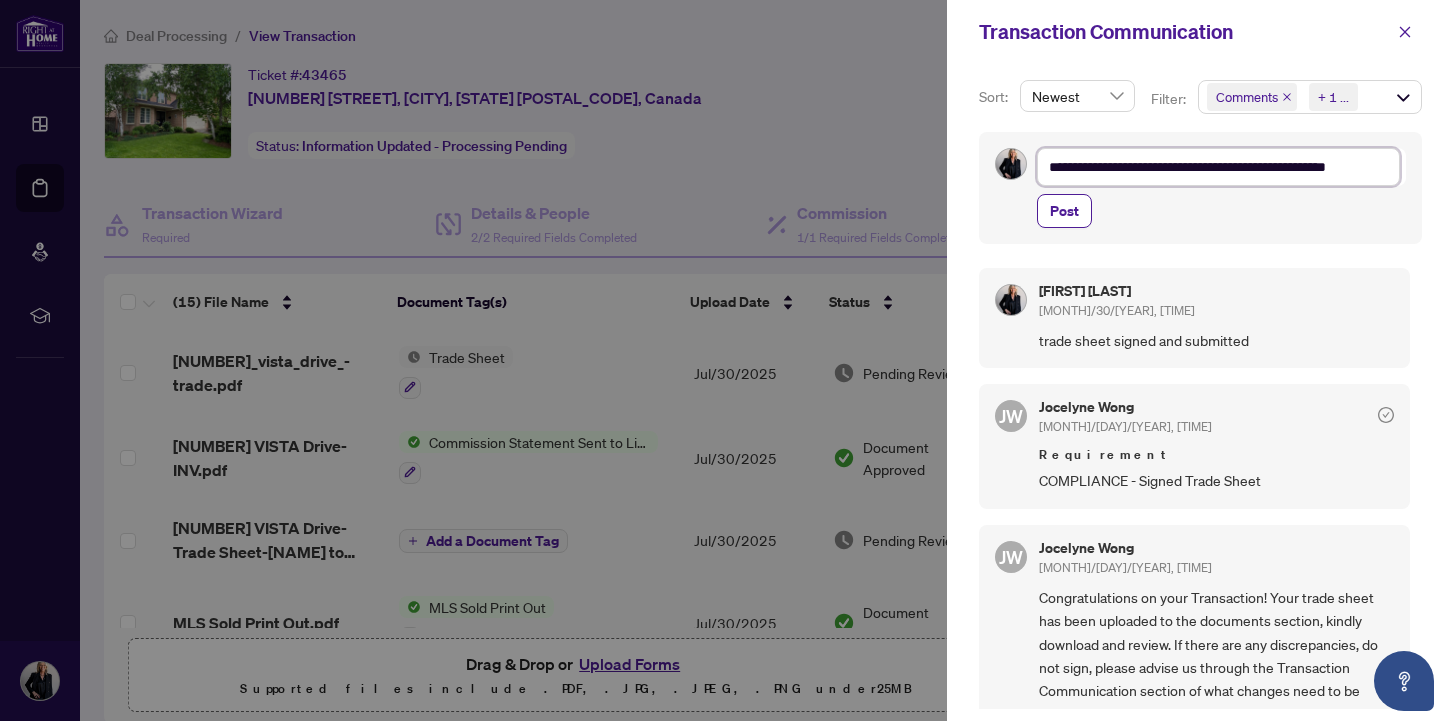 type on "**********" 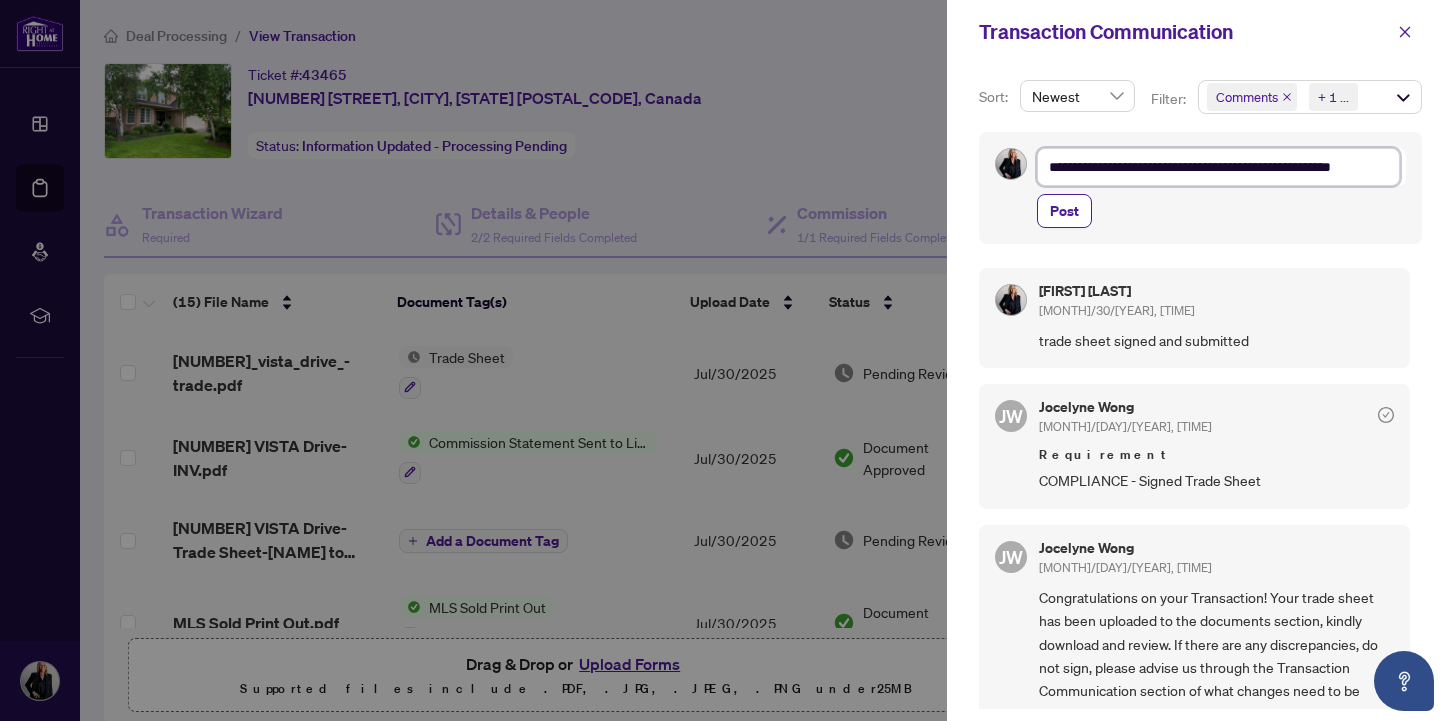 type on "**********" 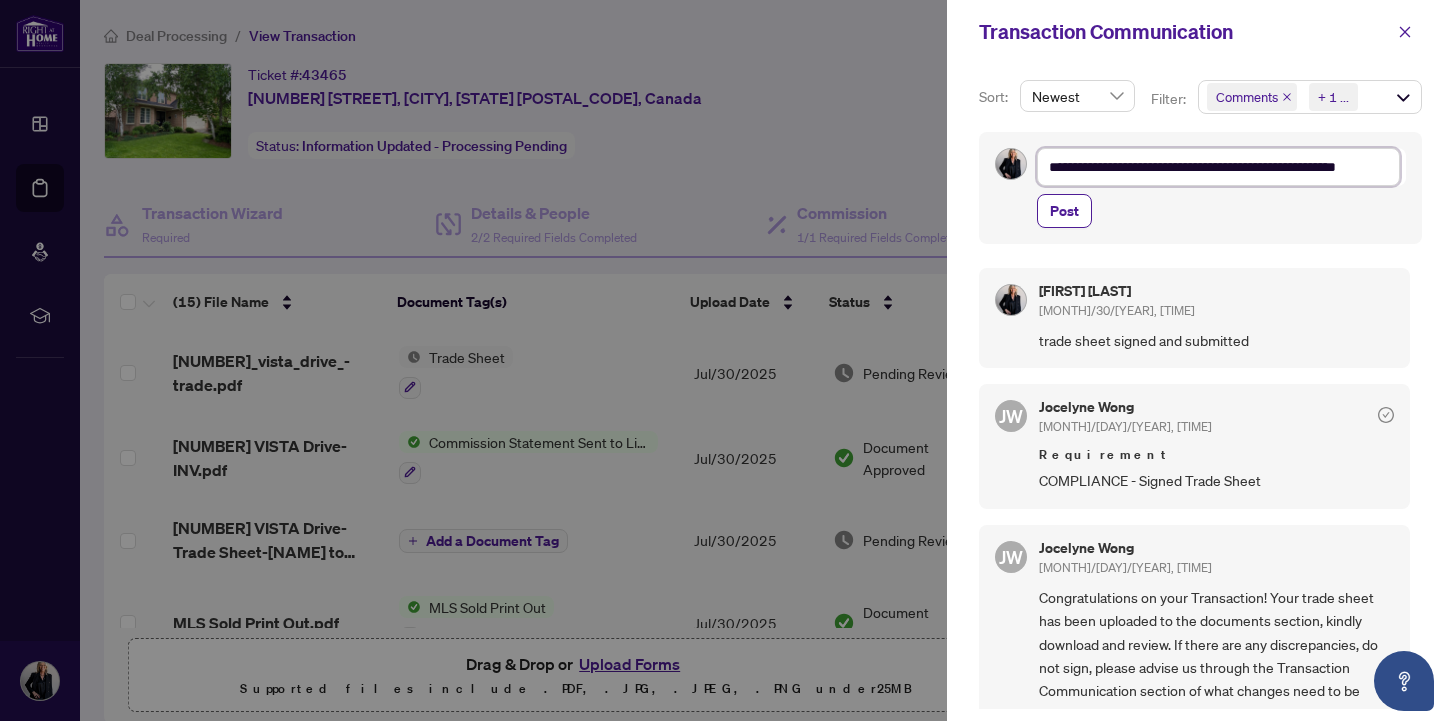 type on "**********" 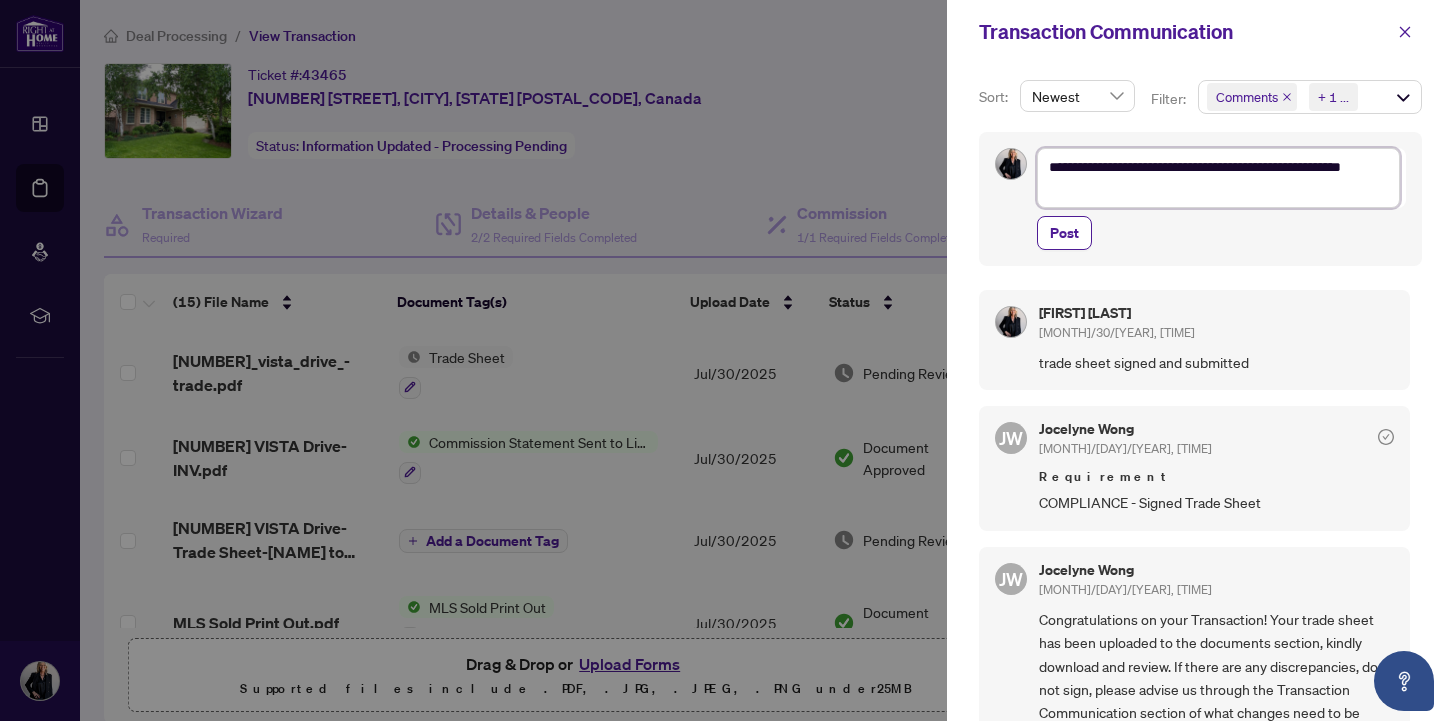 type on "**********" 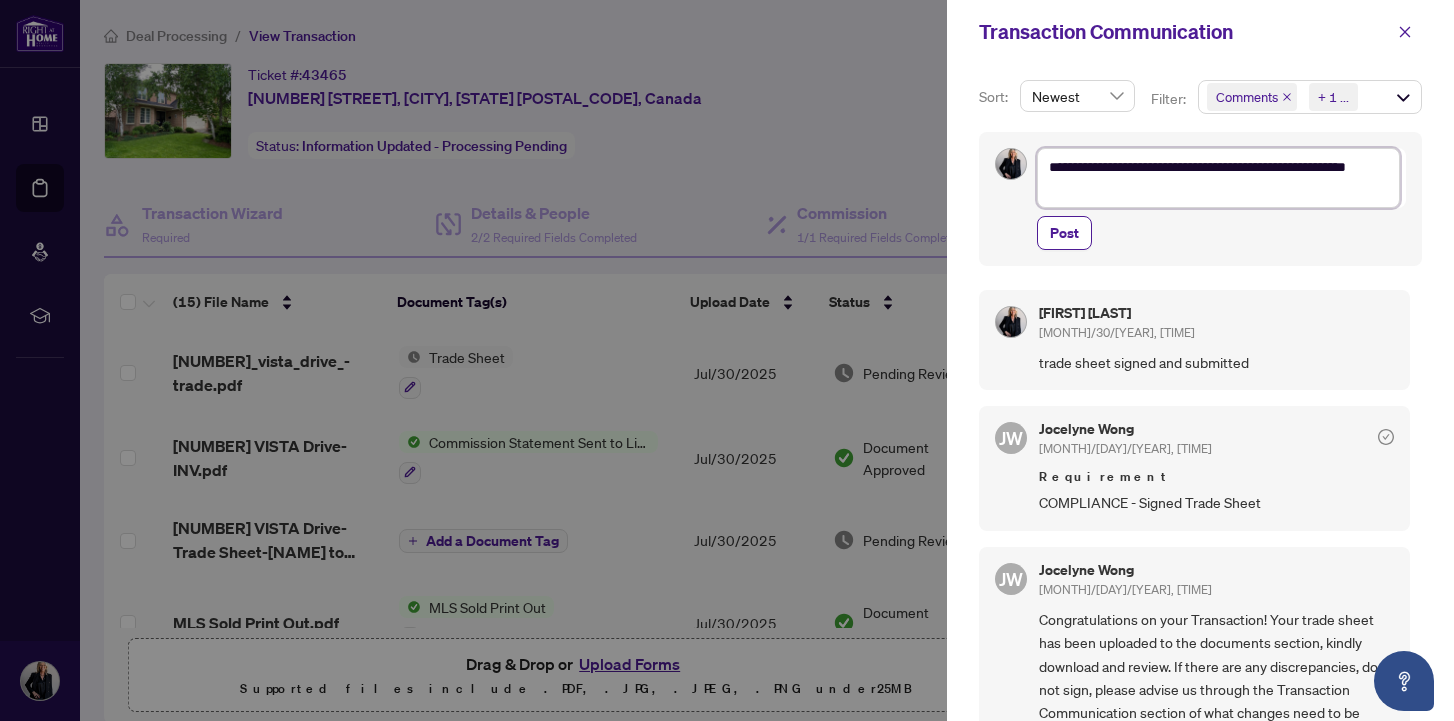 type on "**********" 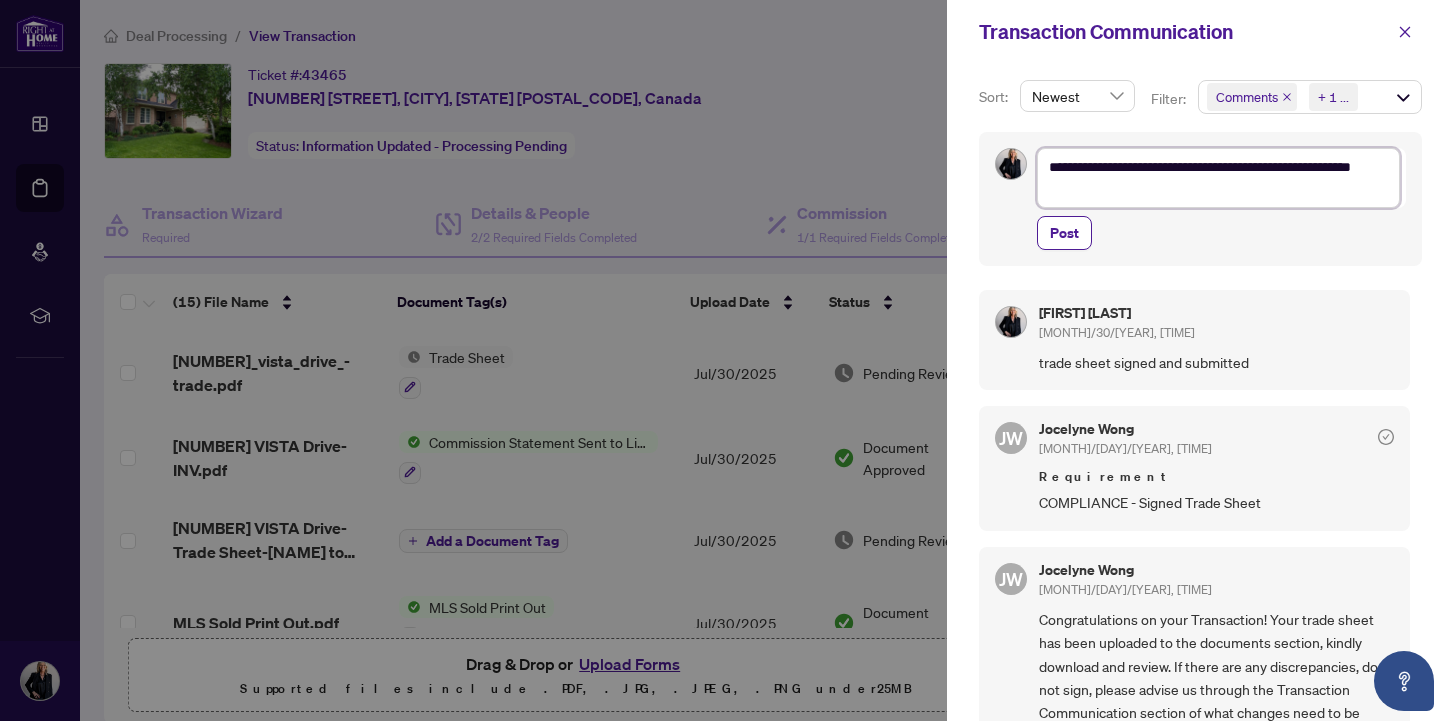 type on "**********" 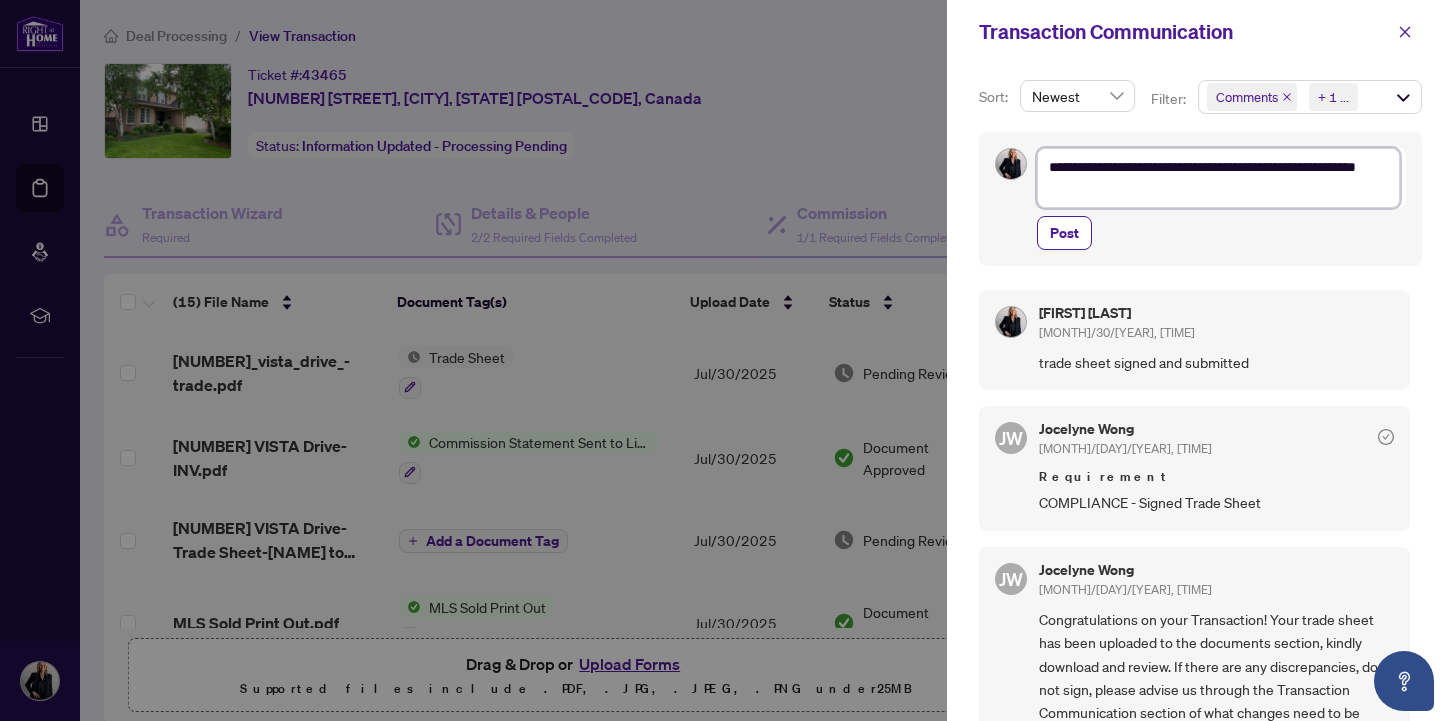 type on "**********" 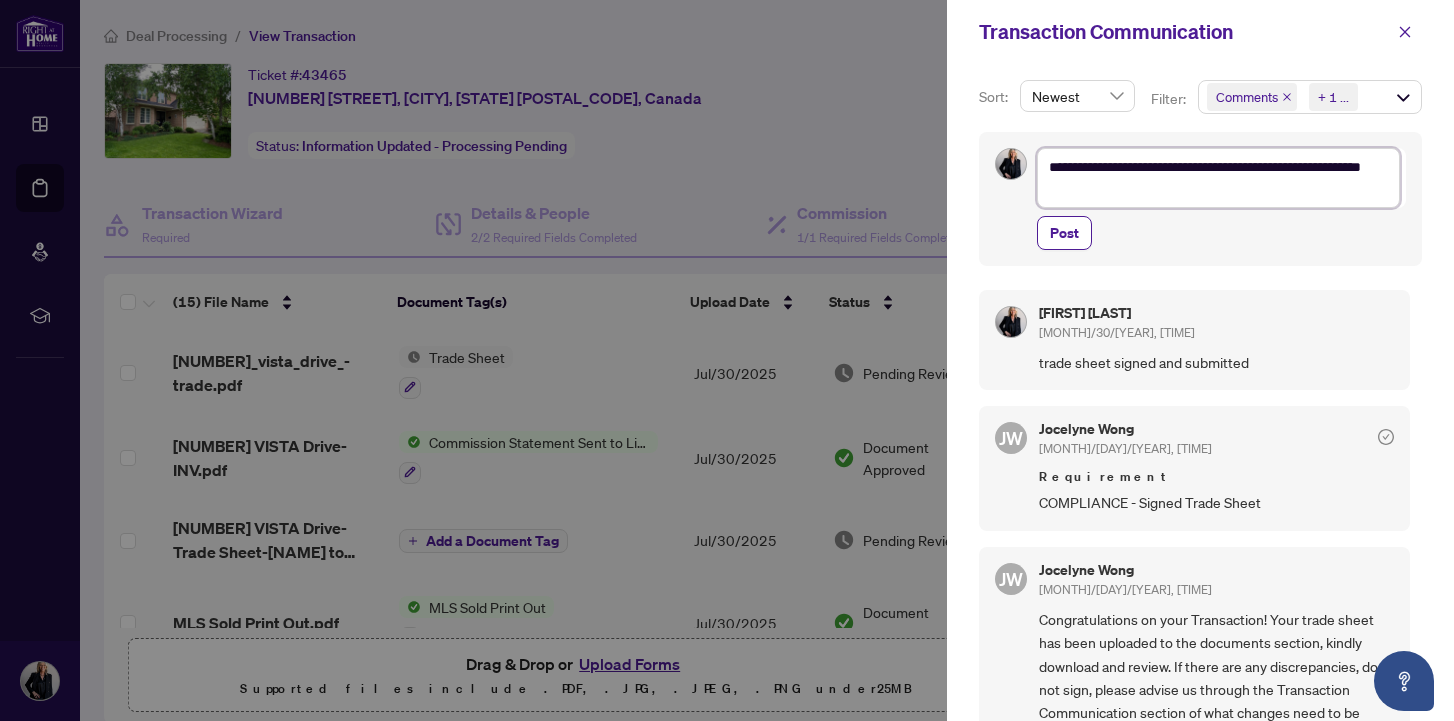 type on "**********" 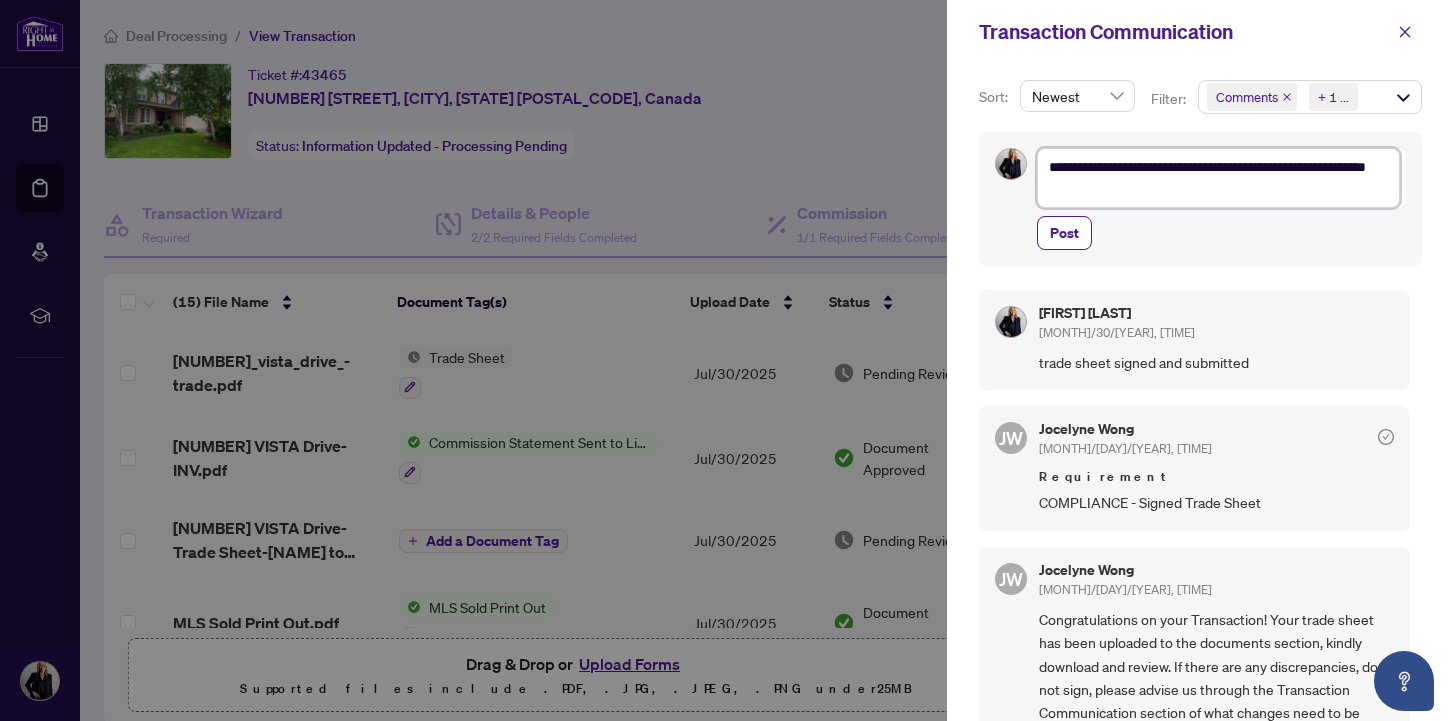 type on "**********" 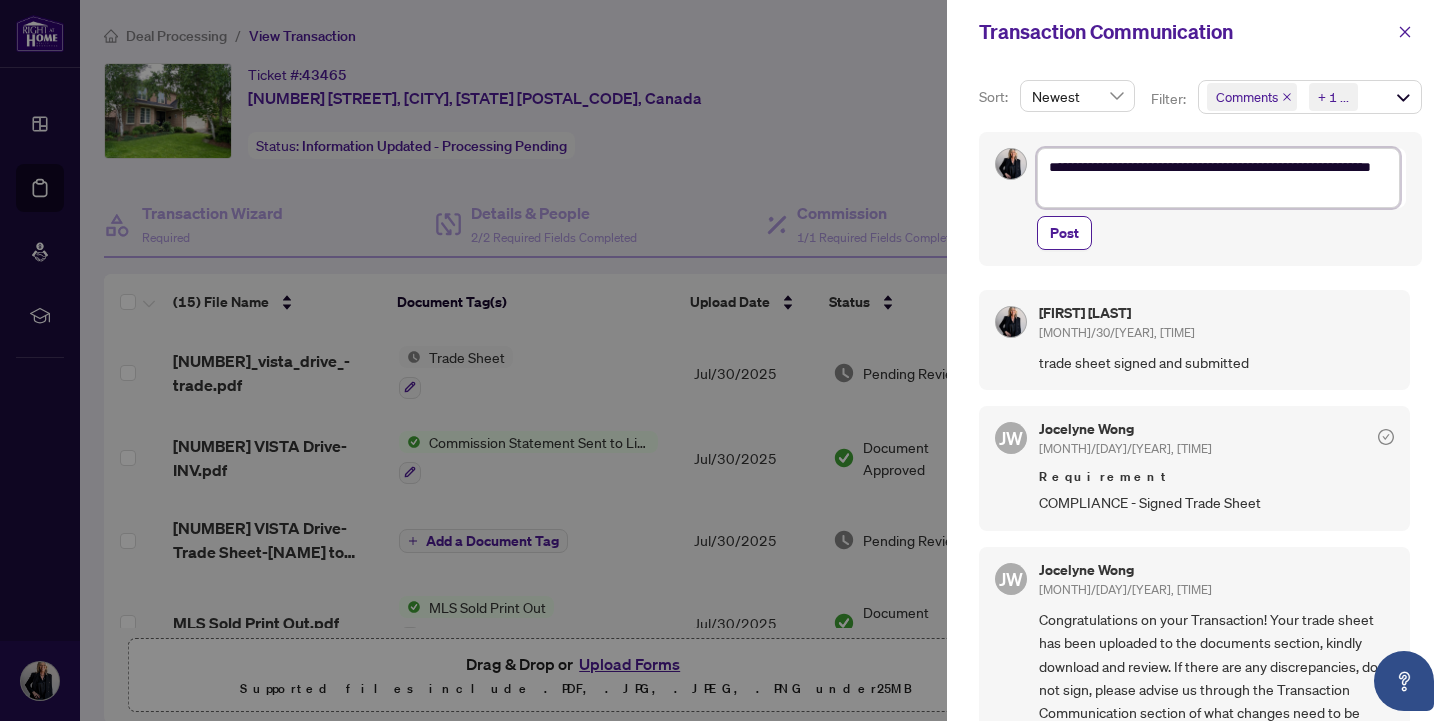 type on "**********" 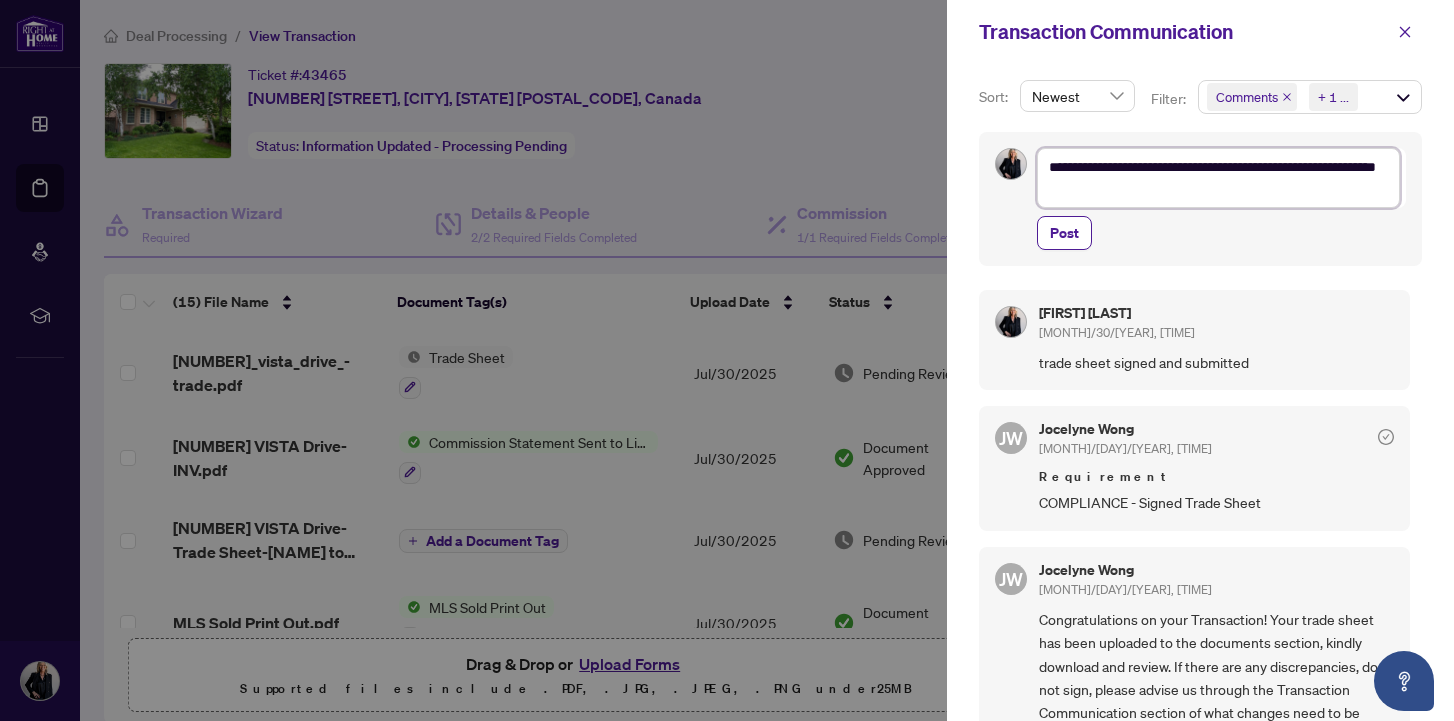 type on "**********" 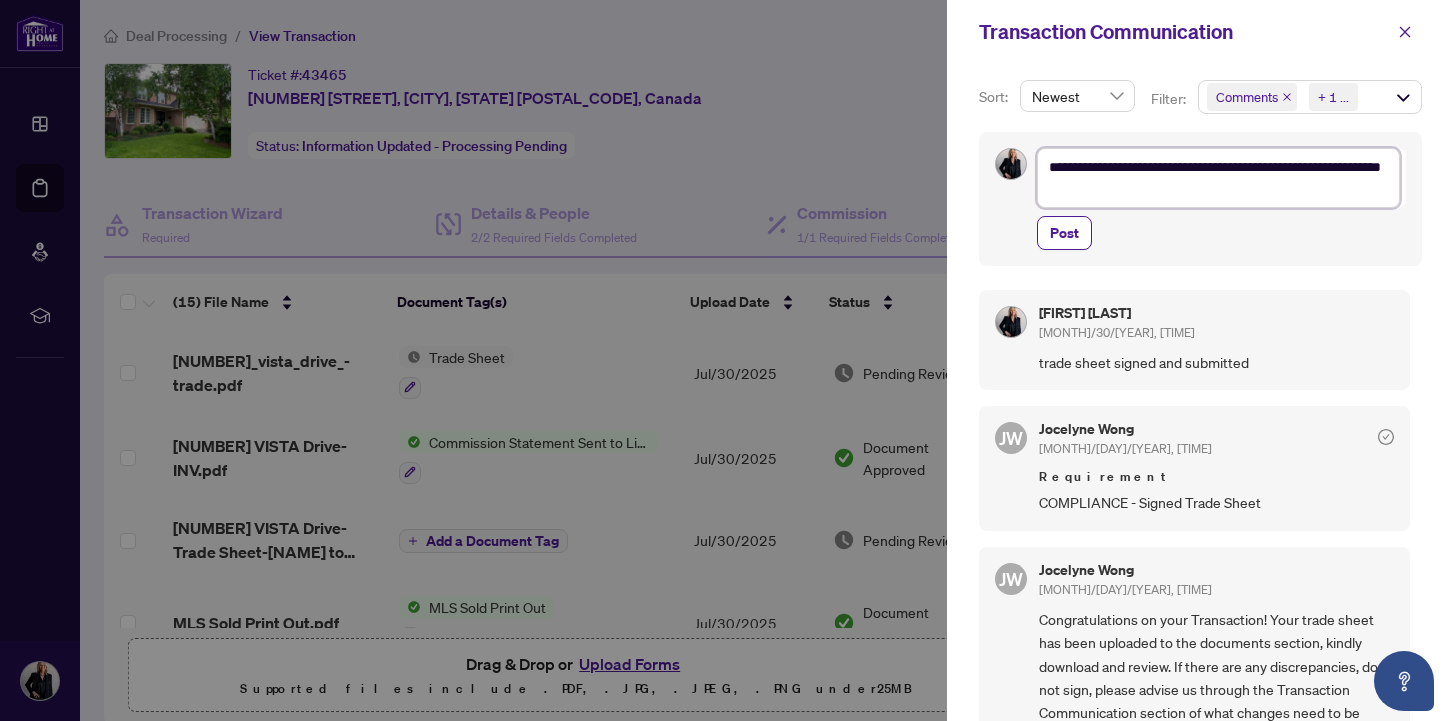 type on "**********" 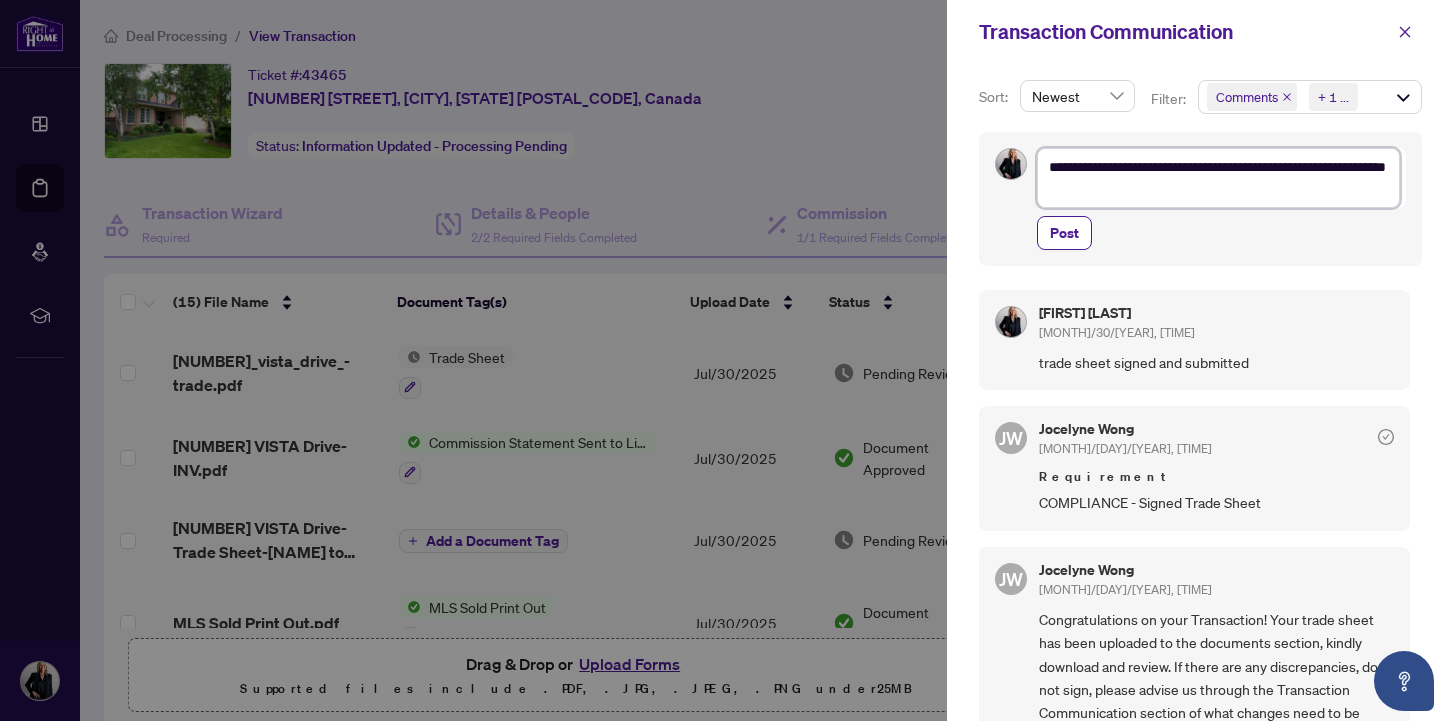 type on "**********" 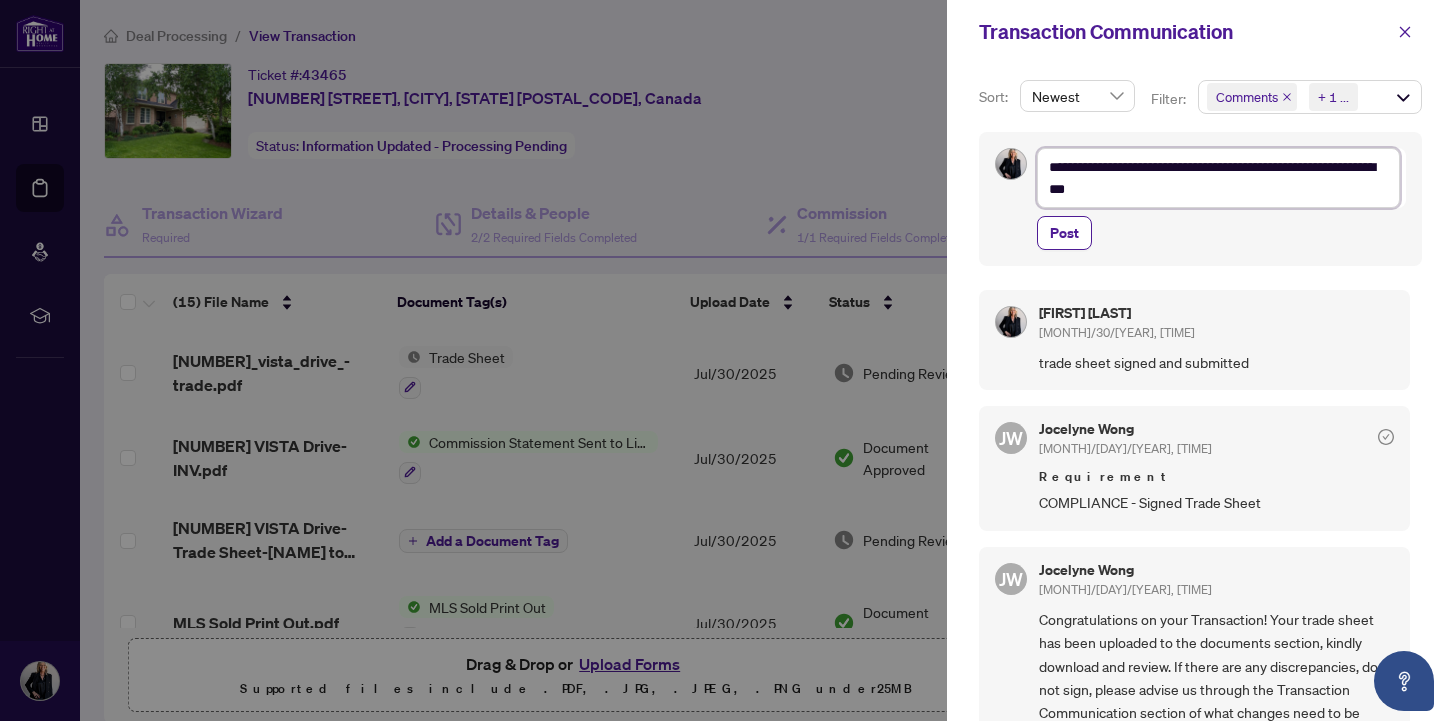 type on "**********" 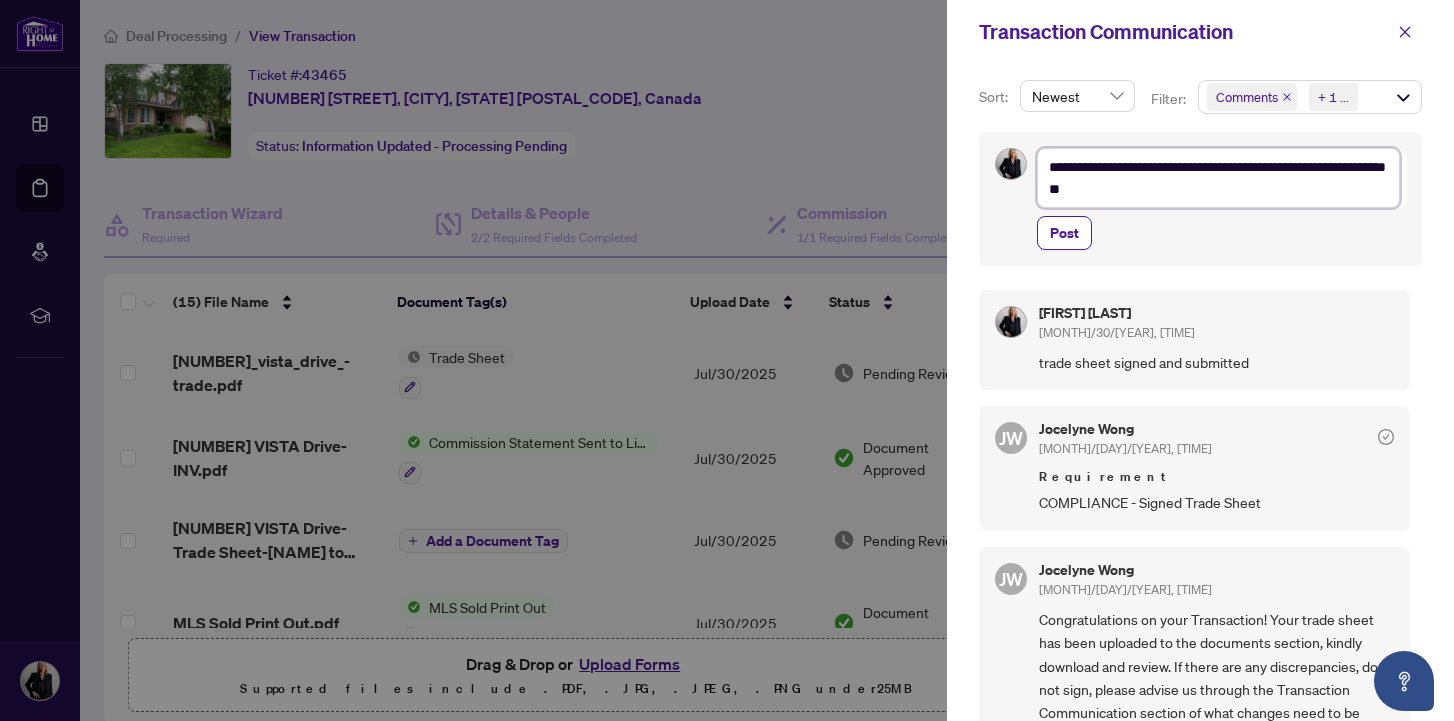 type on "**********" 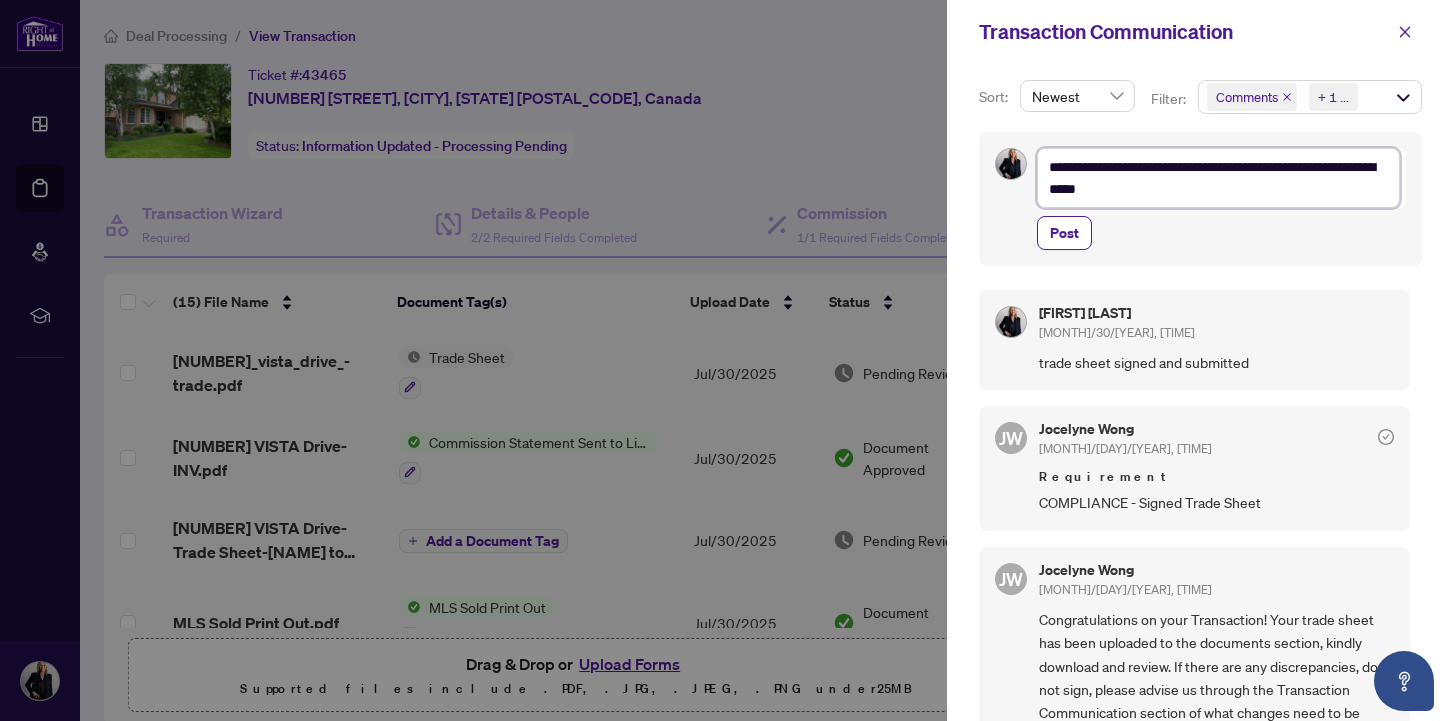 type on "**********" 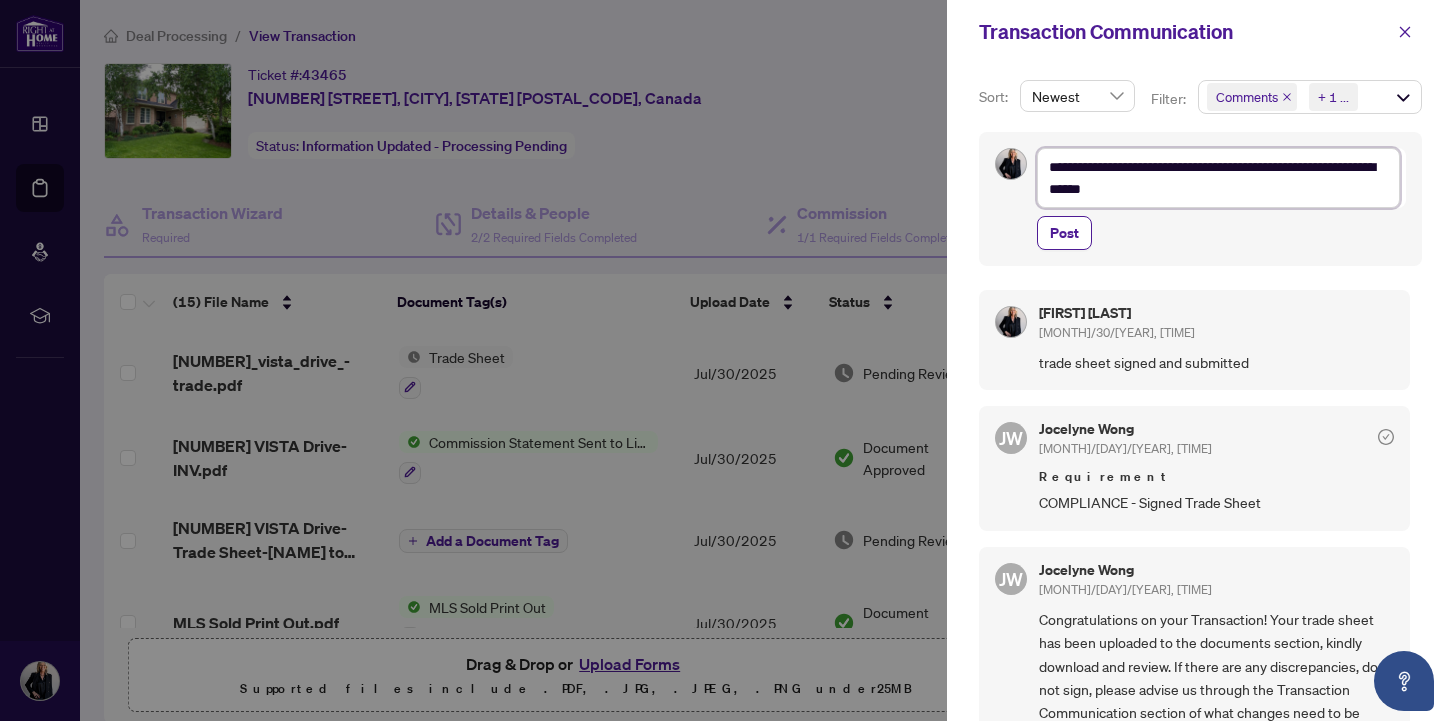 type on "**********" 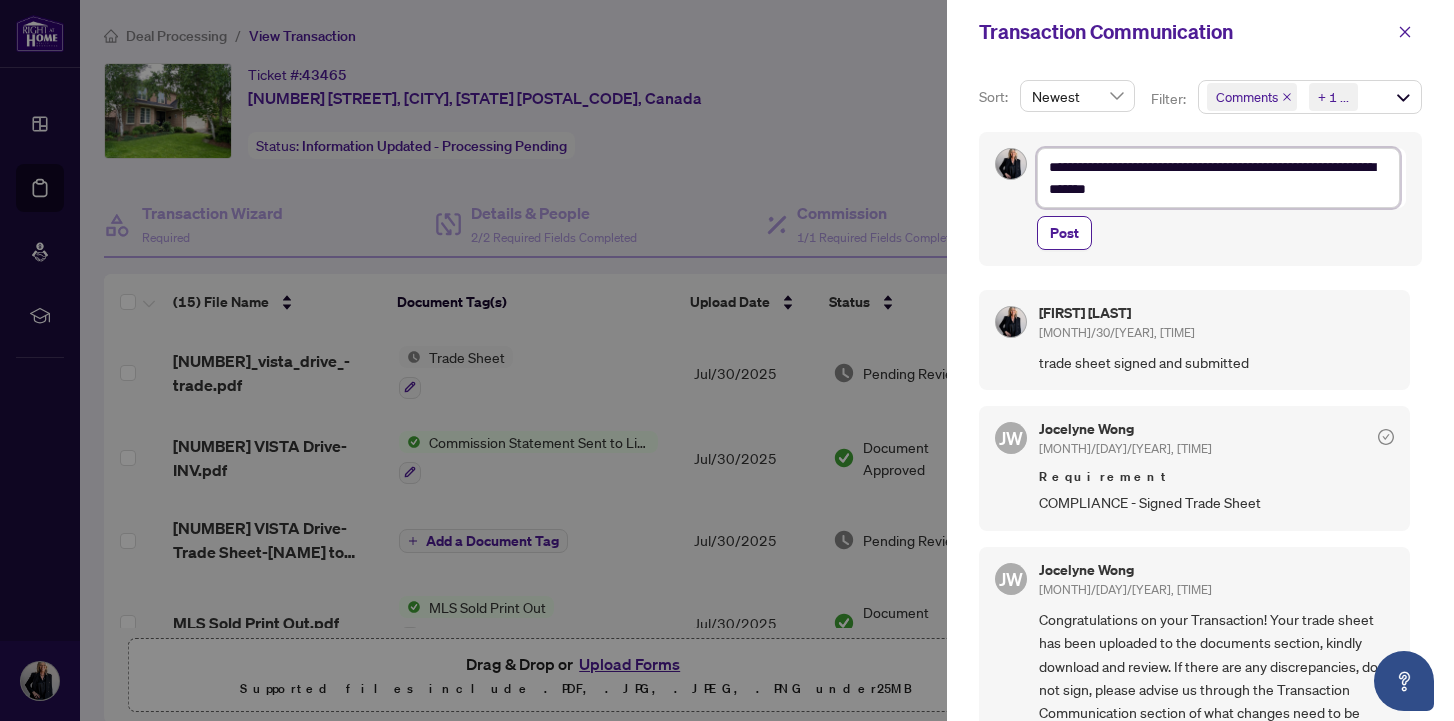 type on "**********" 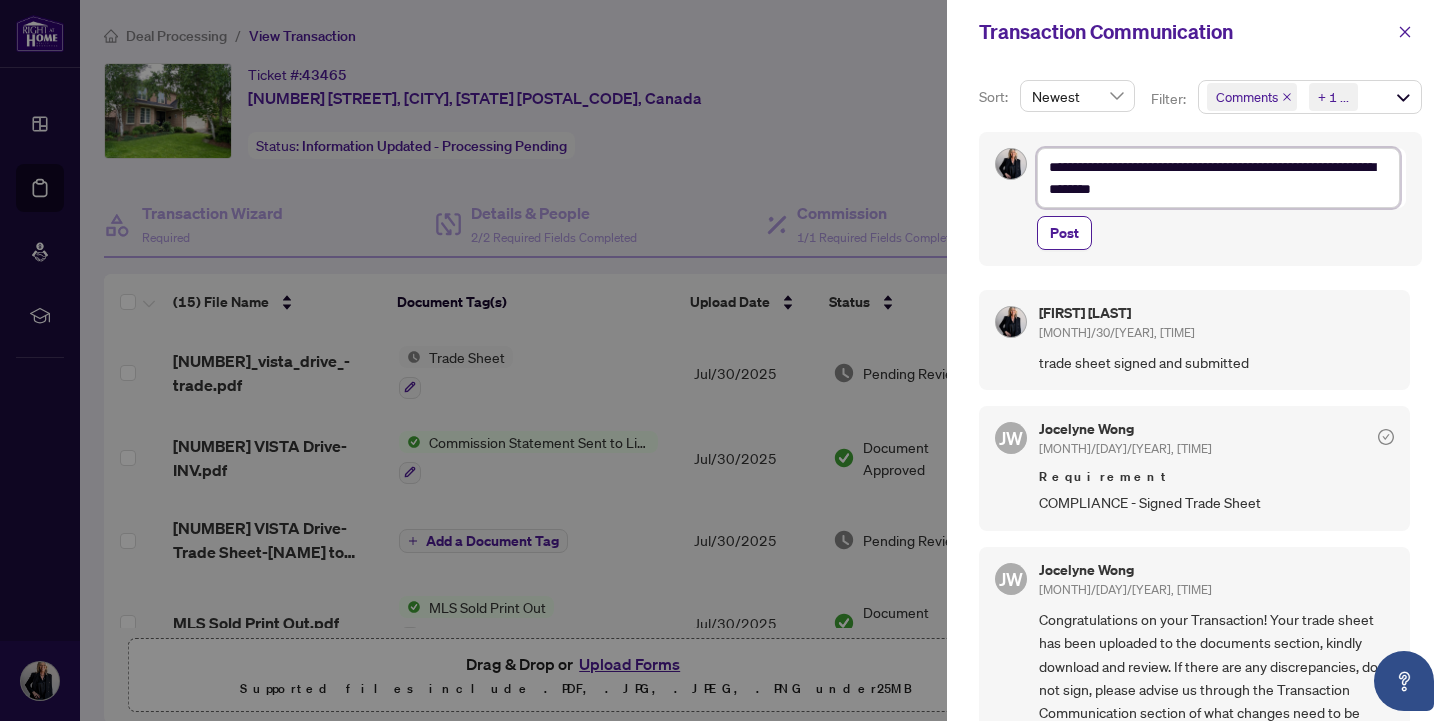 type on "**********" 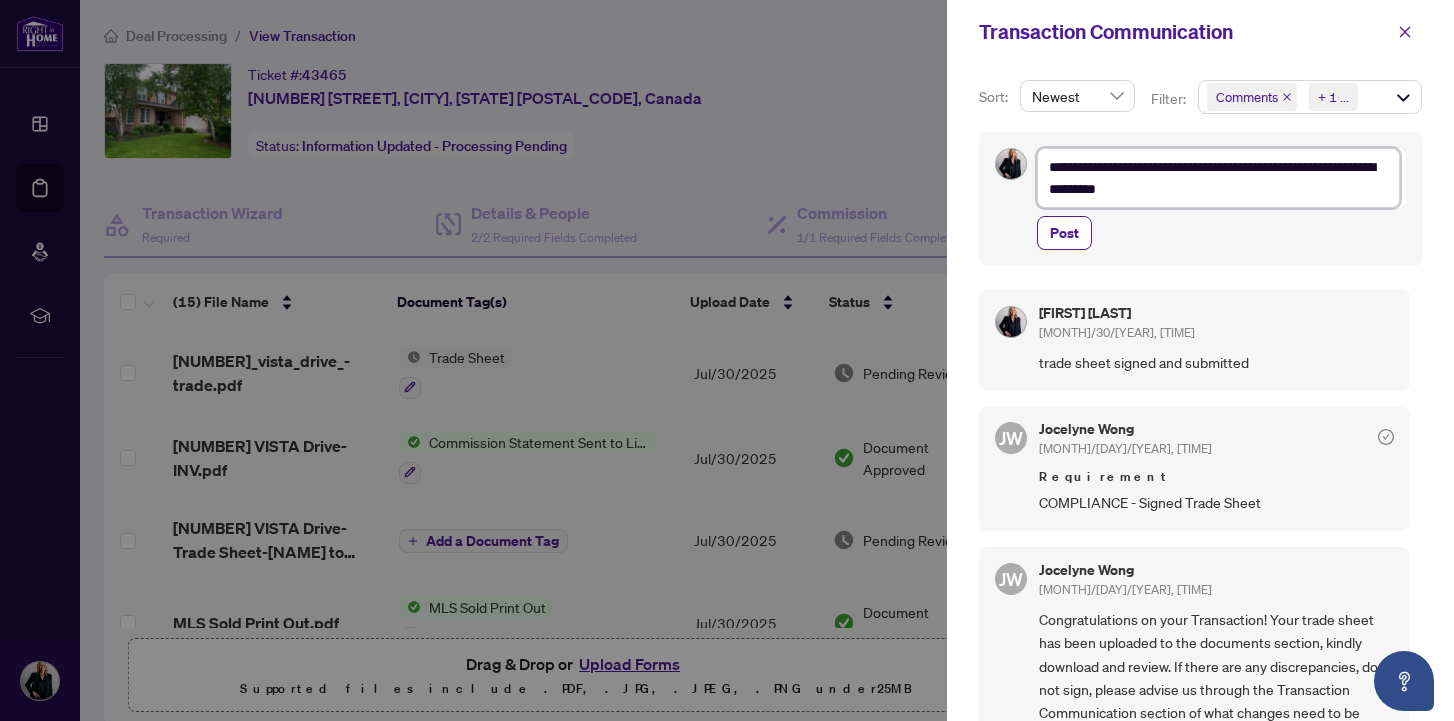 type on "**********" 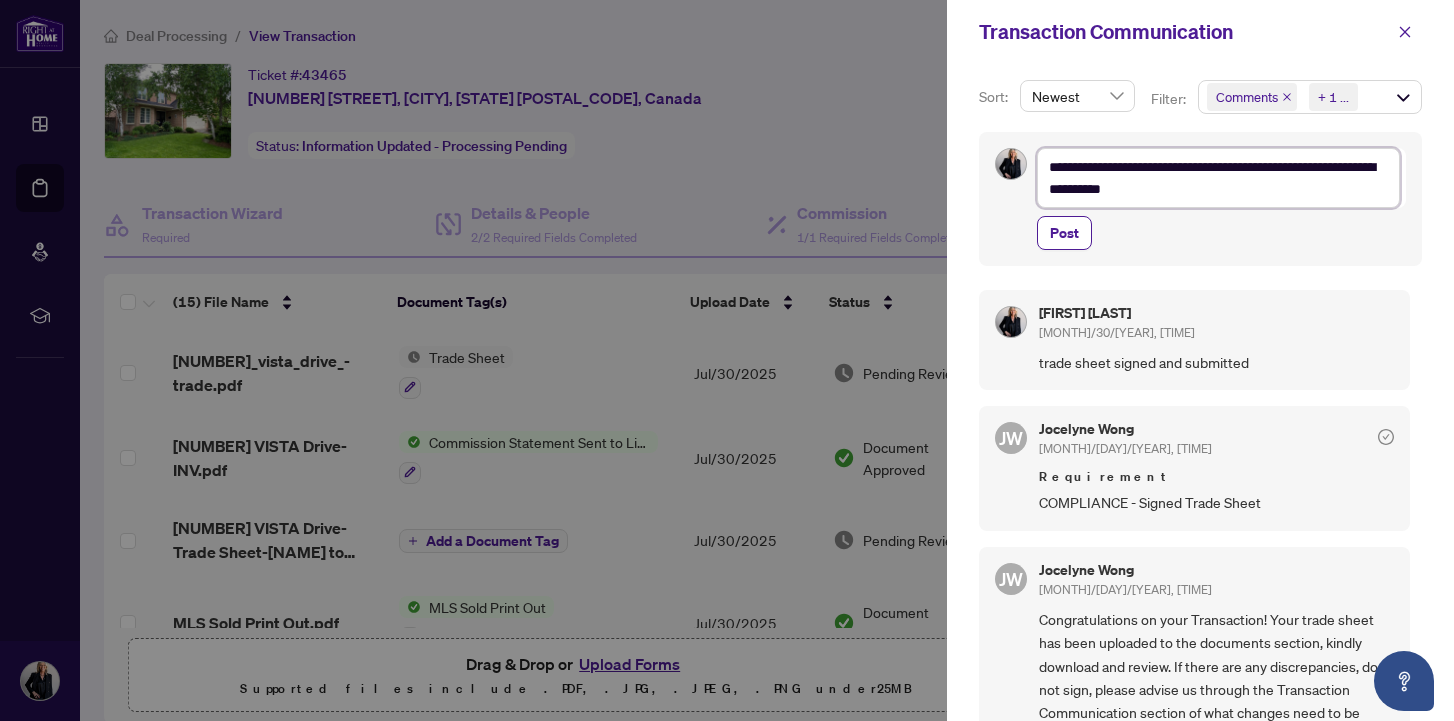 type on "**********" 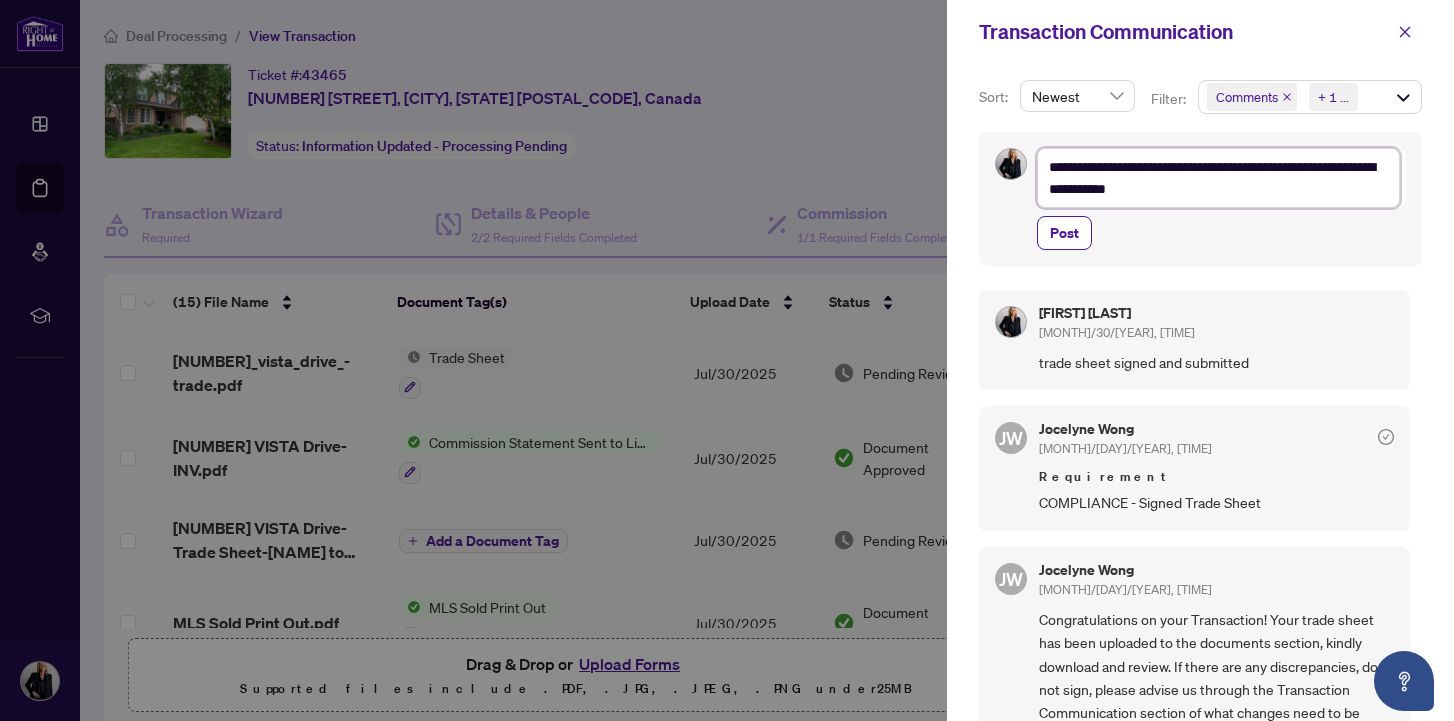 type on "**********" 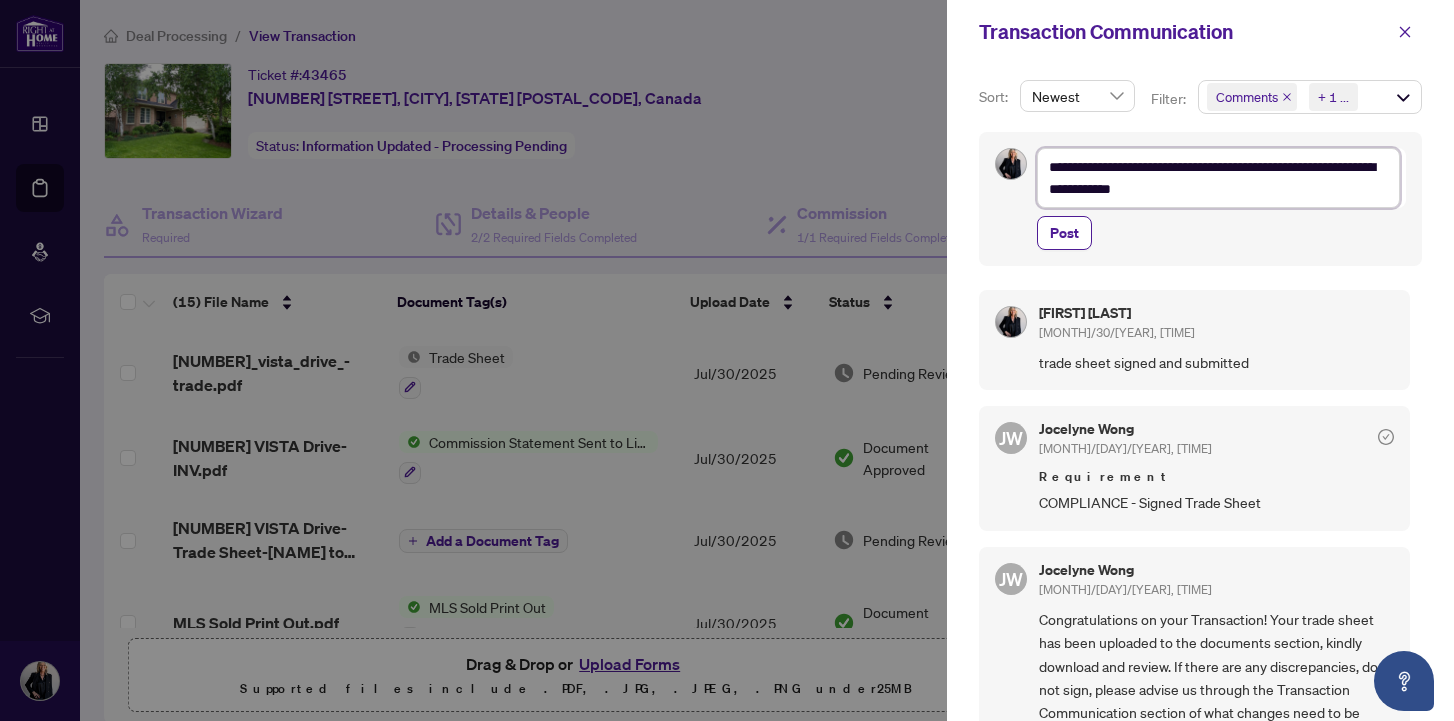 type on "**********" 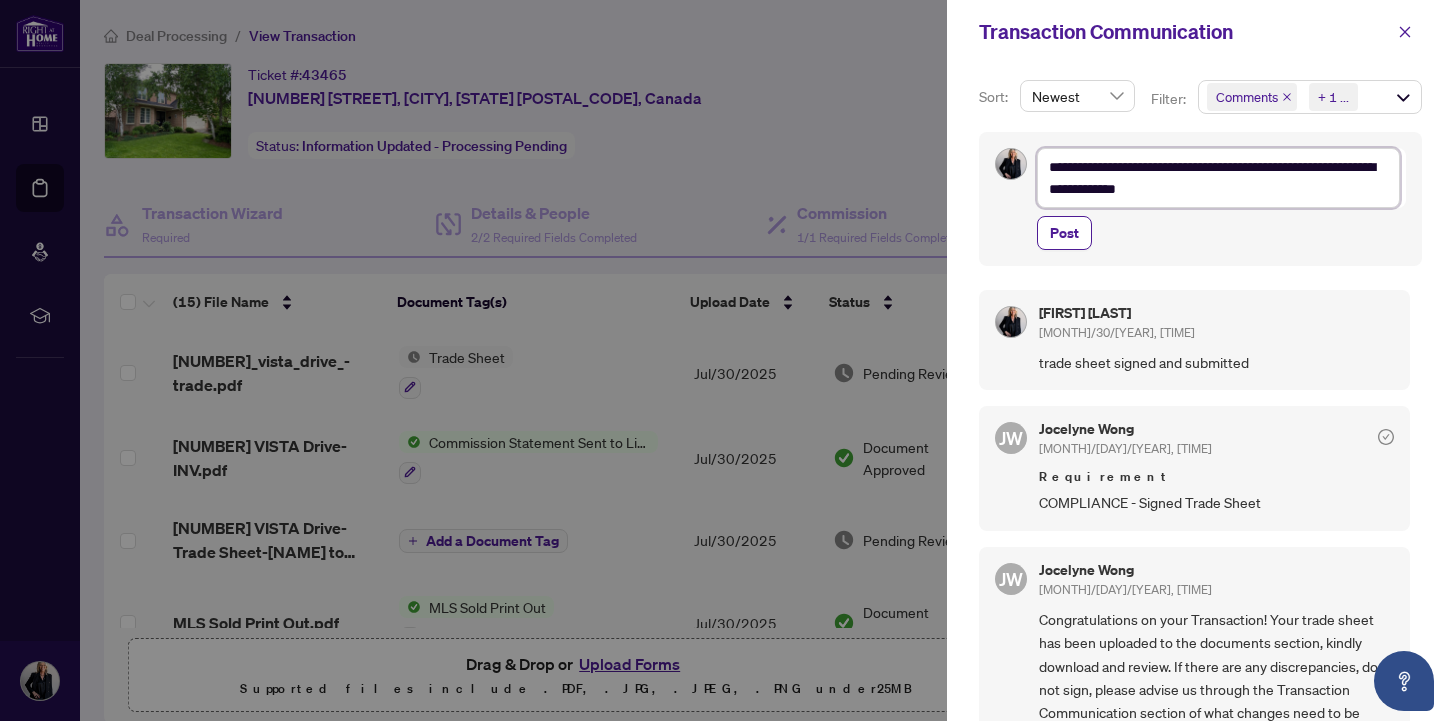 type on "**********" 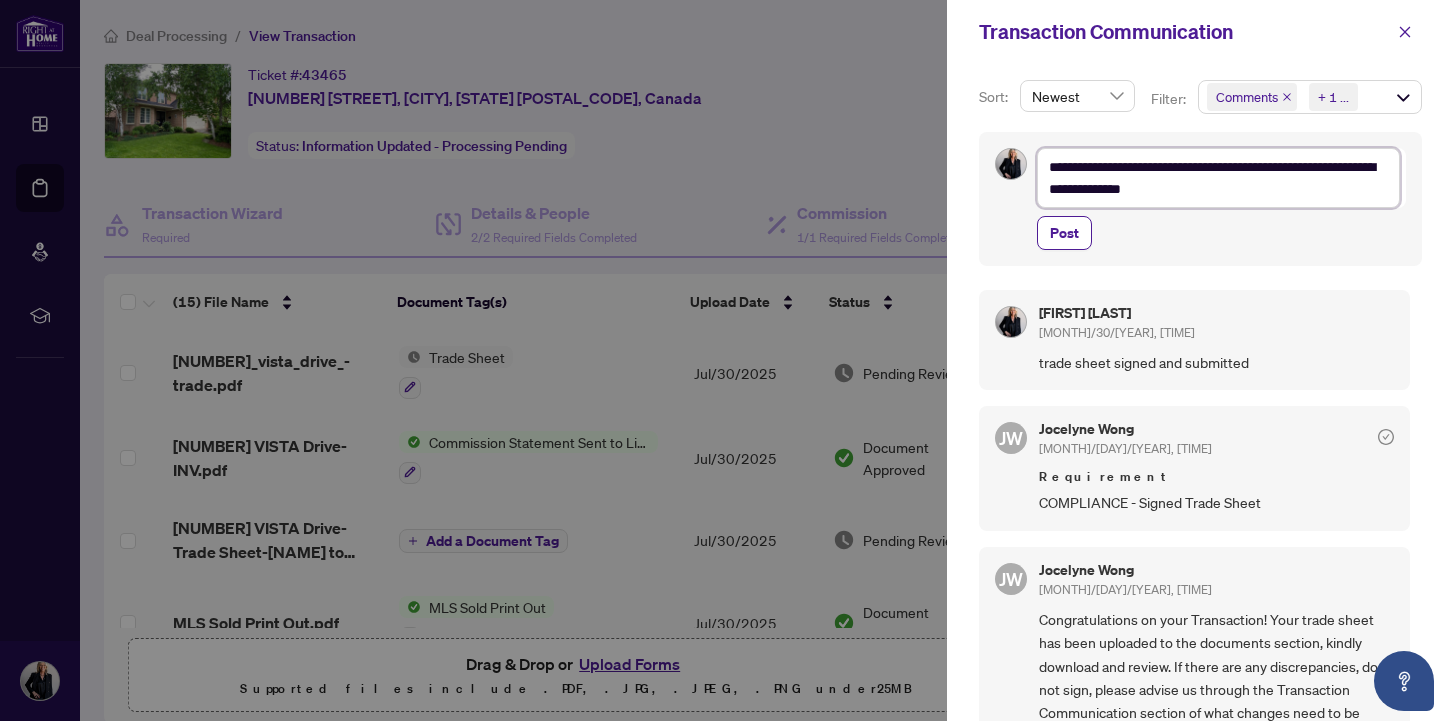 type on "**********" 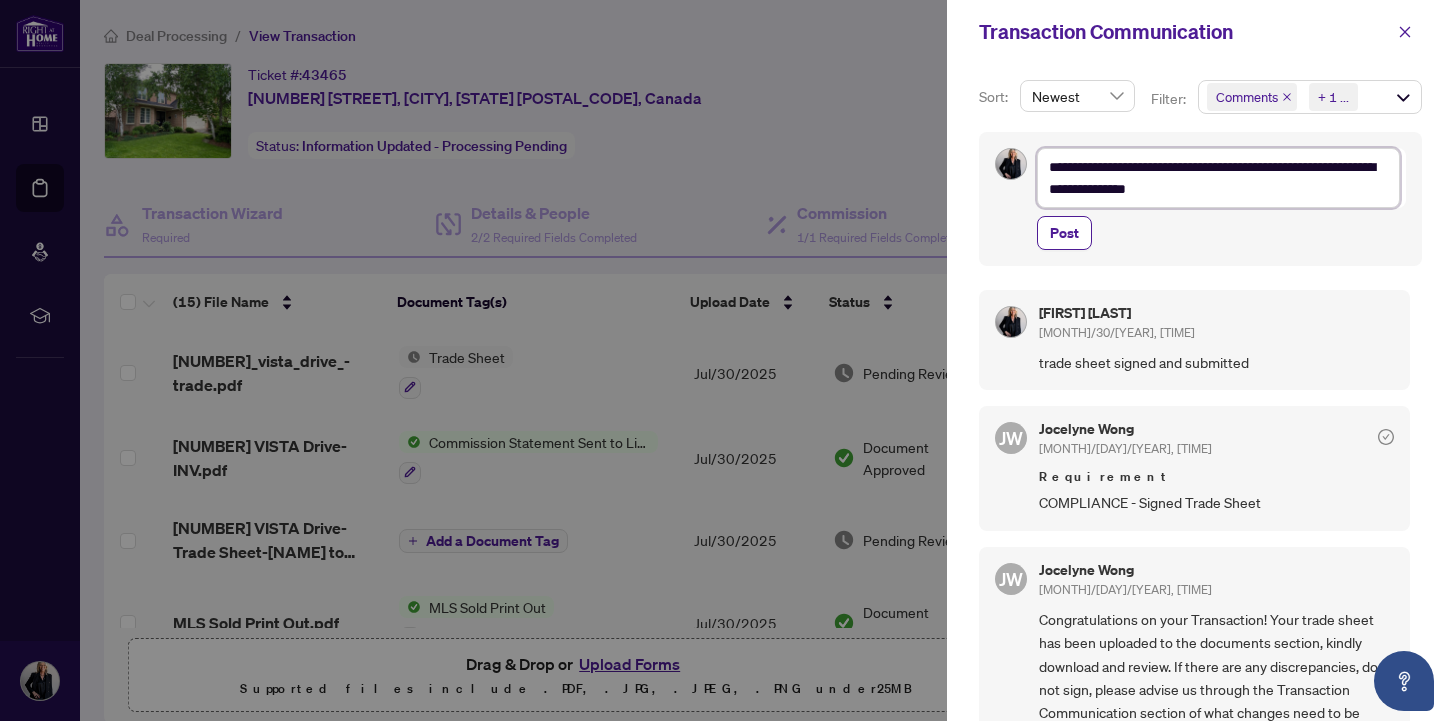 type on "**********" 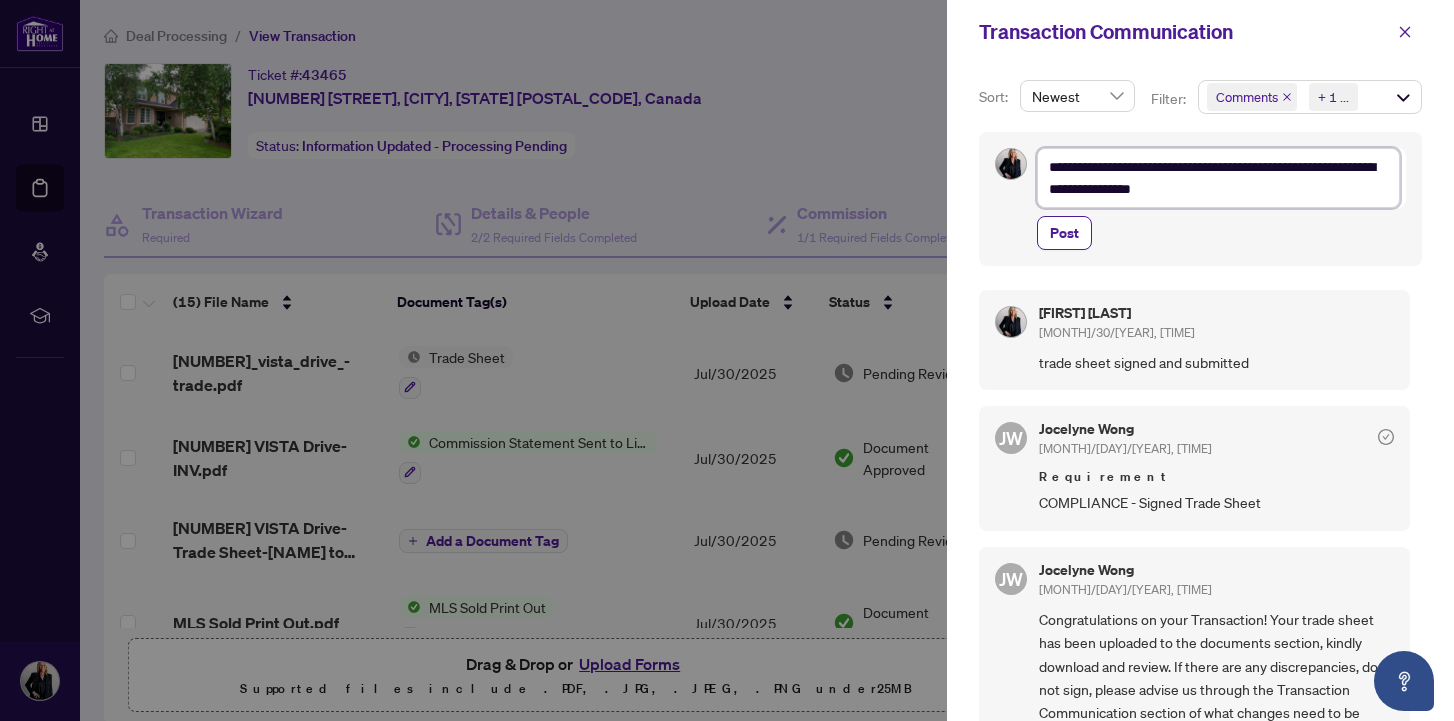 type on "**********" 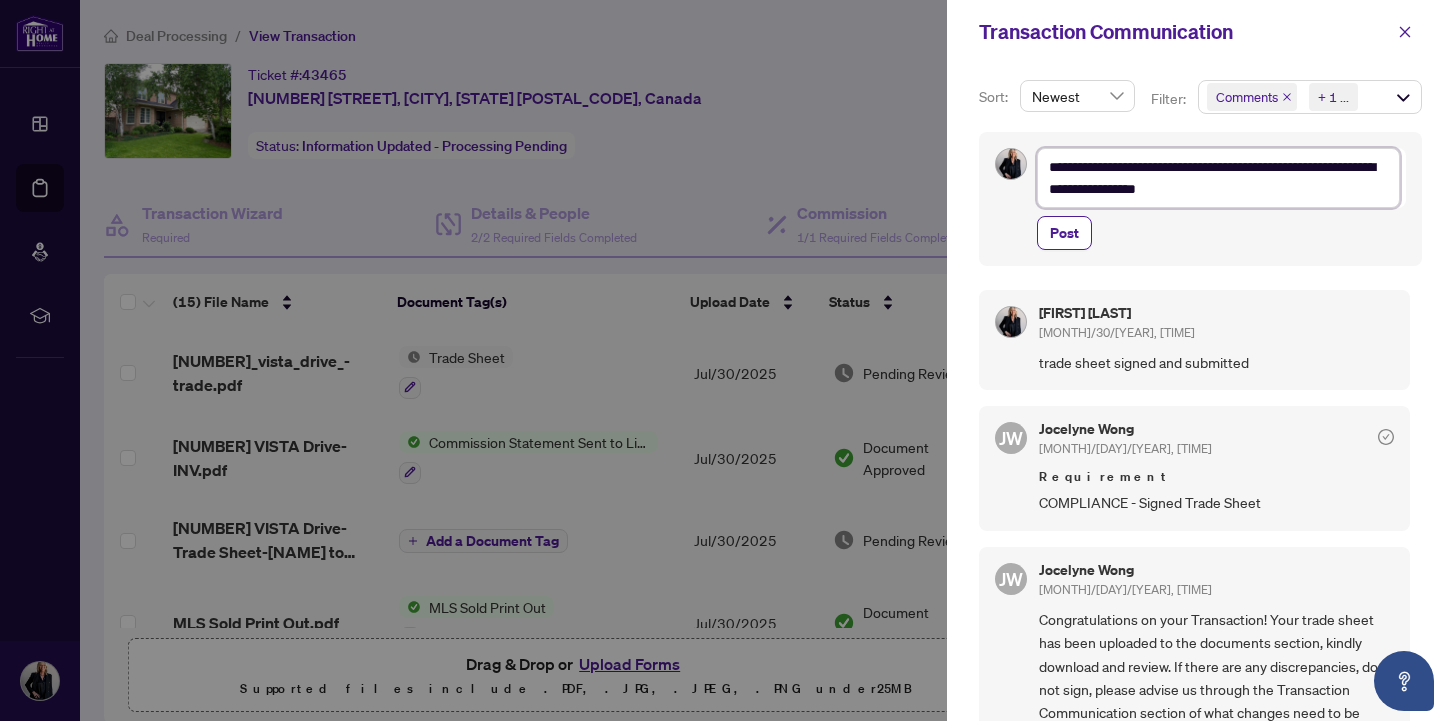 type on "**********" 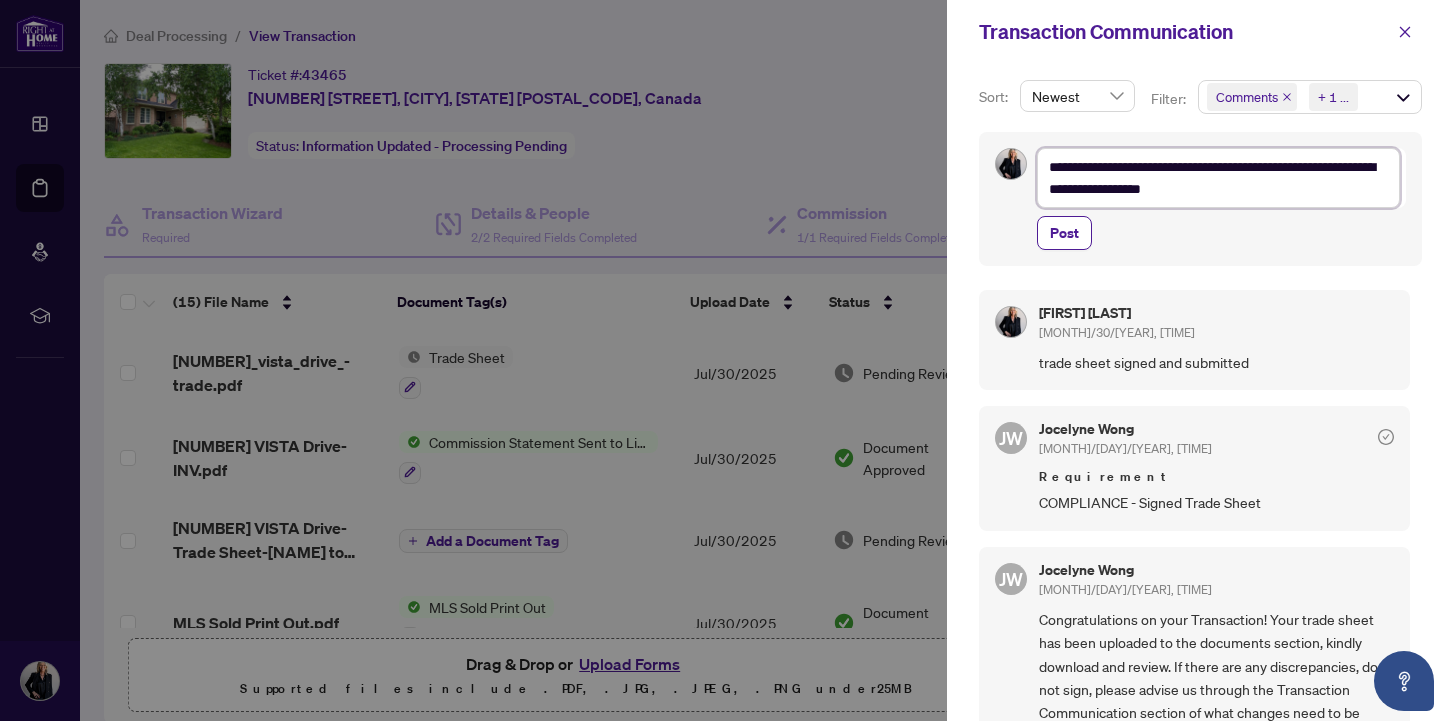 type on "**********" 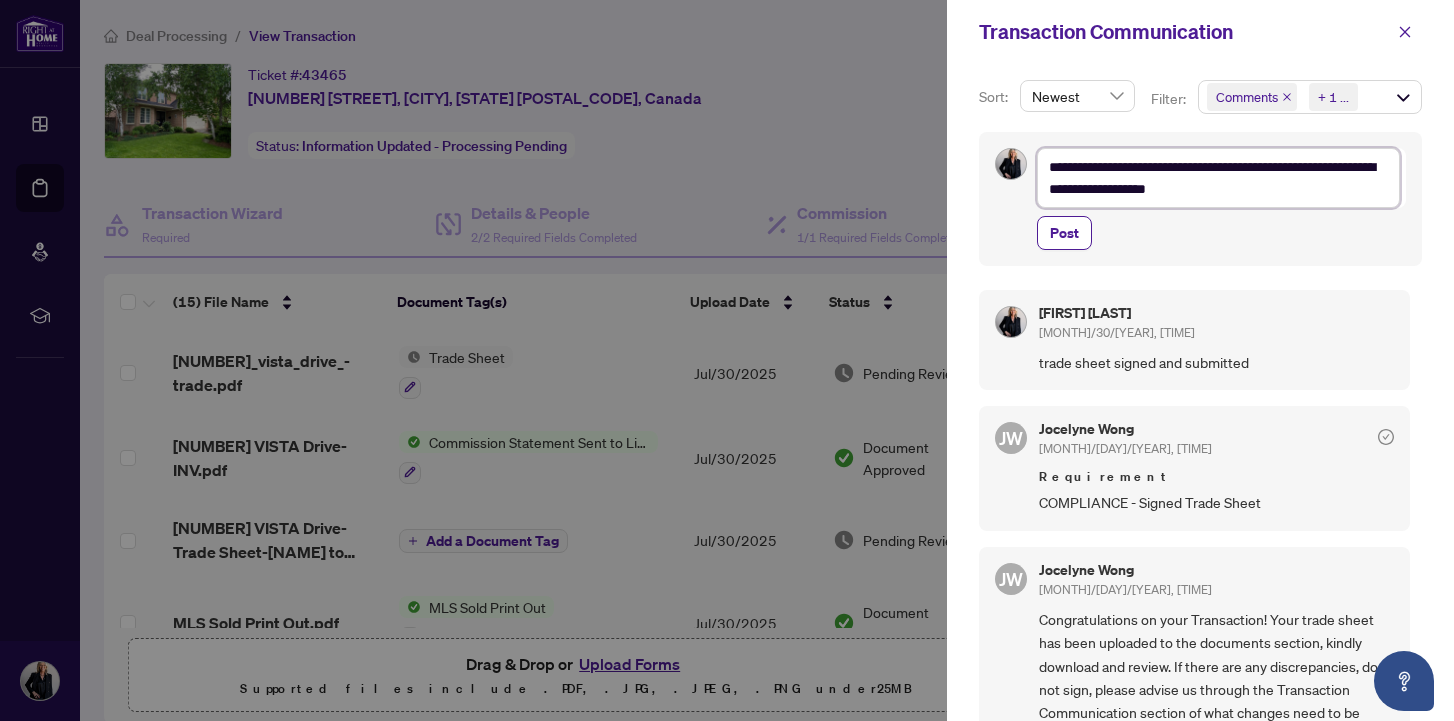 type on "**********" 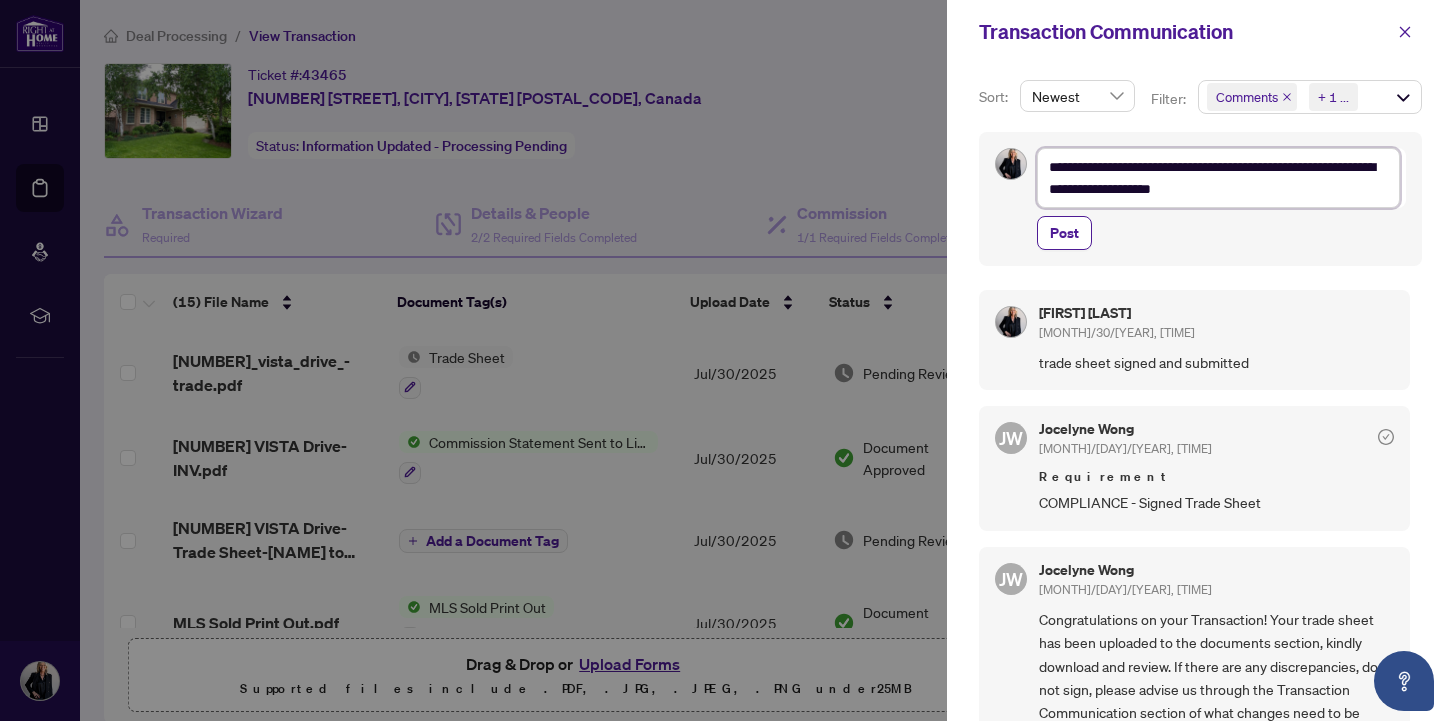 type on "**********" 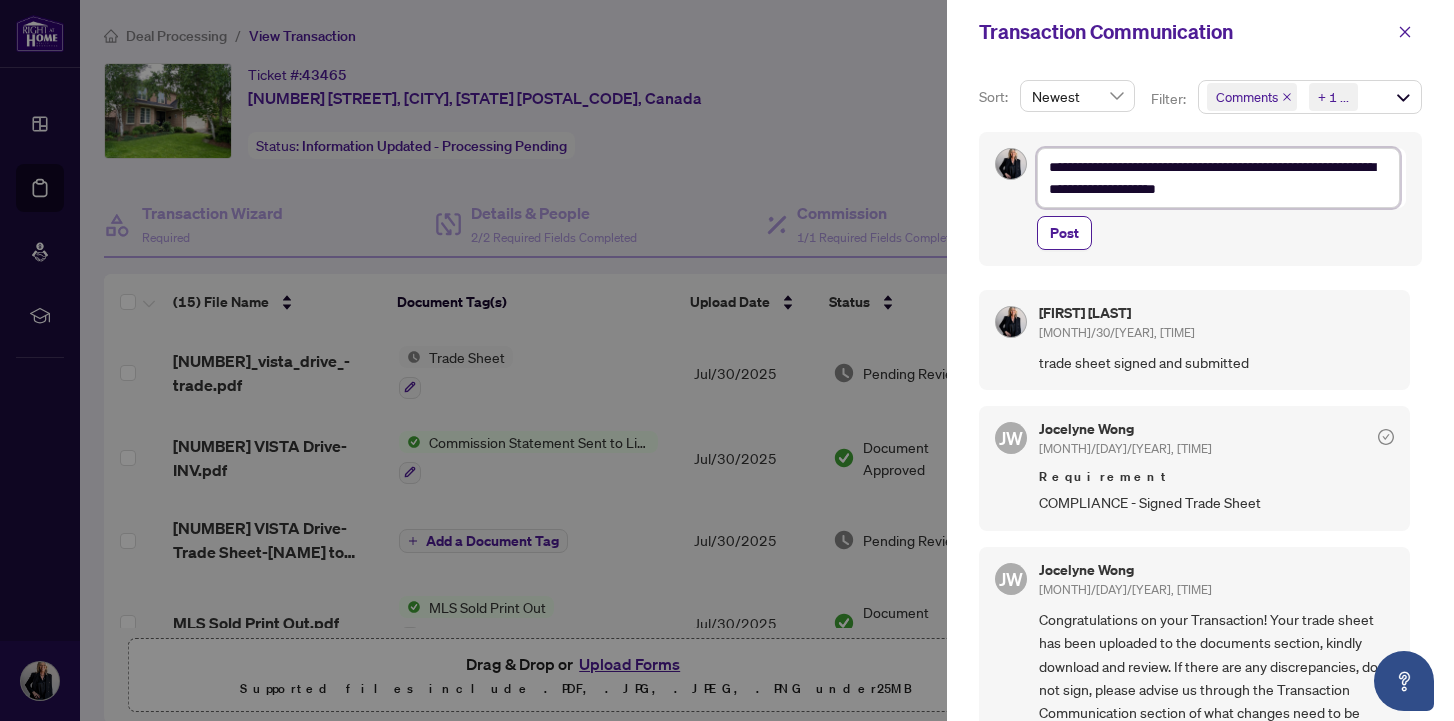 type on "**********" 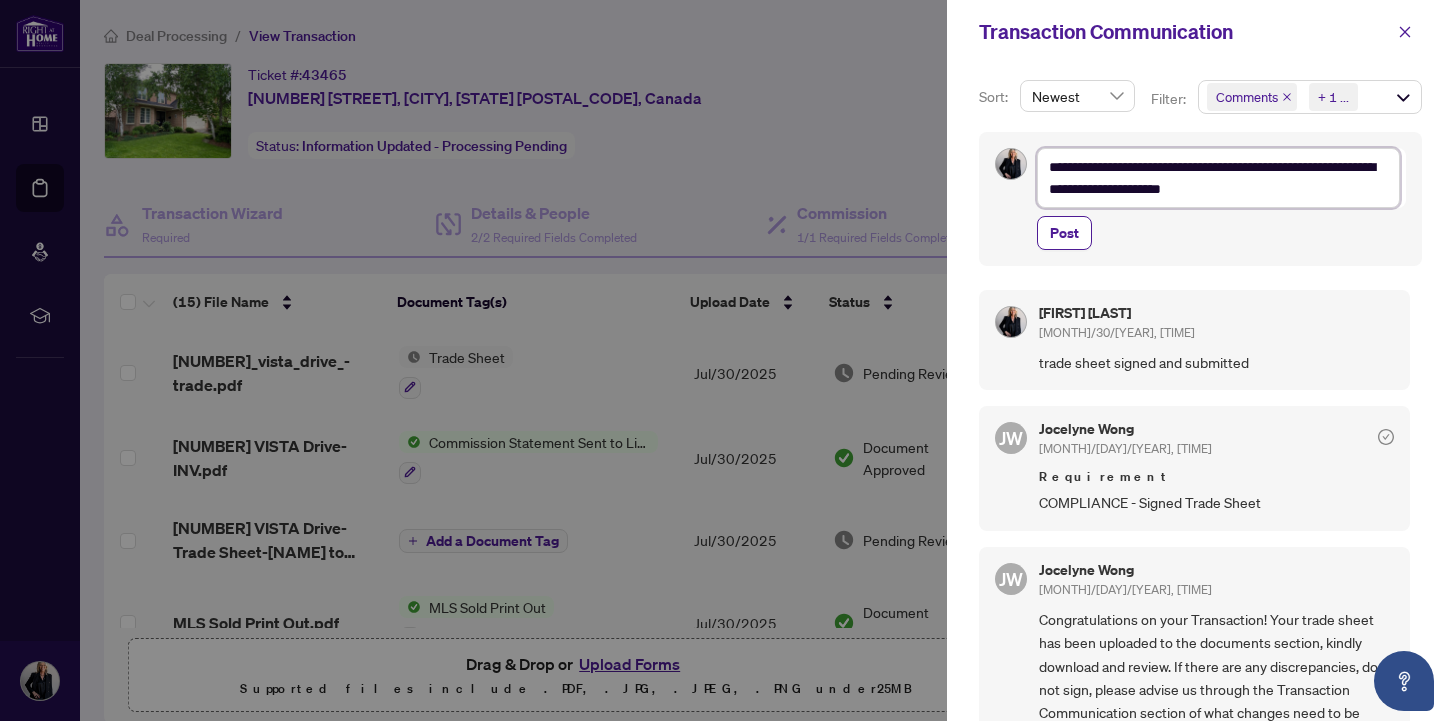 type on "**********" 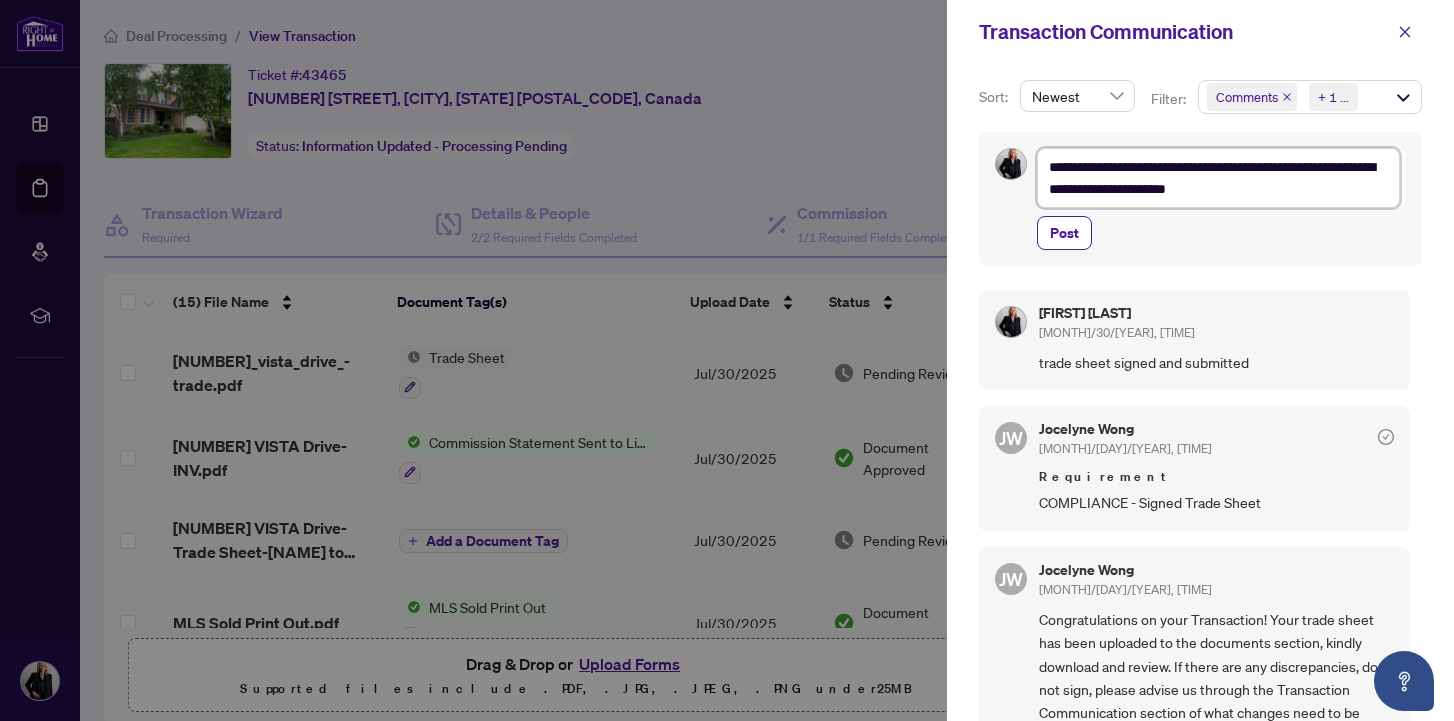 type on "**********" 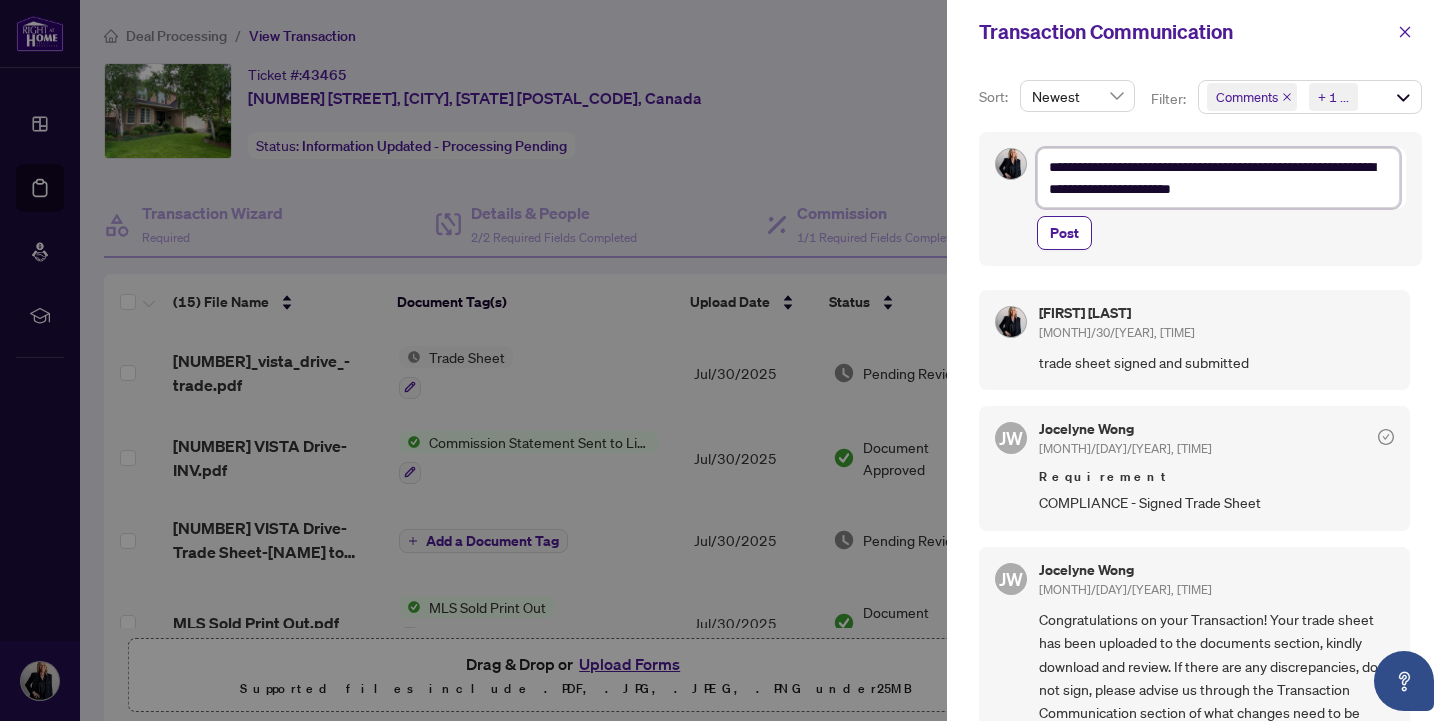 type on "**********" 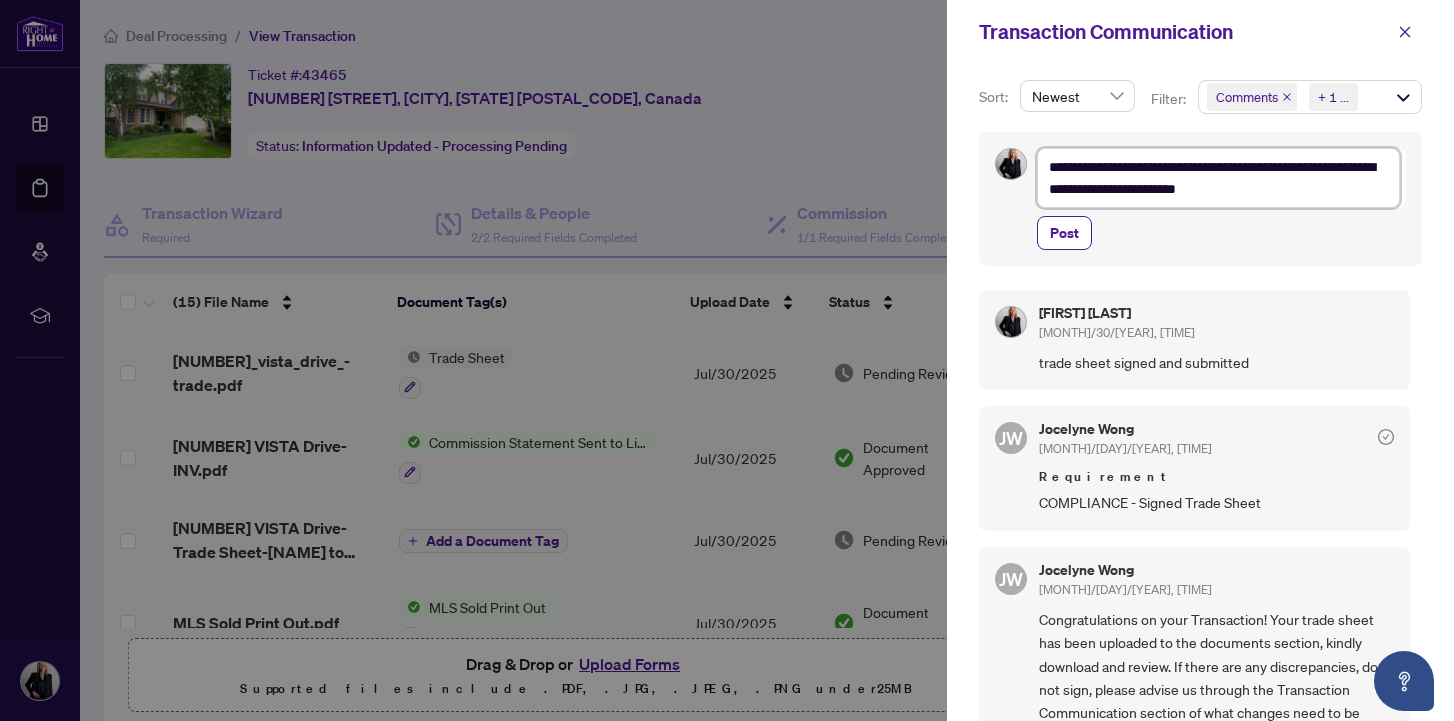 type on "**********" 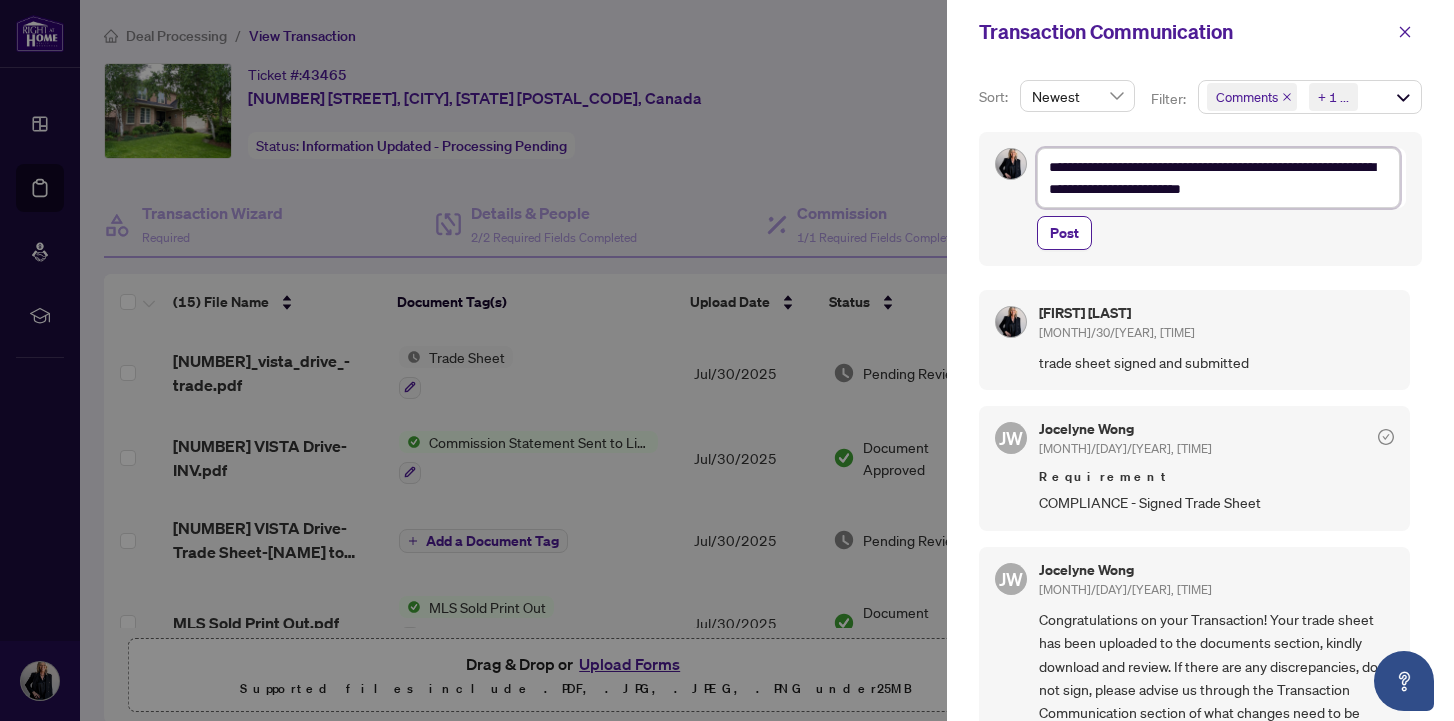type on "**********" 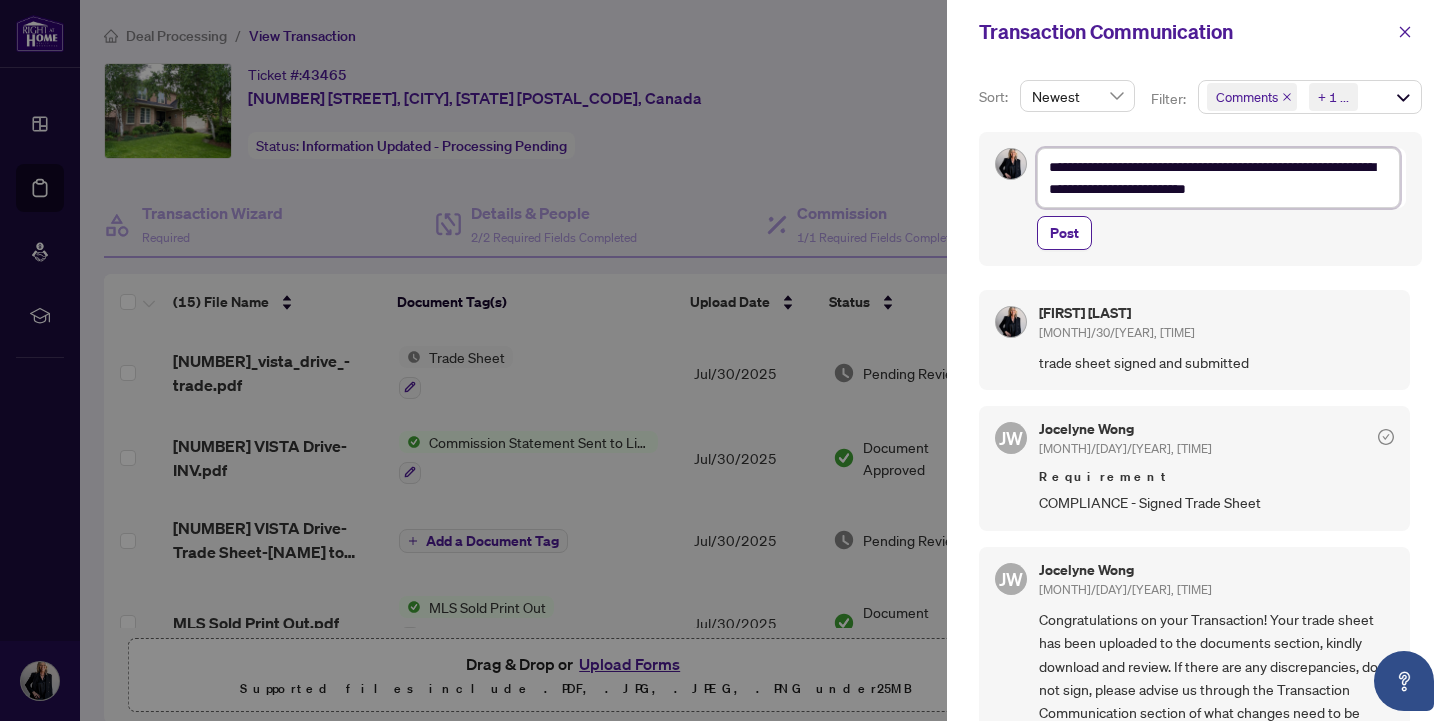 type on "**********" 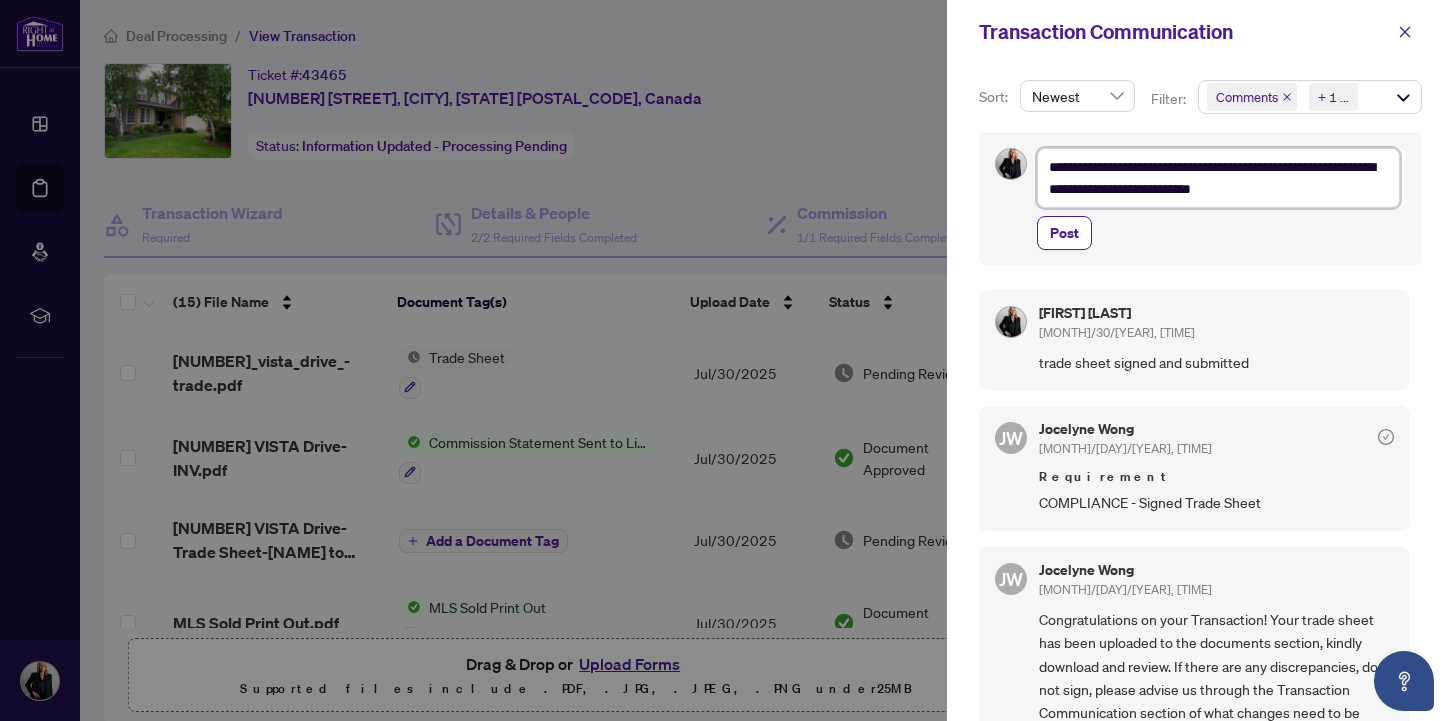 type on "**********" 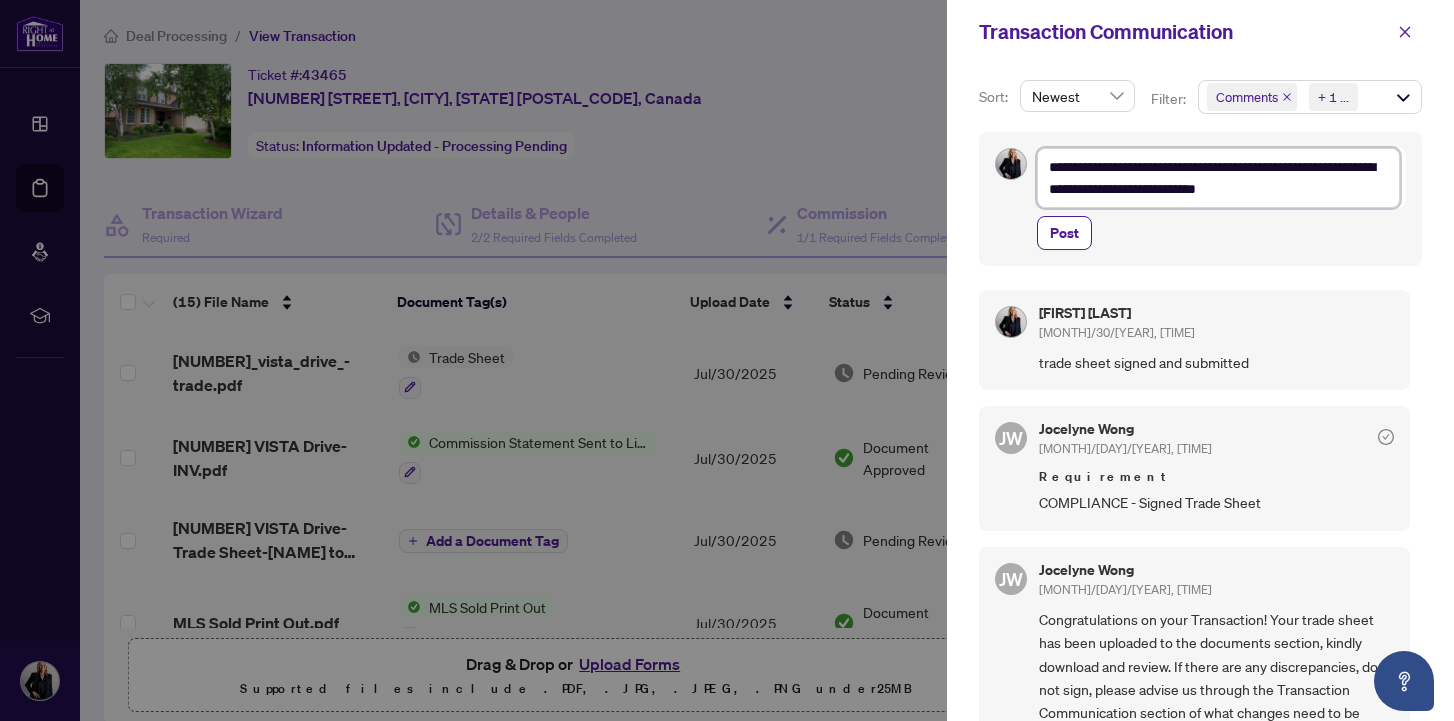 type on "**********" 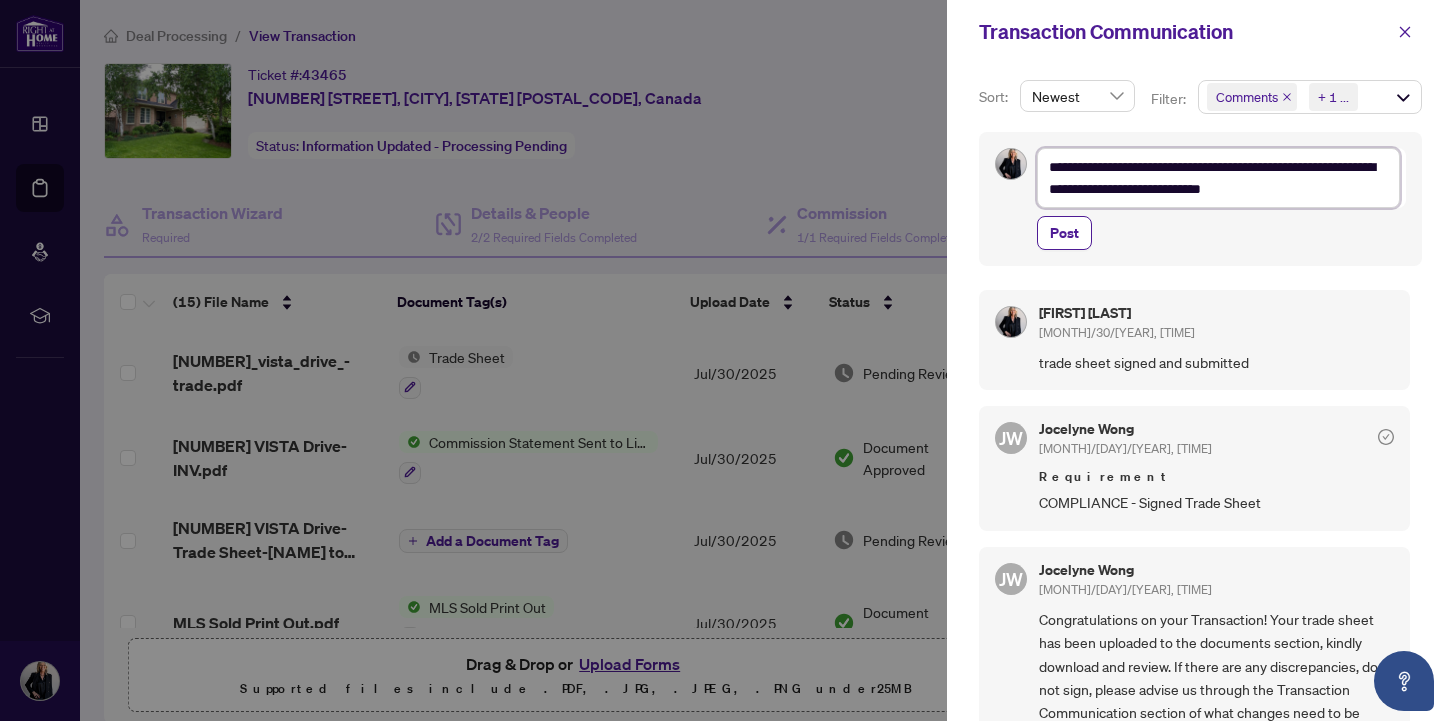 type on "**********" 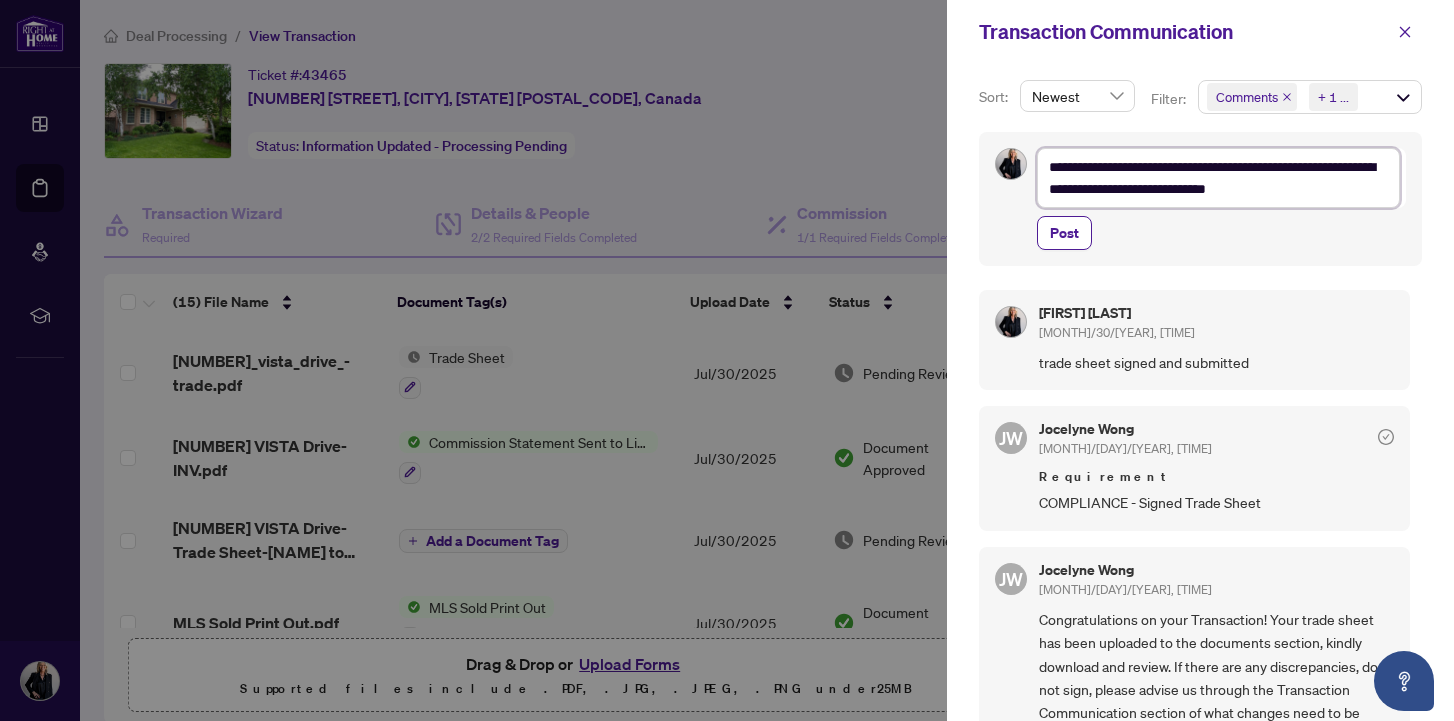 type on "**********" 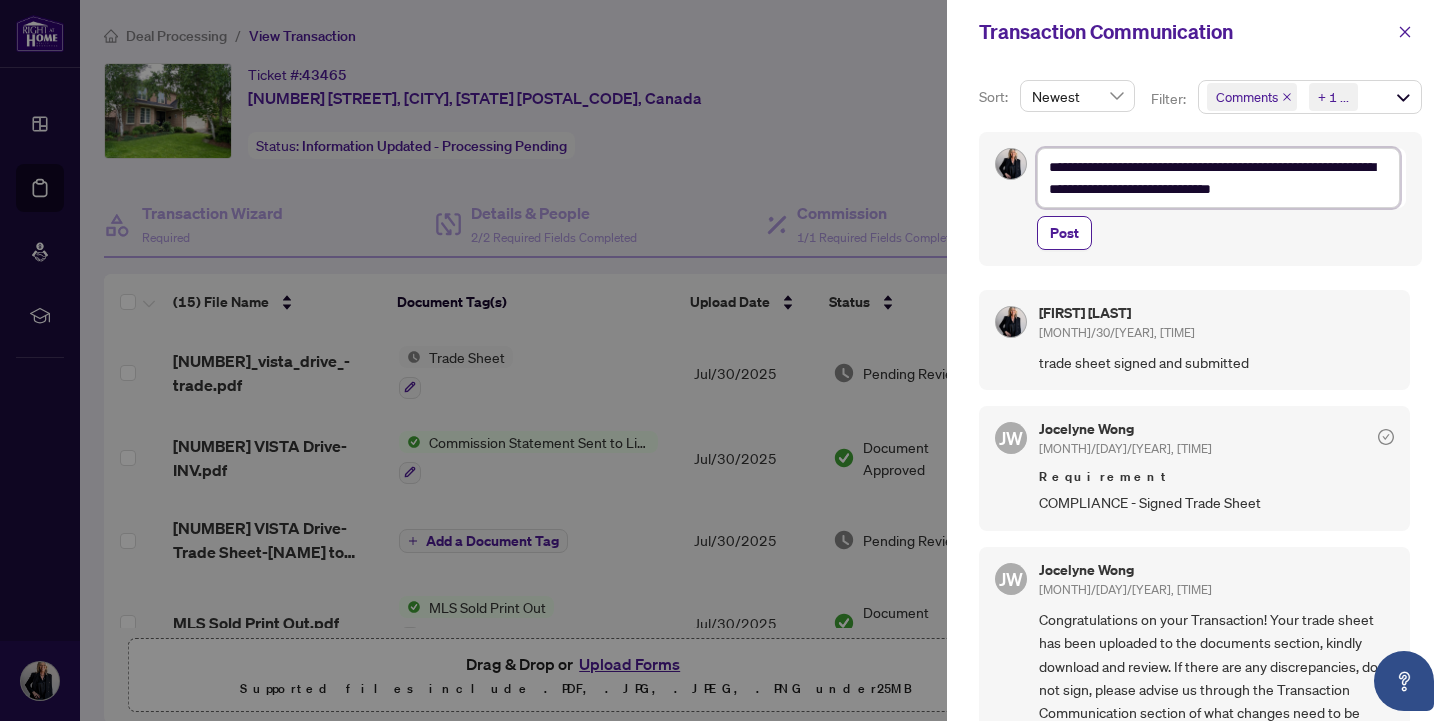 type on "**********" 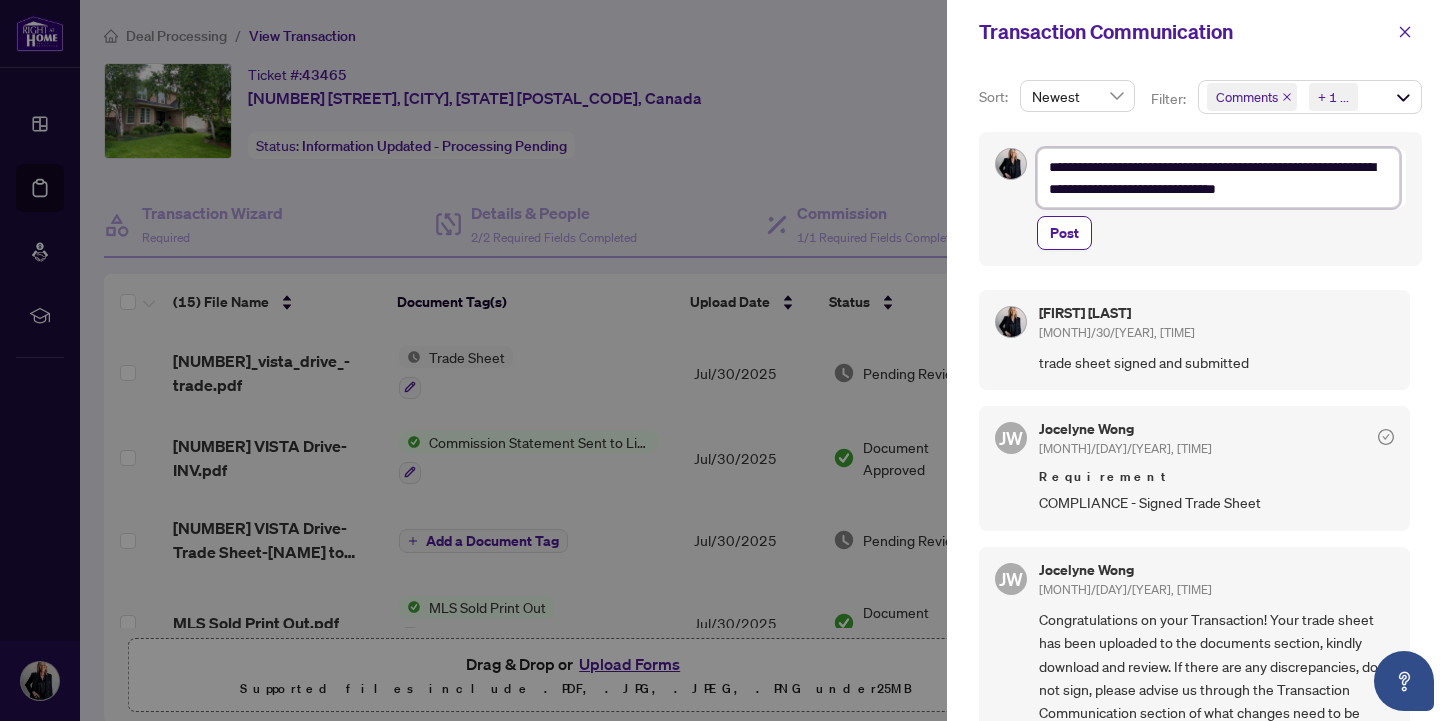 type on "**********" 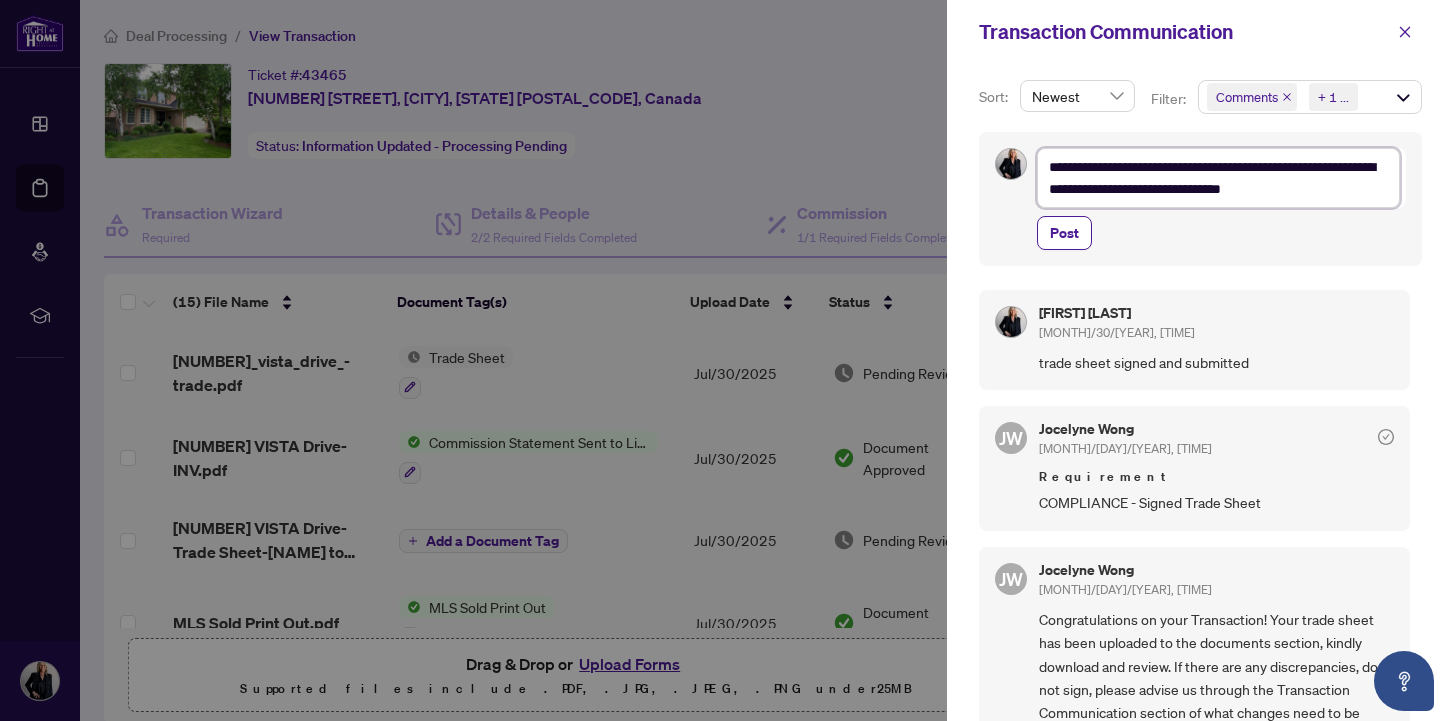 type on "**********" 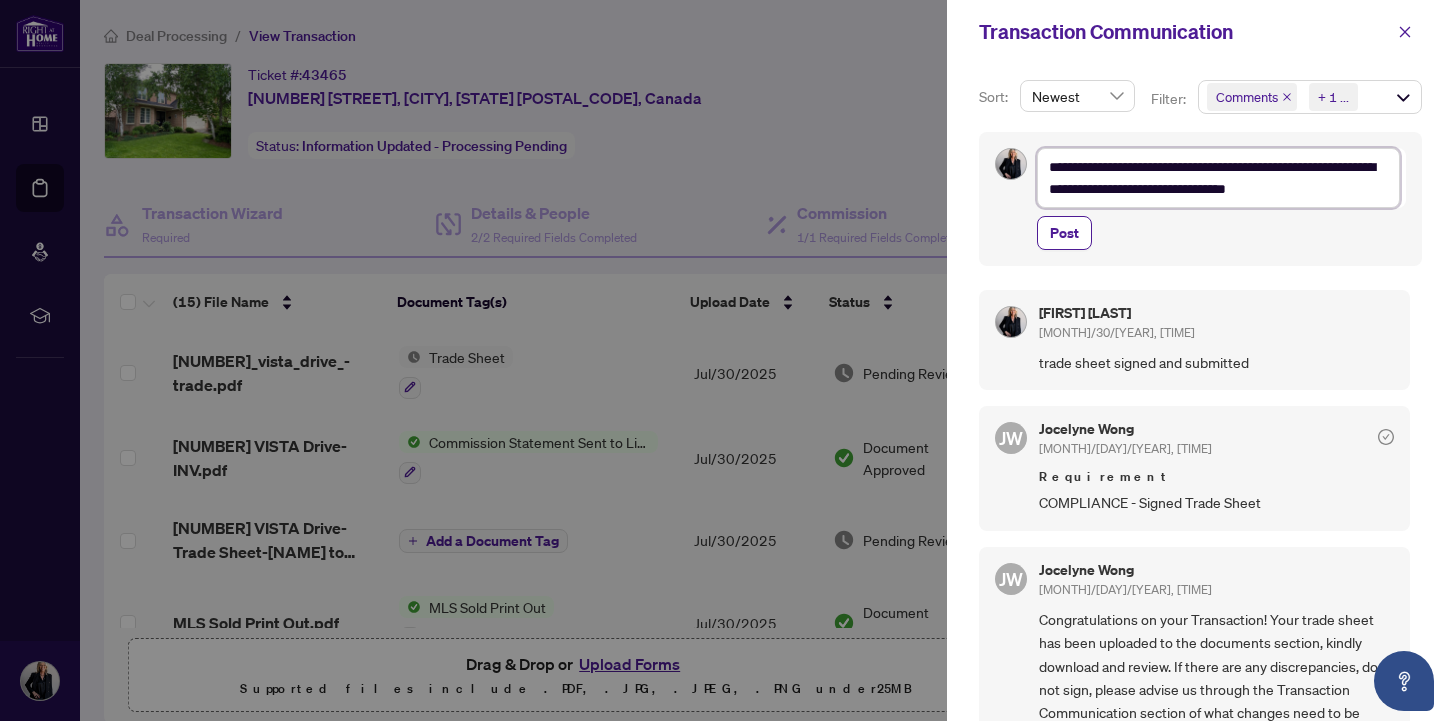 type 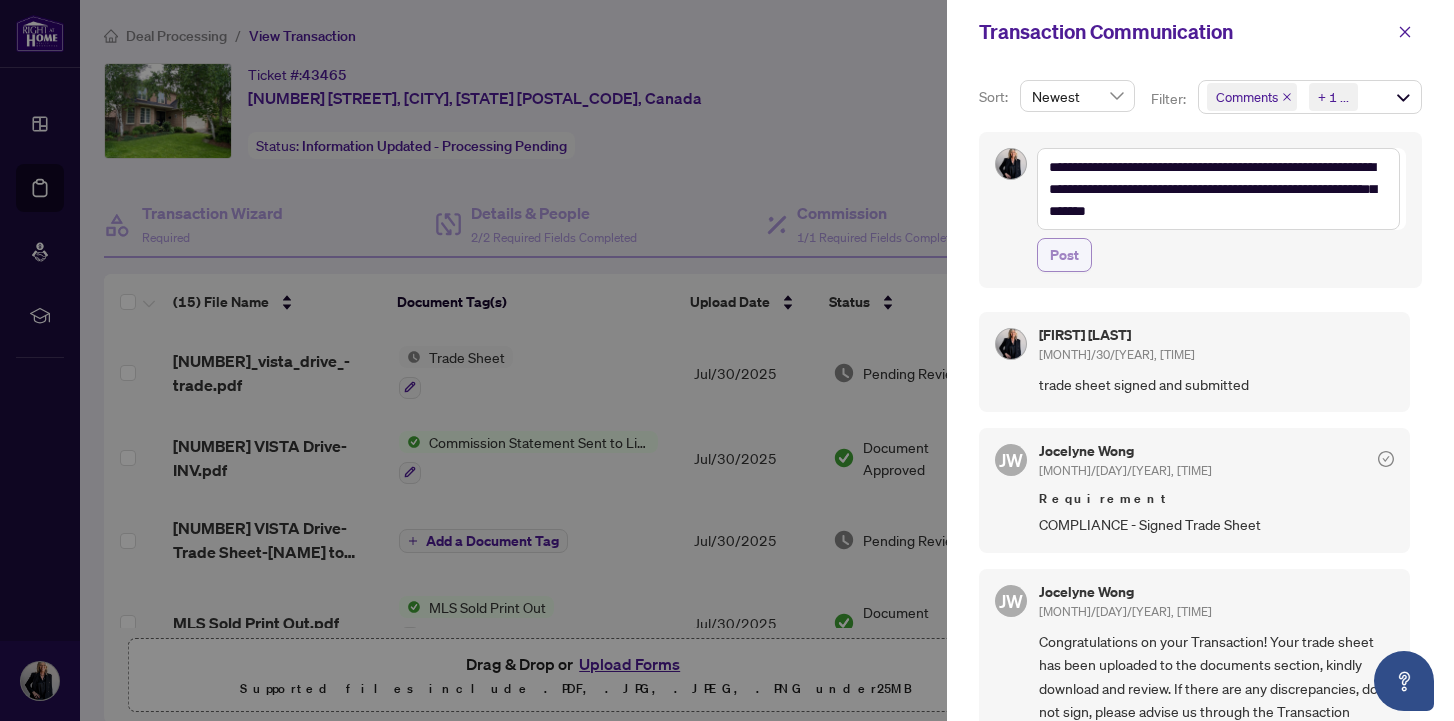 click on "Post" at bounding box center (1064, 255) 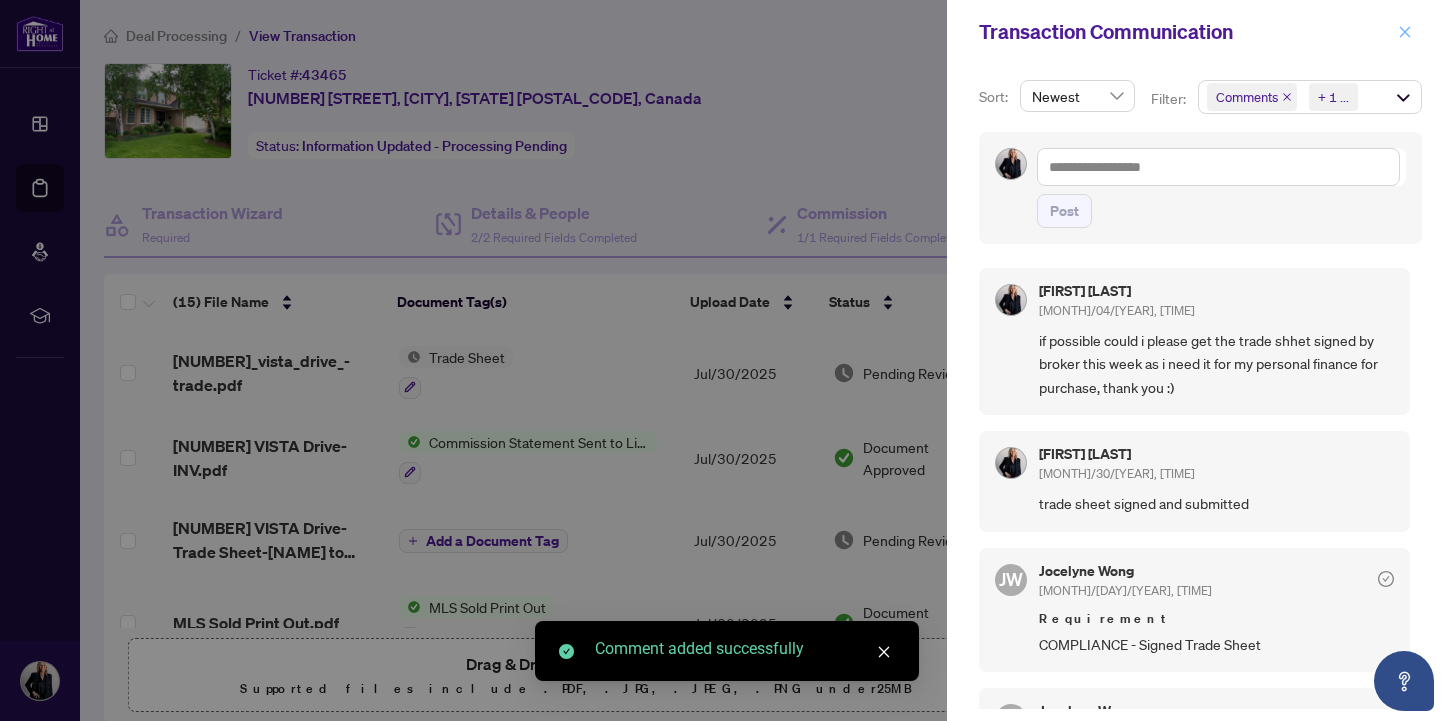 click 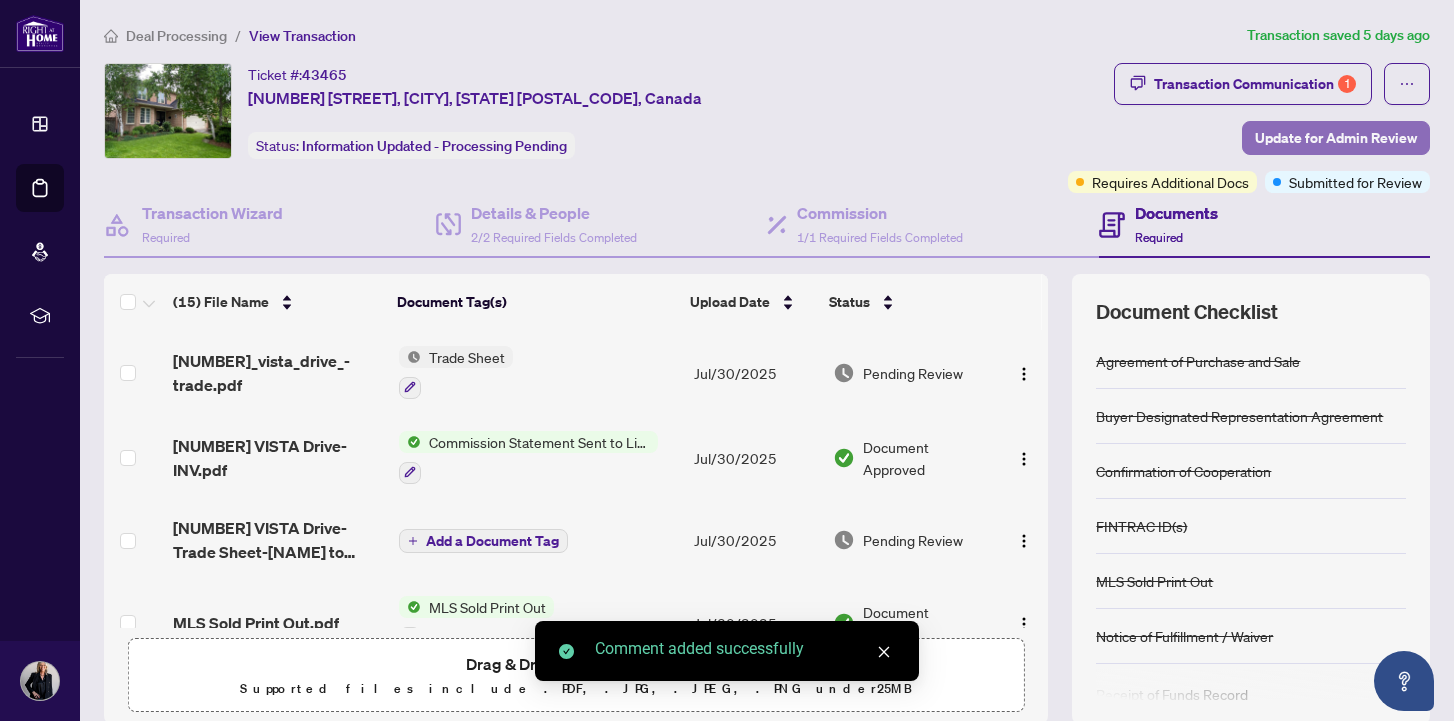 click on "Update for Admin Review" at bounding box center (1336, 138) 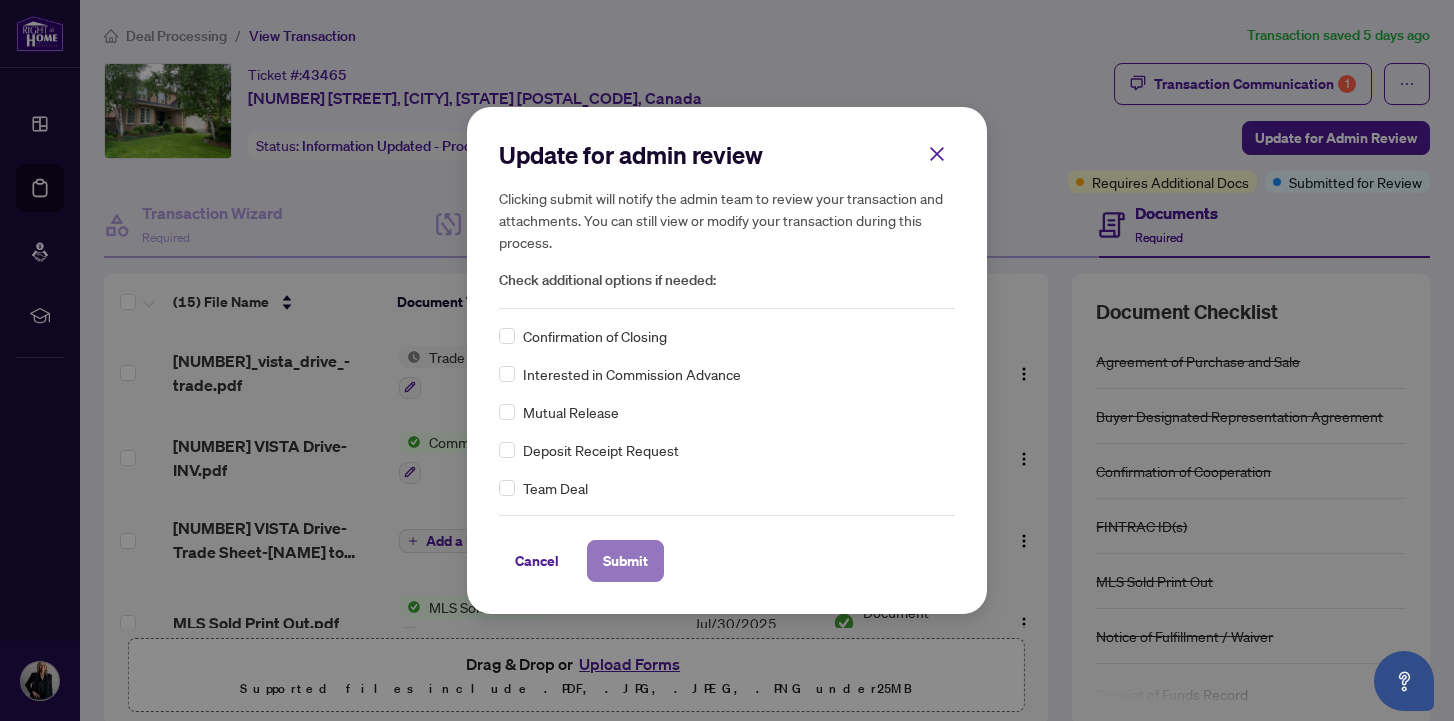 click on "Submit" at bounding box center (625, 561) 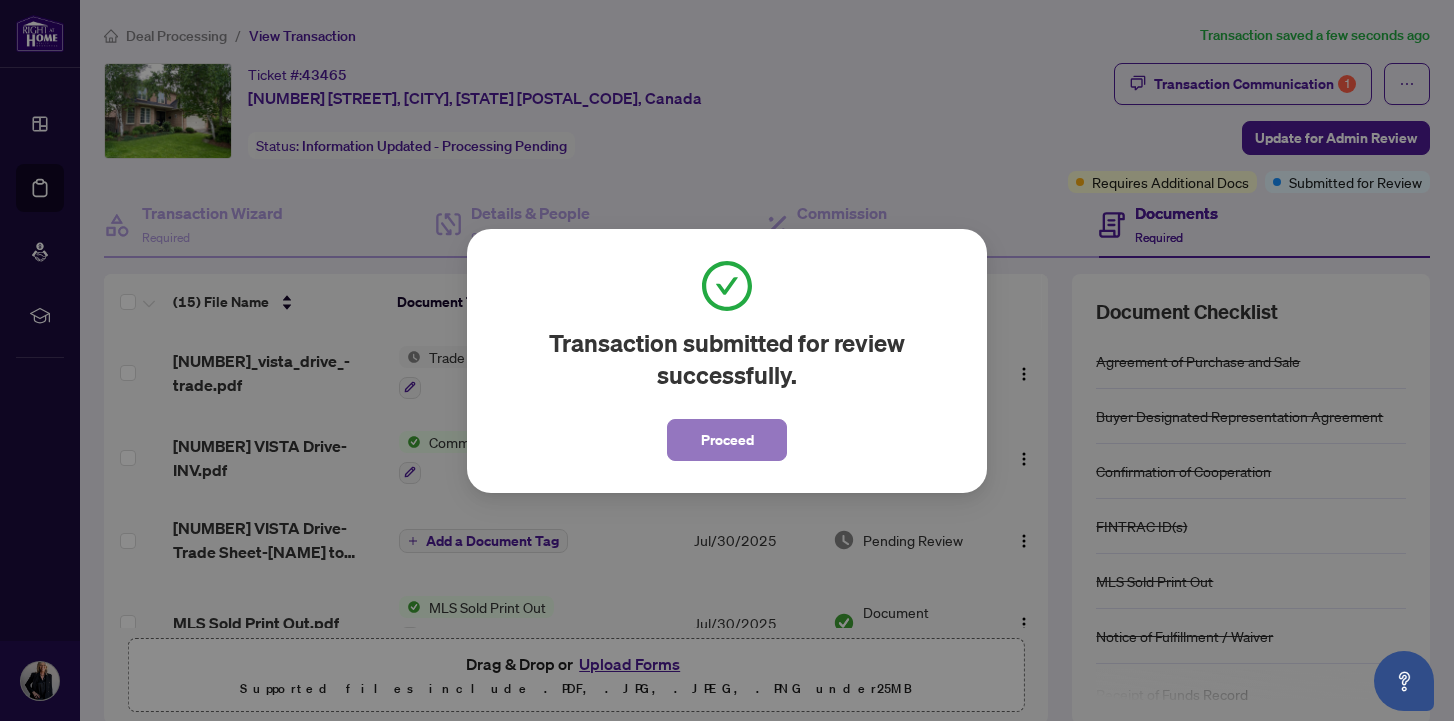 click on "Proceed" at bounding box center [727, 440] 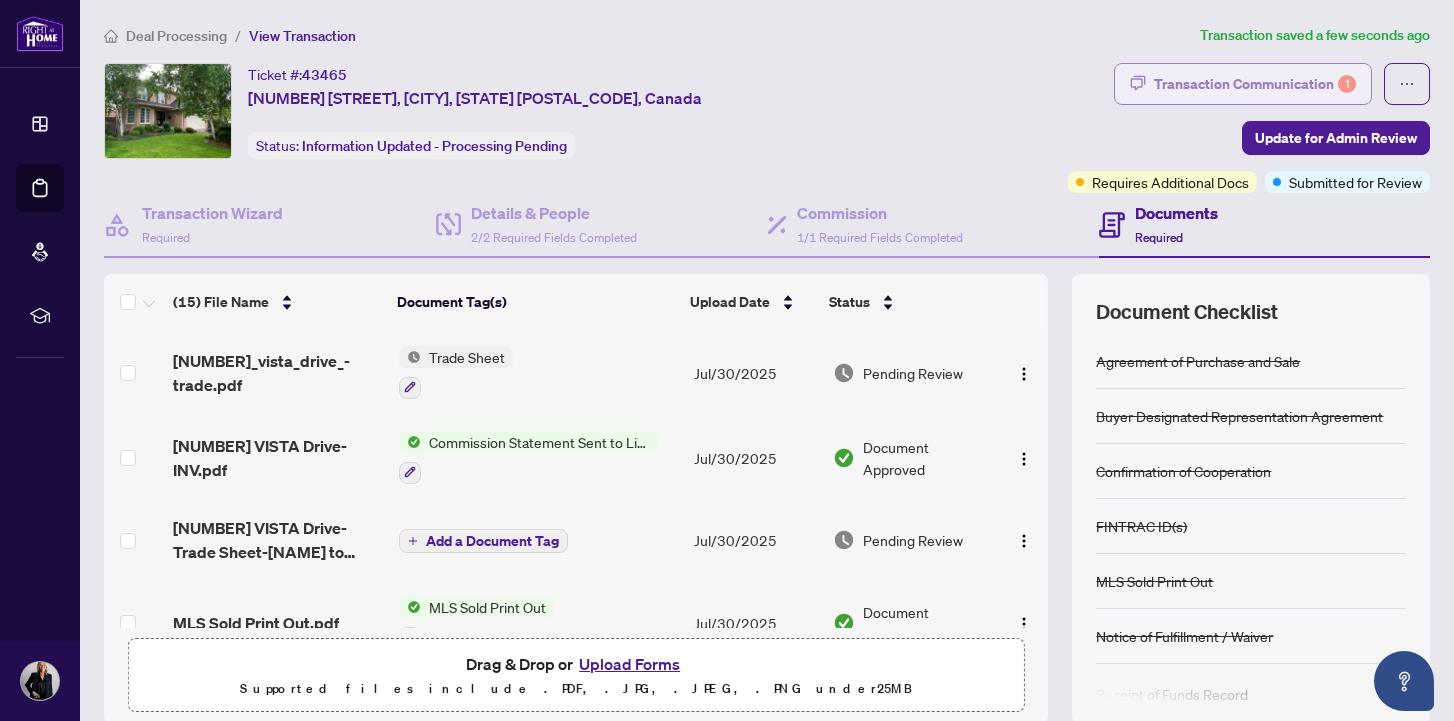 click on "Transaction Communication 1" at bounding box center [1255, 84] 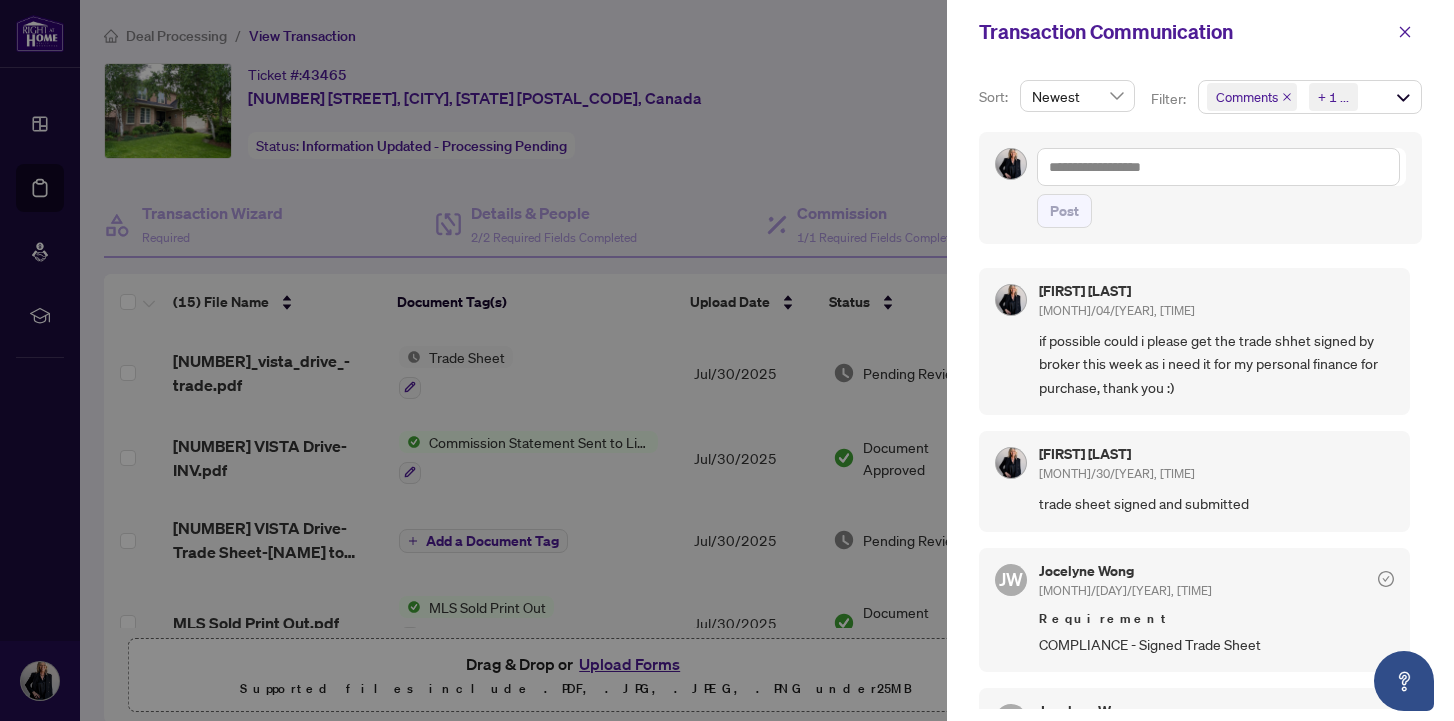 click on "Comments Requirements + 1 ..." at bounding box center (1310, 97) 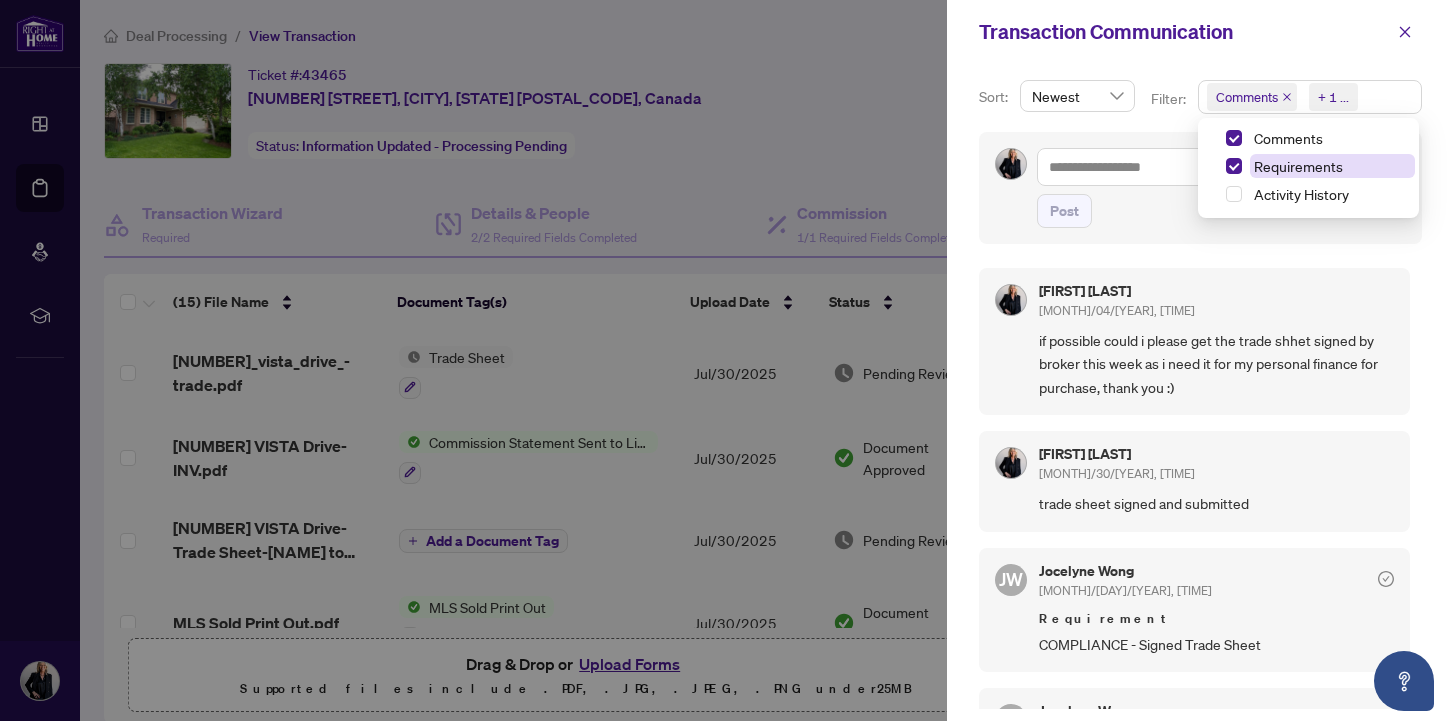click on "Requirements" at bounding box center [1298, 166] 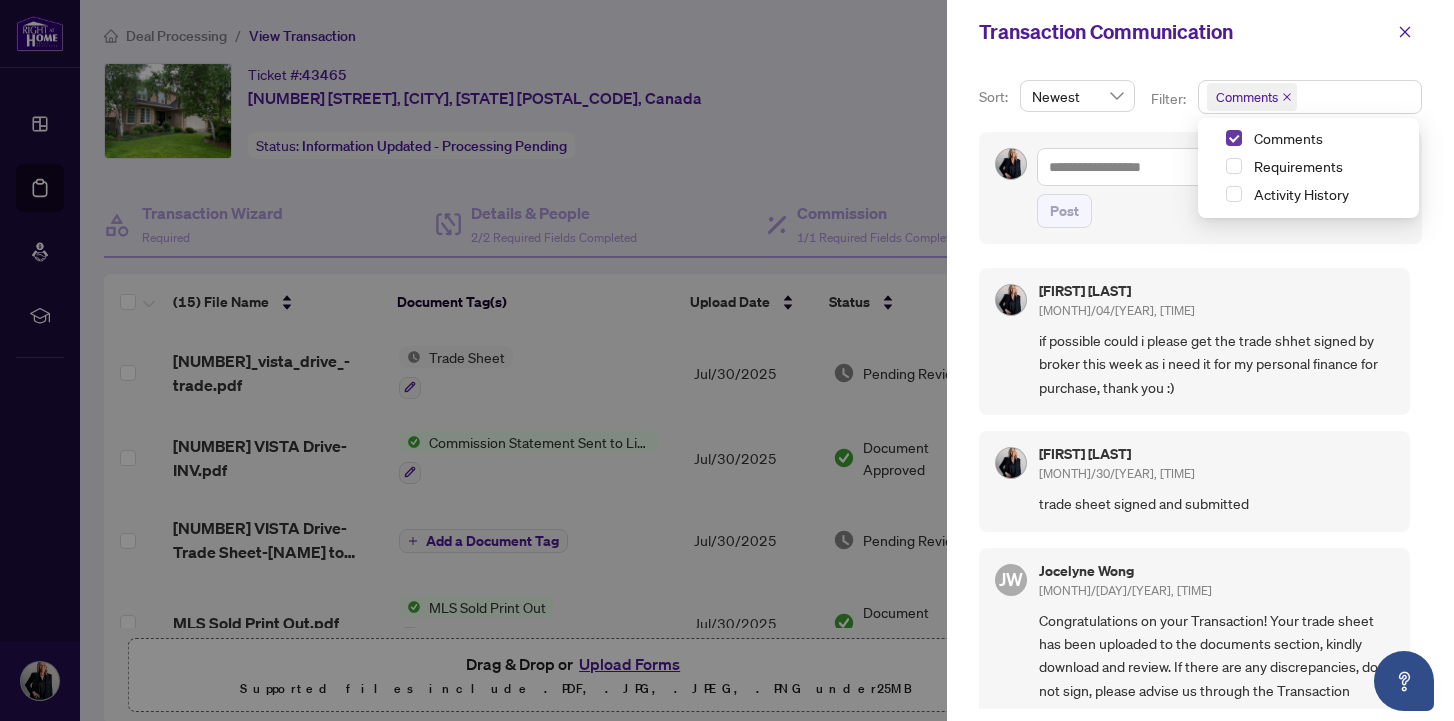 click at bounding box center [1234, 138] 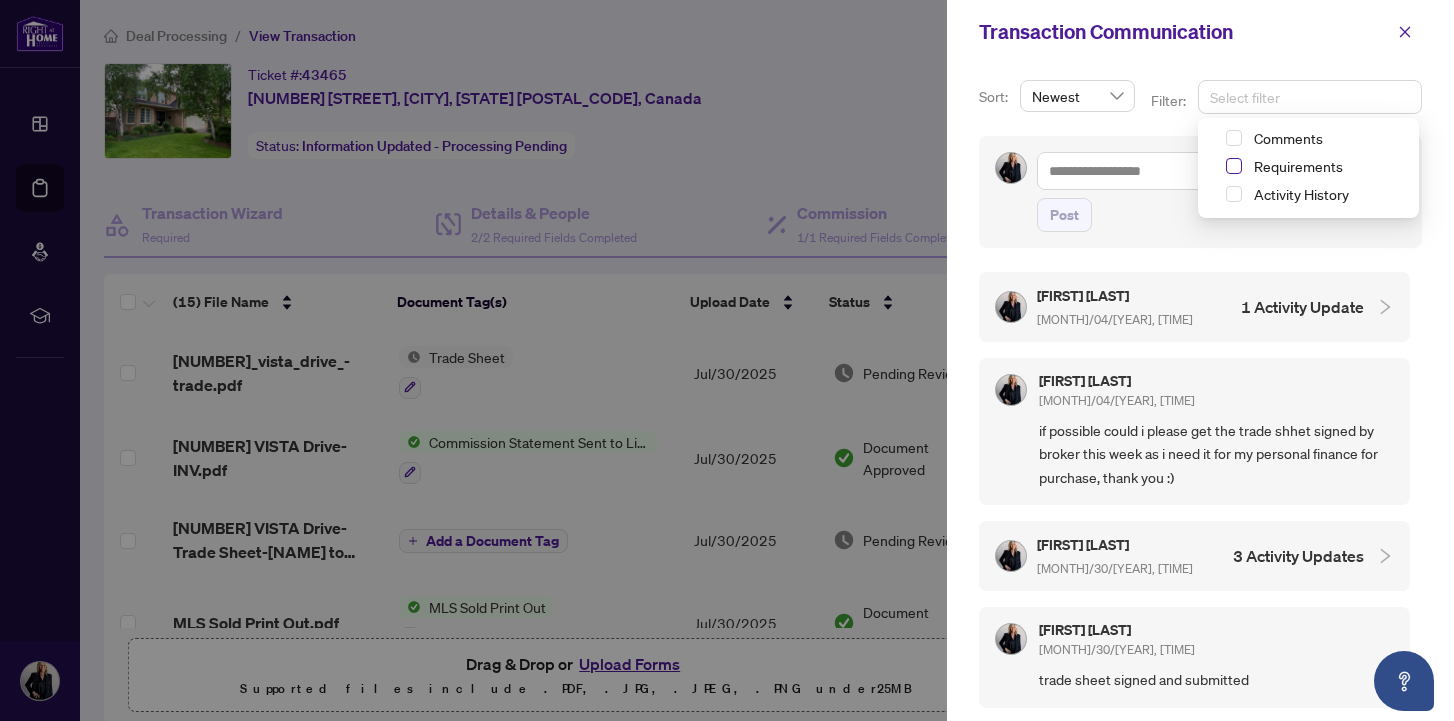 click at bounding box center (1234, 166) 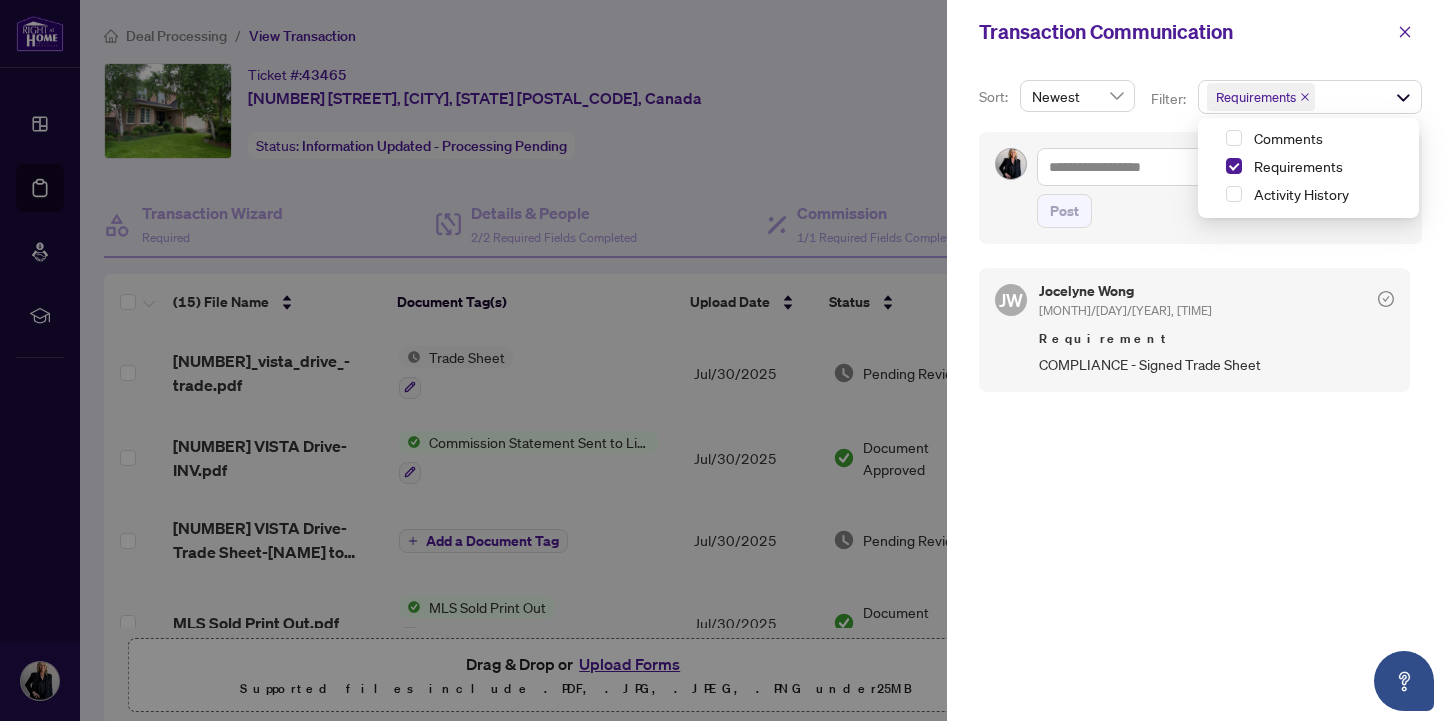 click at bounding box center (727, 360) 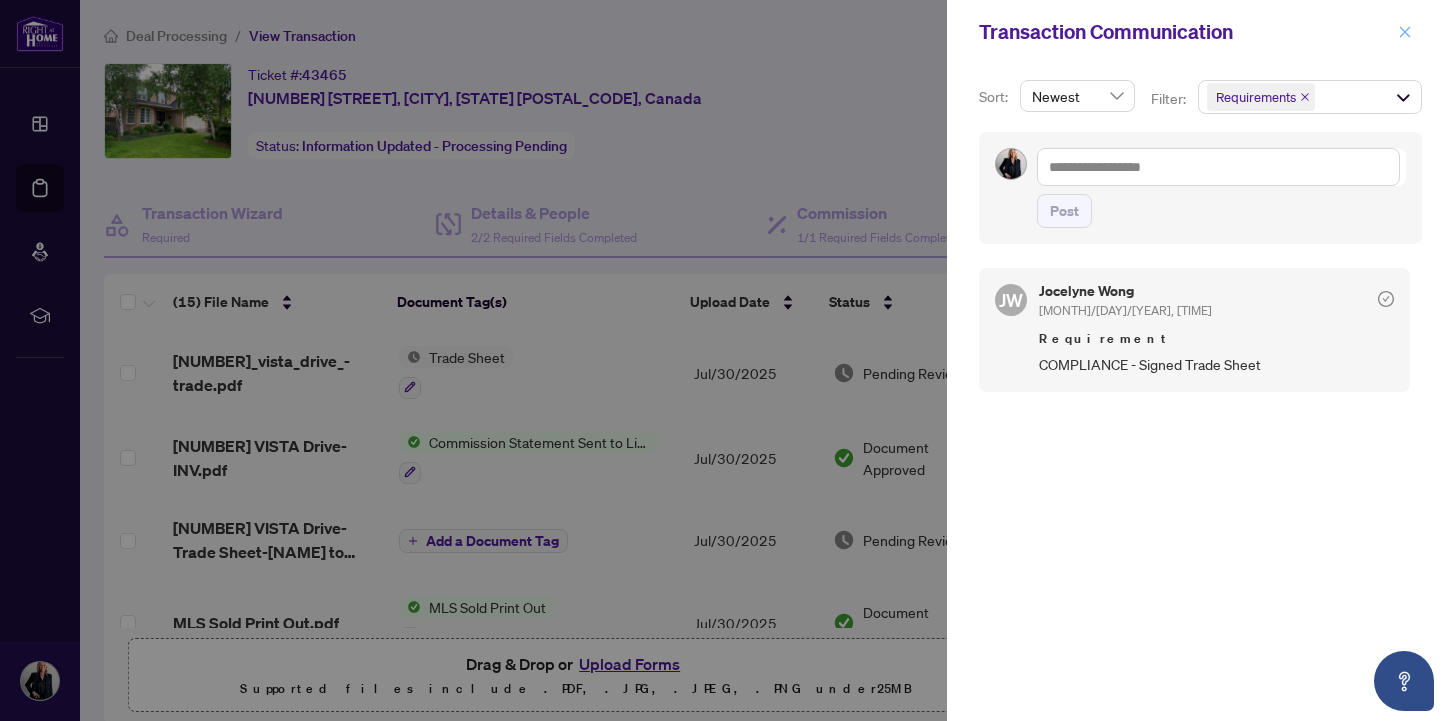click 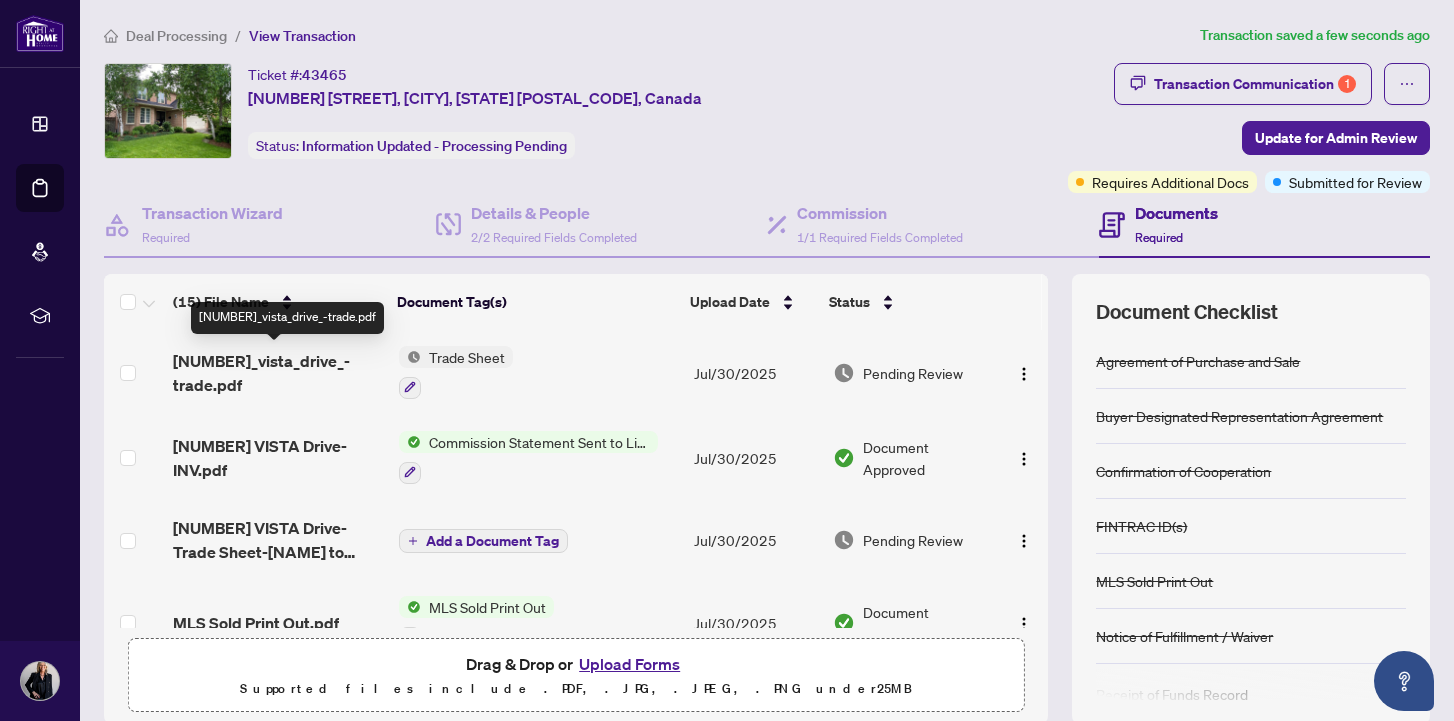 click on "[NUMBER]_vista_drive_-trade.pdf" at bounding box center [277, 373] 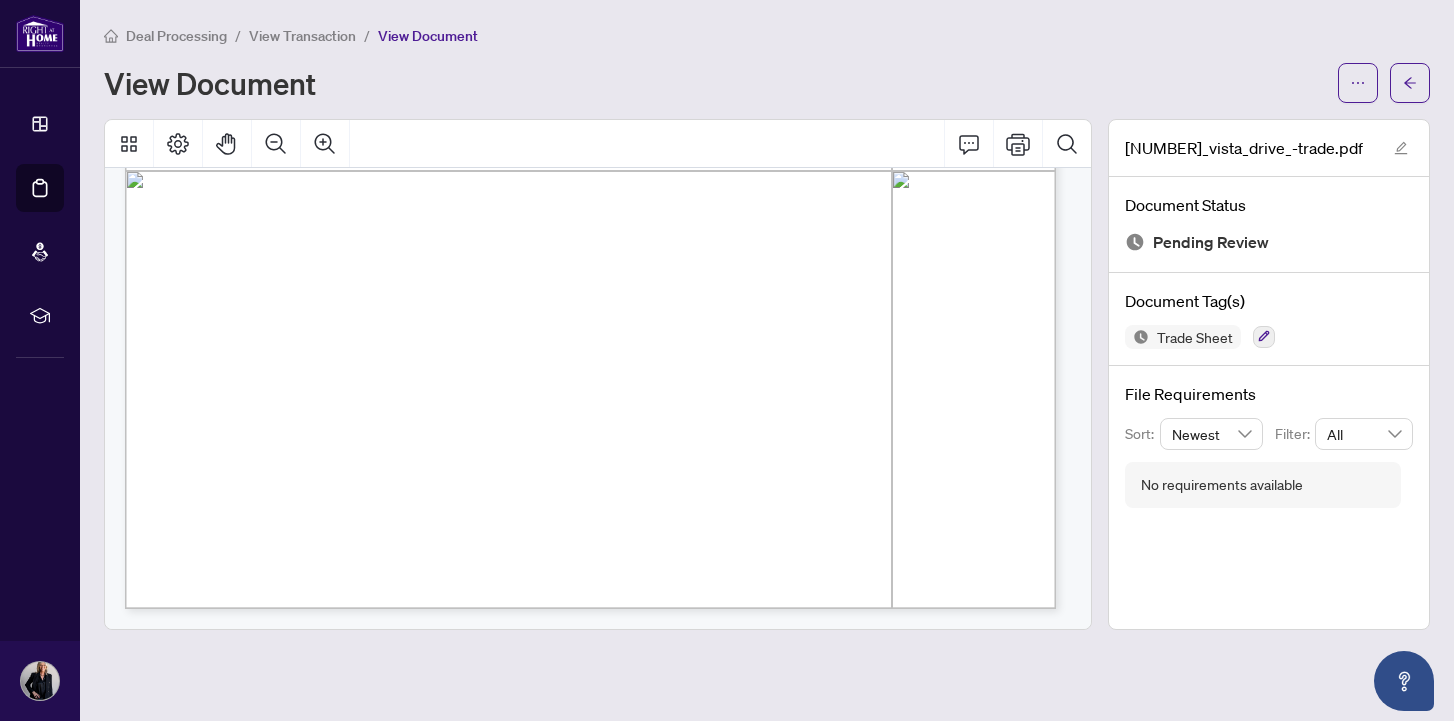 scroll, scrollTop: 0, scrollLeft: 0, axis: both 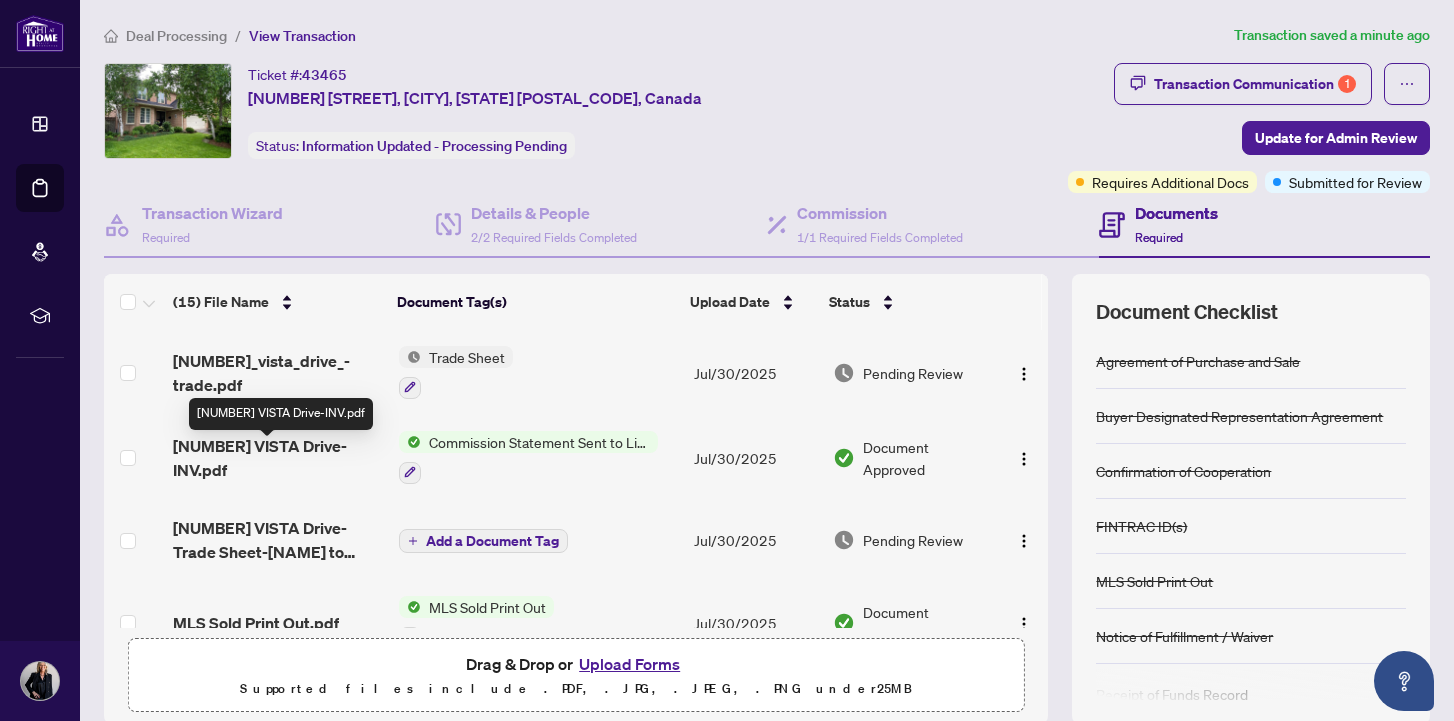 click on "[NUMBER] VISTA Drive-INV.pdf" at bounding box center [277, 458] 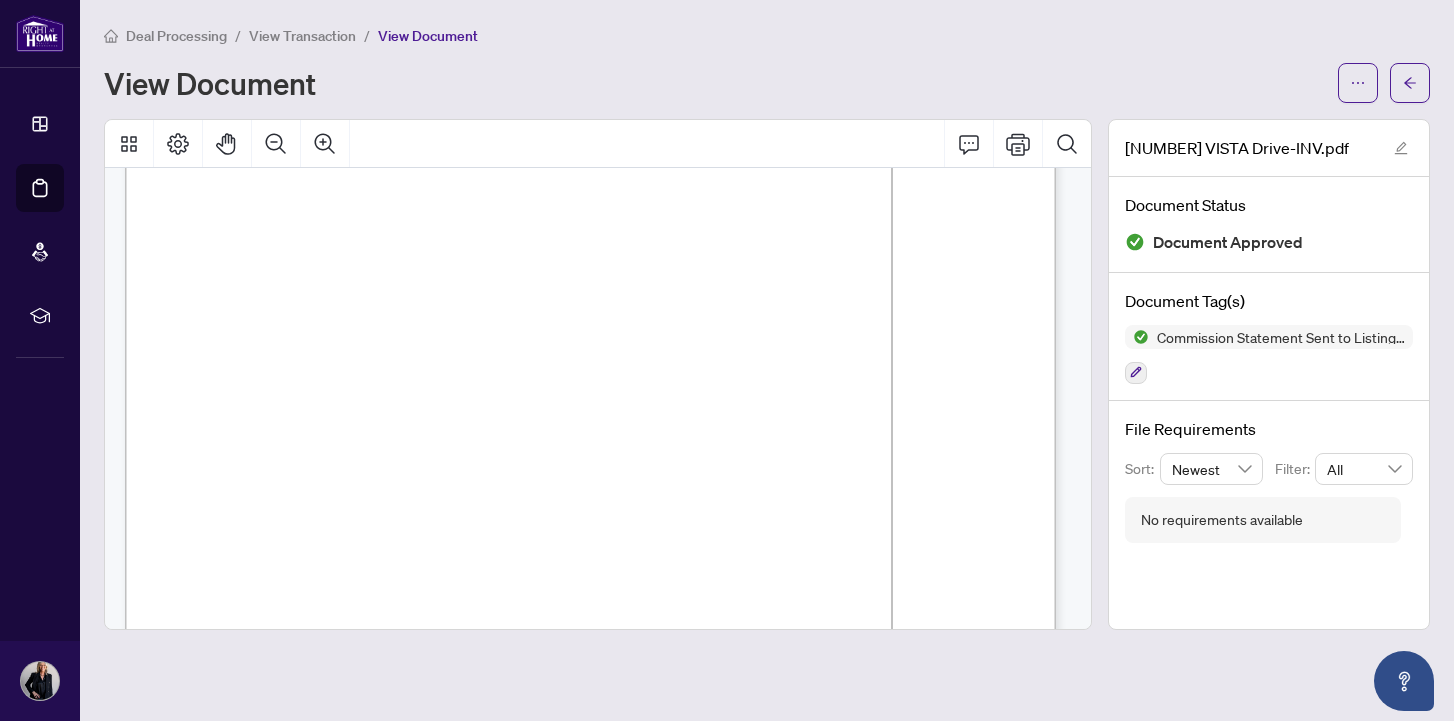 scroll, scrollTop: 0, scrollLeft: 0, axis: both 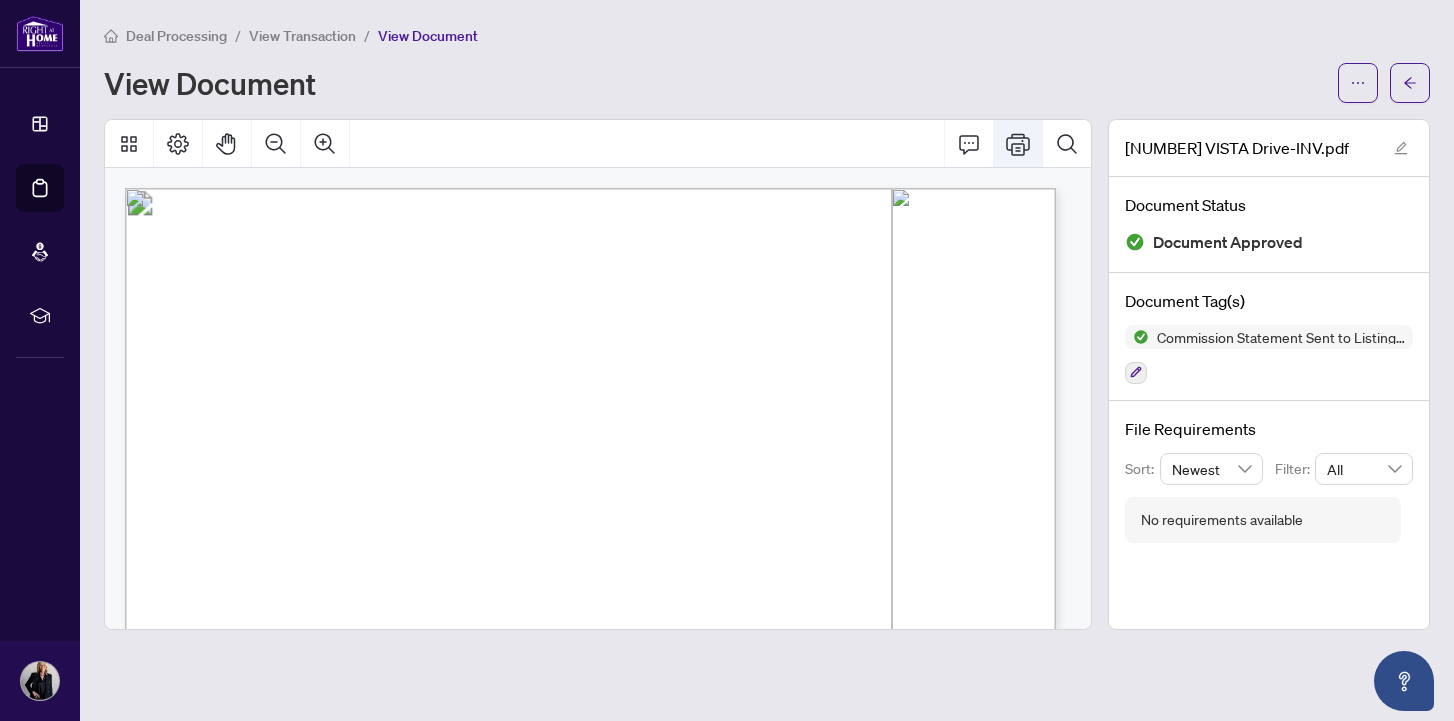 click 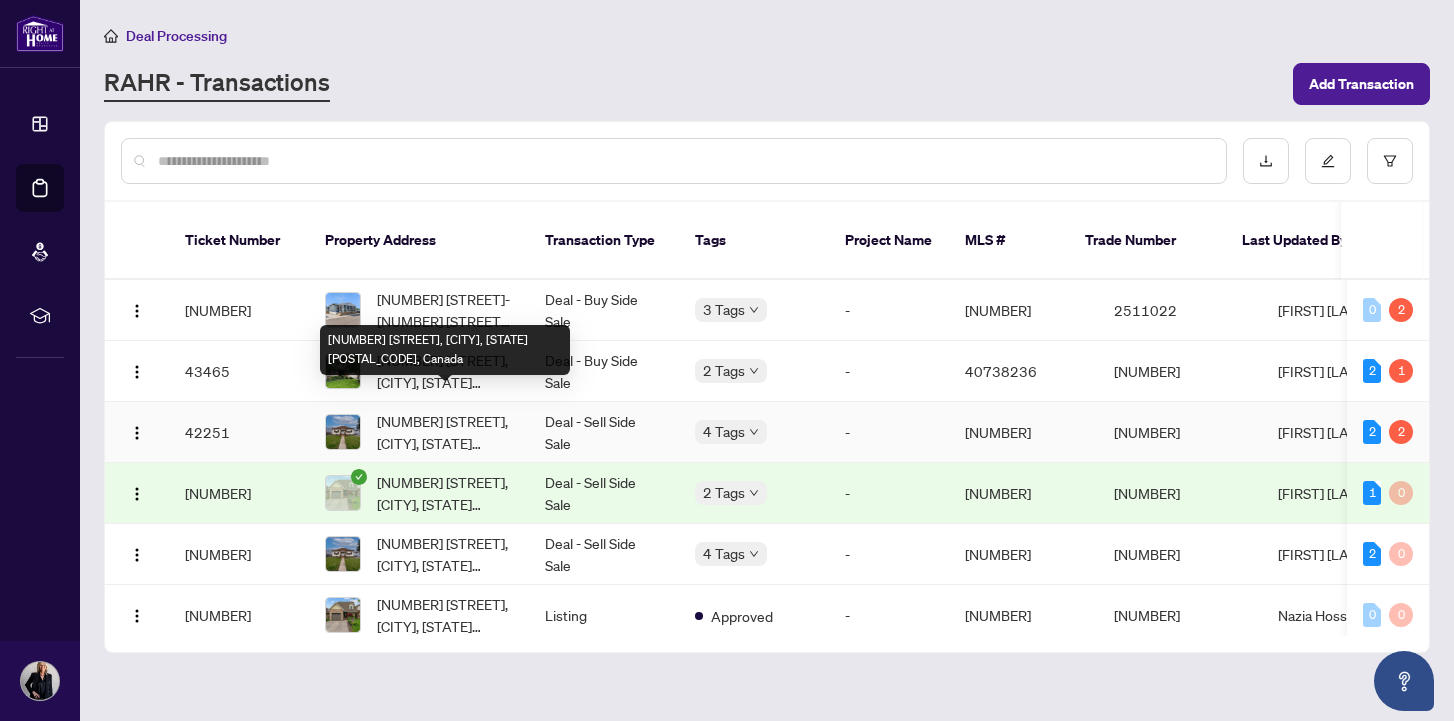 click on "[NUMBER] [STREET], [CITY], [STATE] [POSTAL_CODE], Canada" at bounding box center (445, 432) 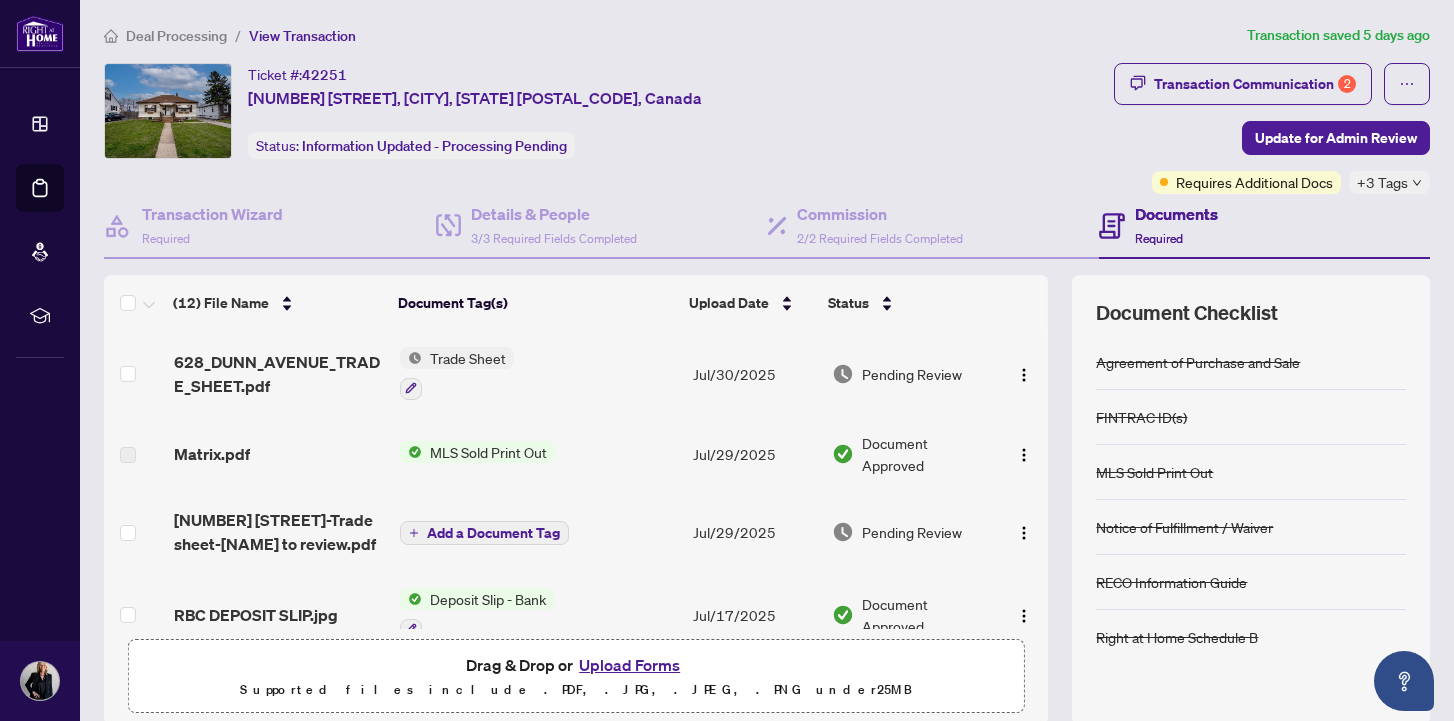 click on "Trade Sheet" at bounding box center [468, 358] 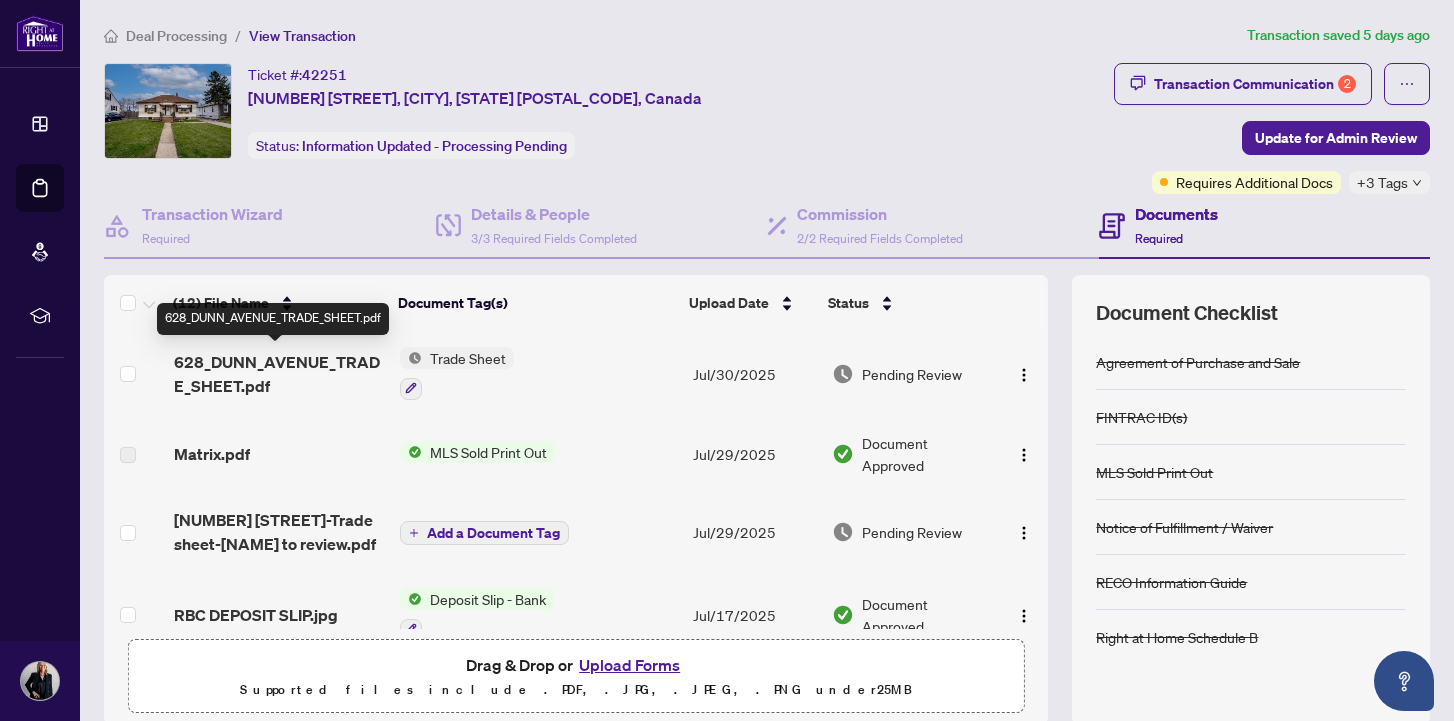 click on "628_DUNN_AVENUE_TRADE_SHEET.pdf" at bounding box center (279, 374) 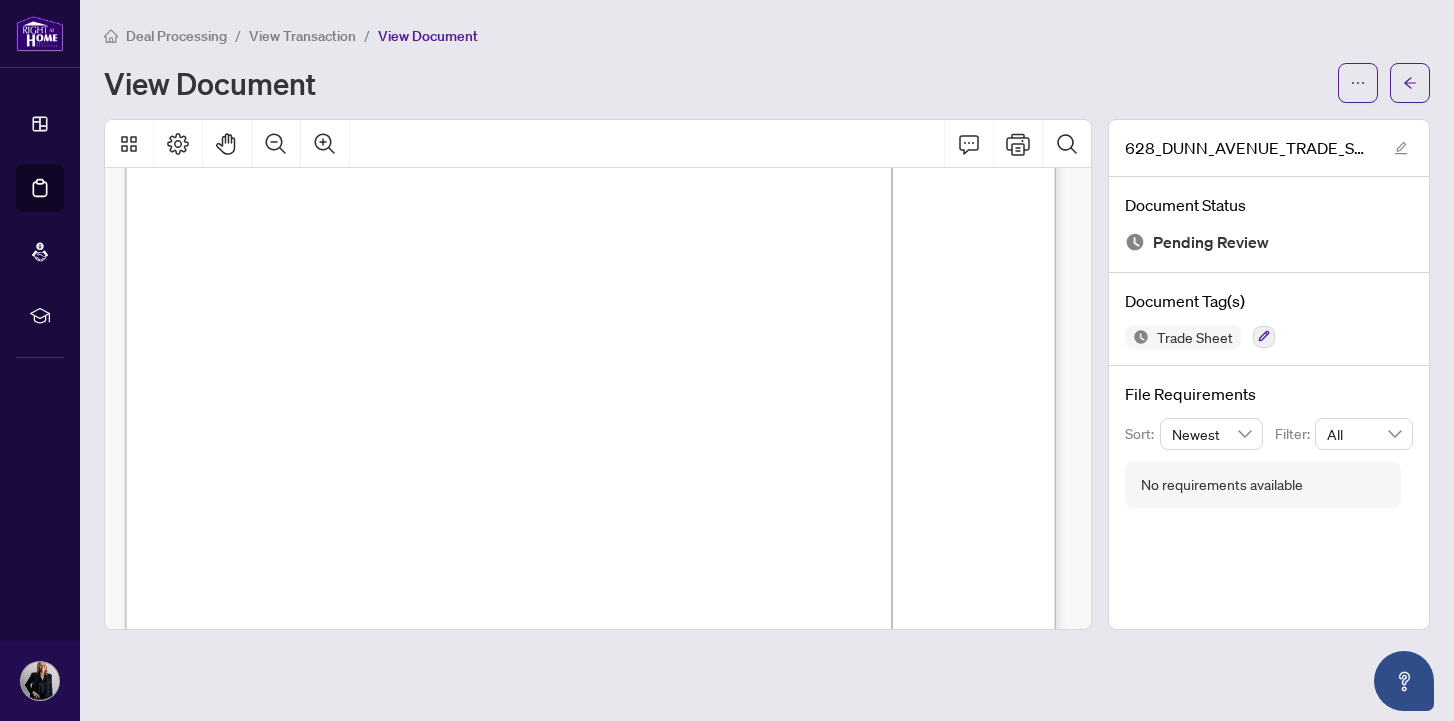 scroll, scrollTop: 0, scrollLeft: 0, axis: both 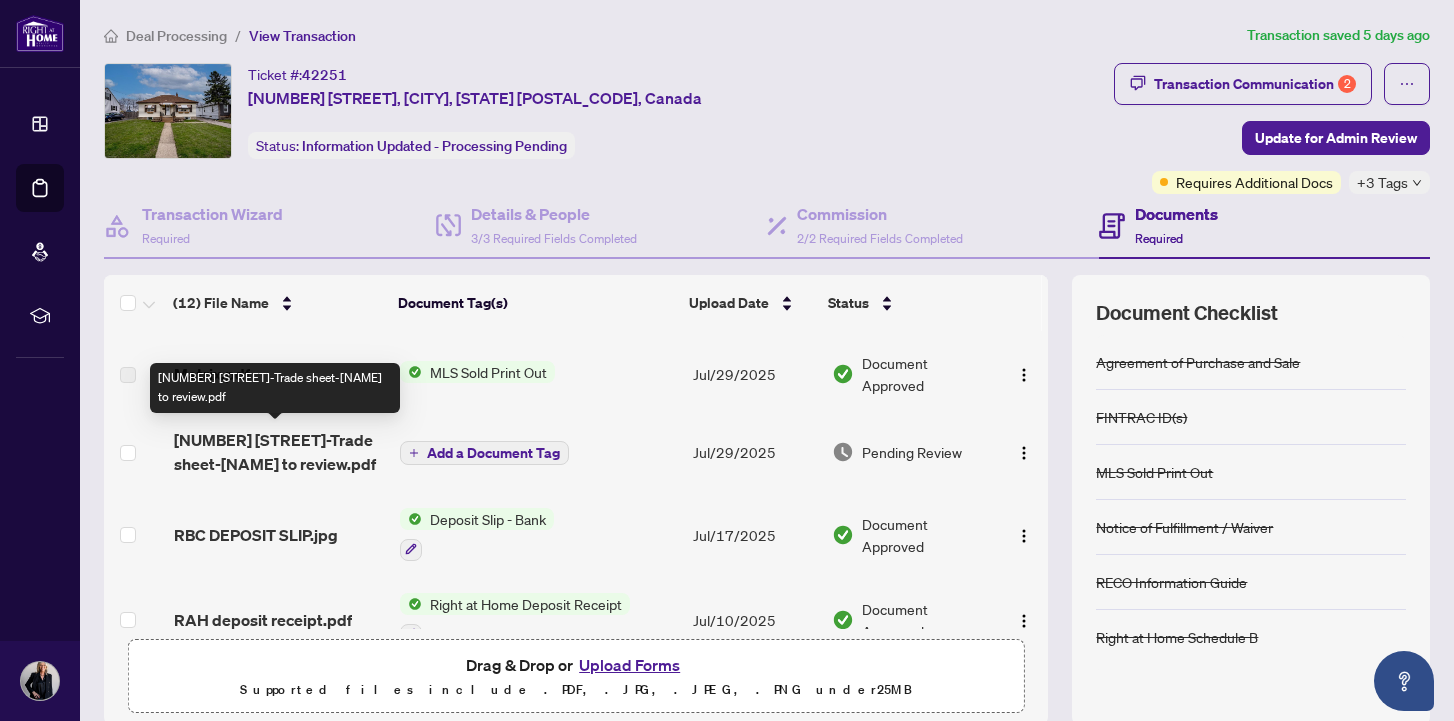 click on "[NUMBER] [STREET]-Trade sheet-[NAME] to review.pdf" at bounding box center [279, 452] 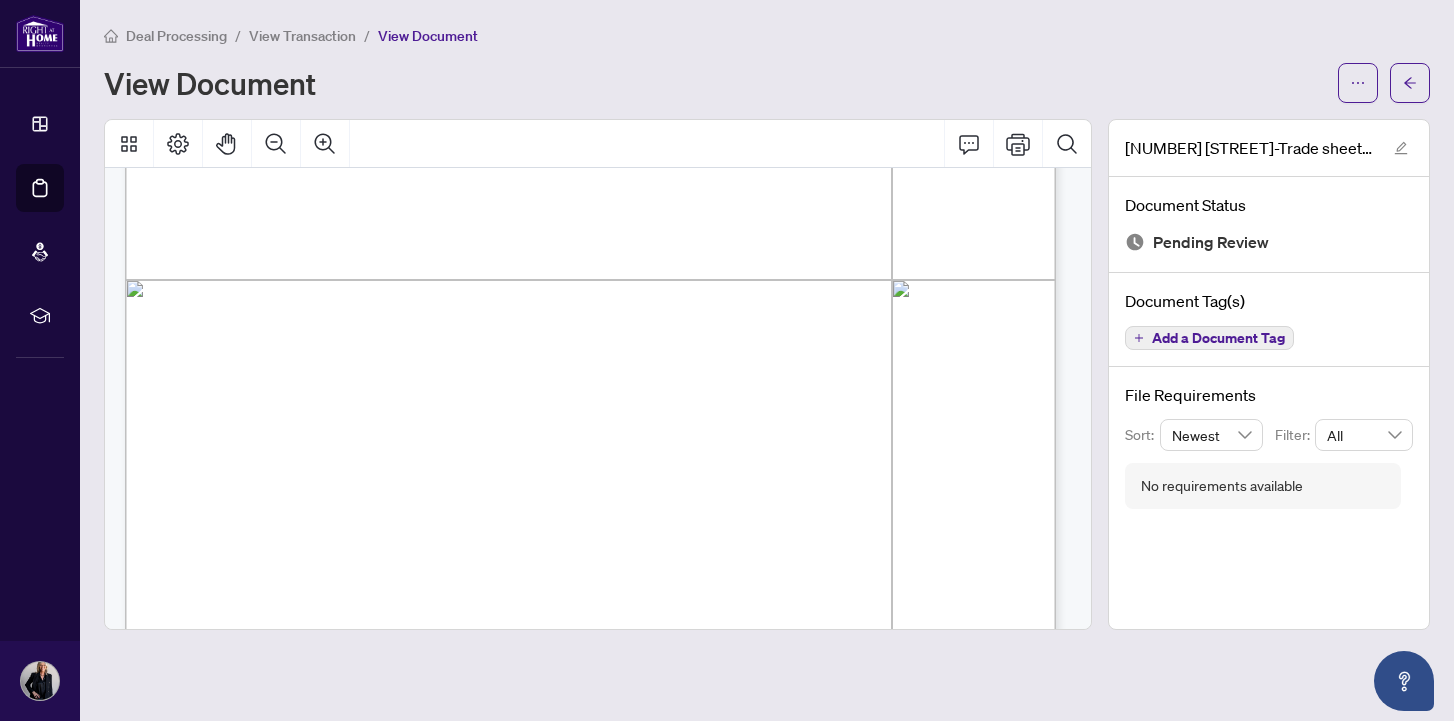 scroll, scrollTop: 0, scrollLeft: 0, axis: both 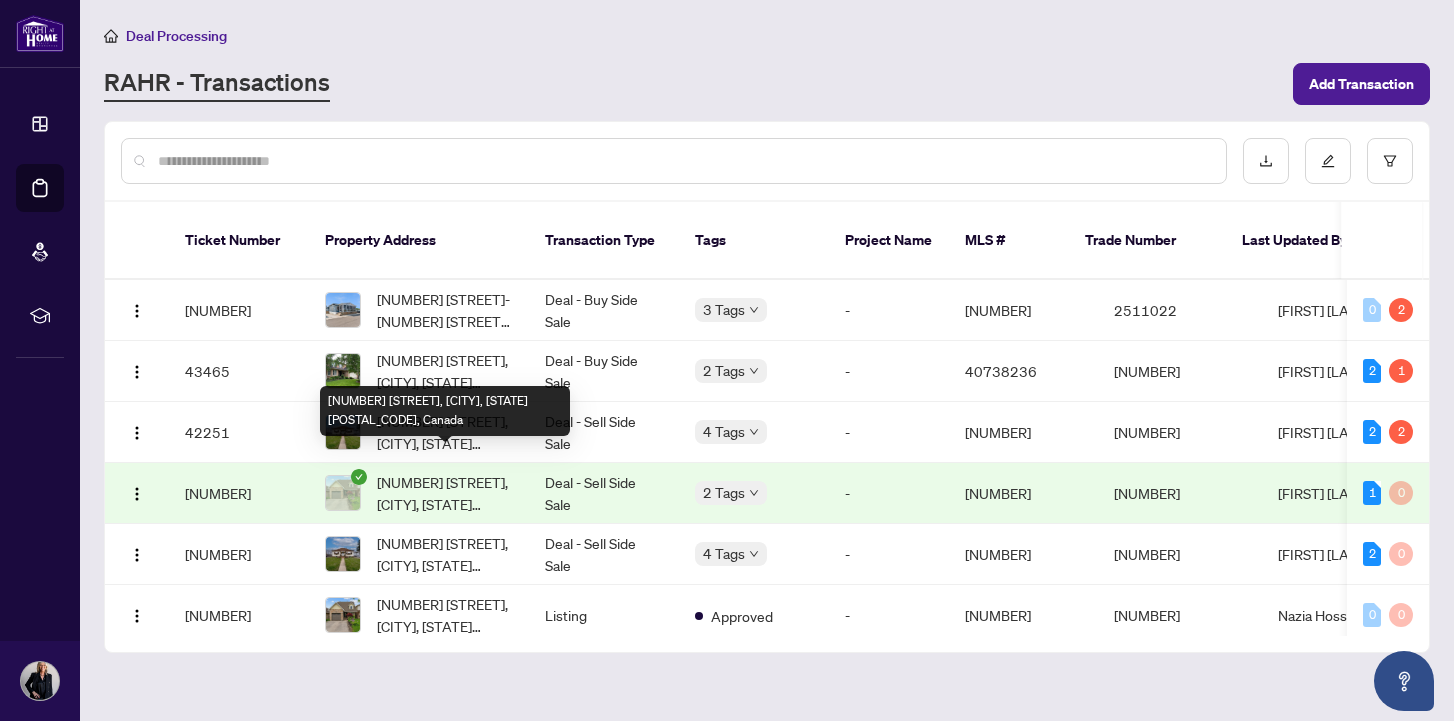 click on "[NUMBER] [STREET], [CITY], [STATE] [POSTAL_CODE], Canada" at bounding box center (445, 493) 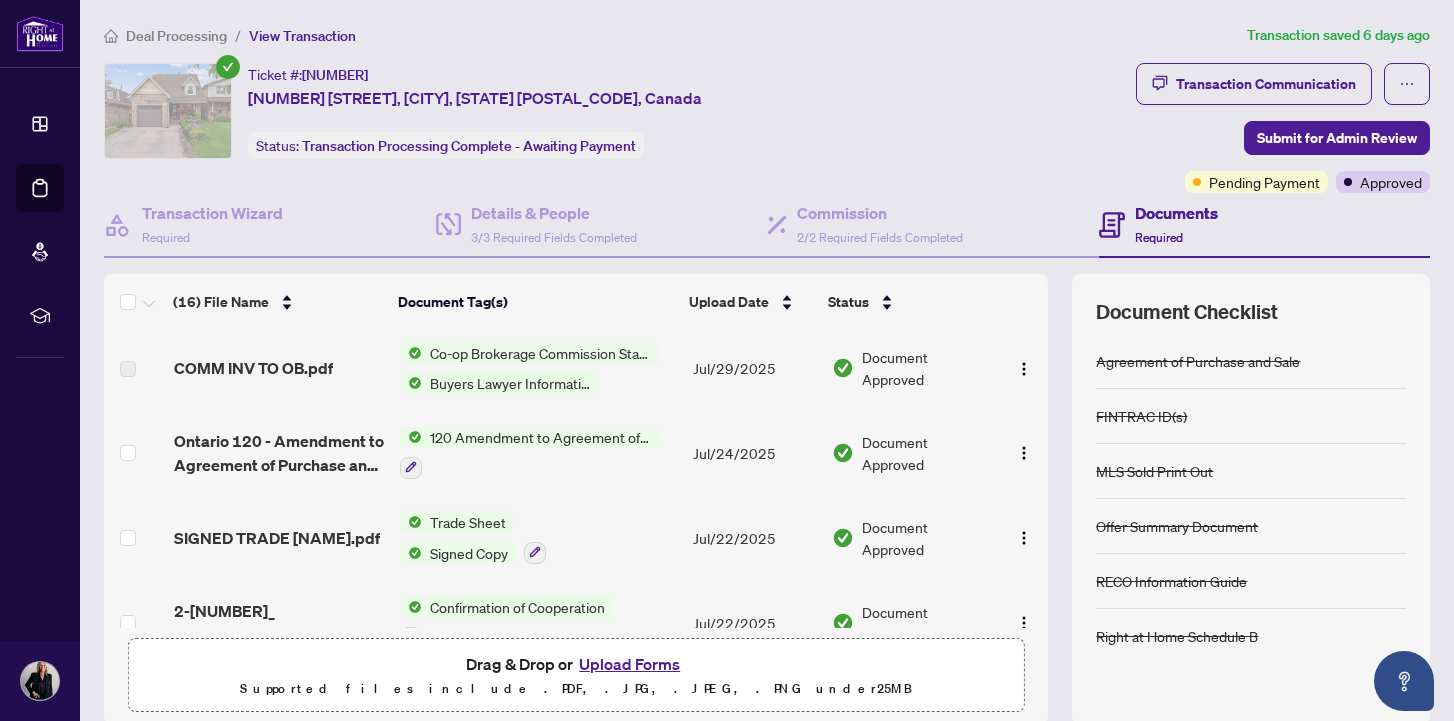 scroll, scrollTop: 90, scrollLeft: 0, axis: vertical 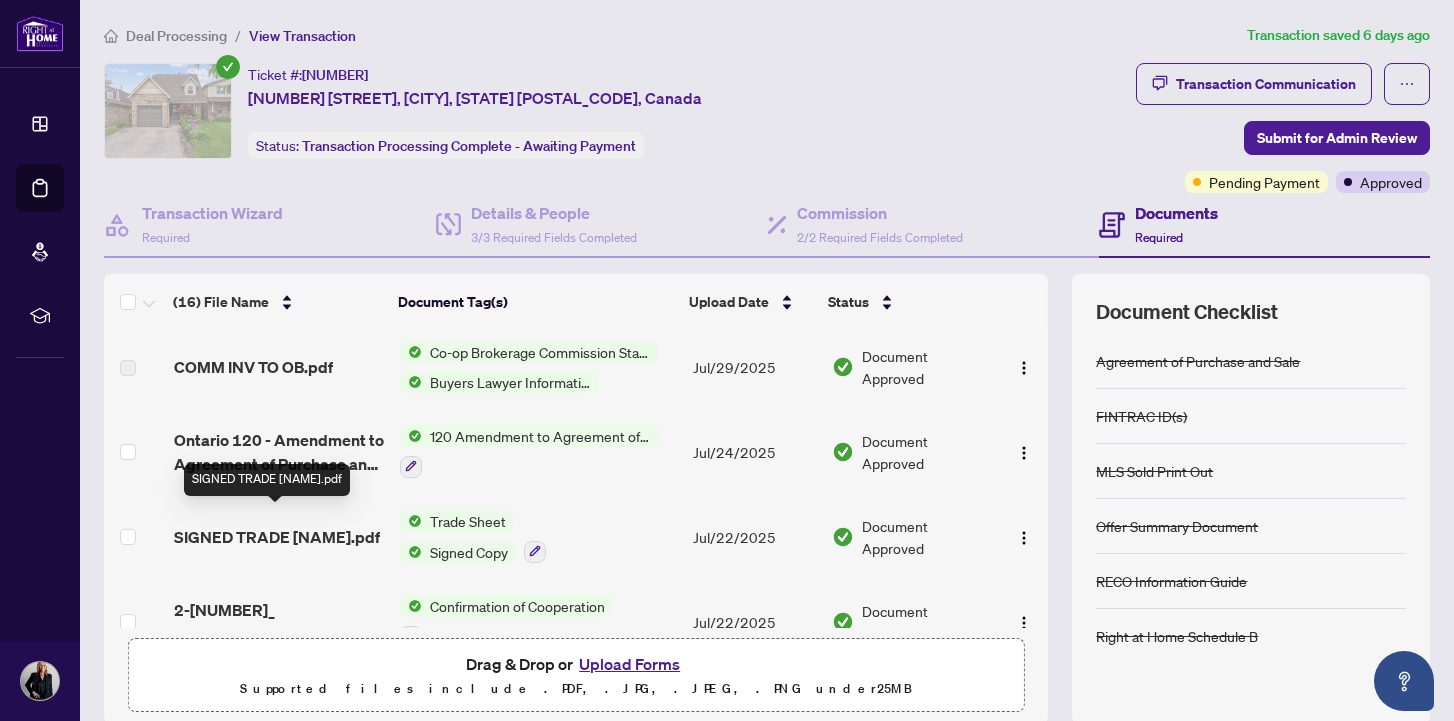 click on "SIGNED TRADE [NAME].pdf" at bounding box center (277, 537) 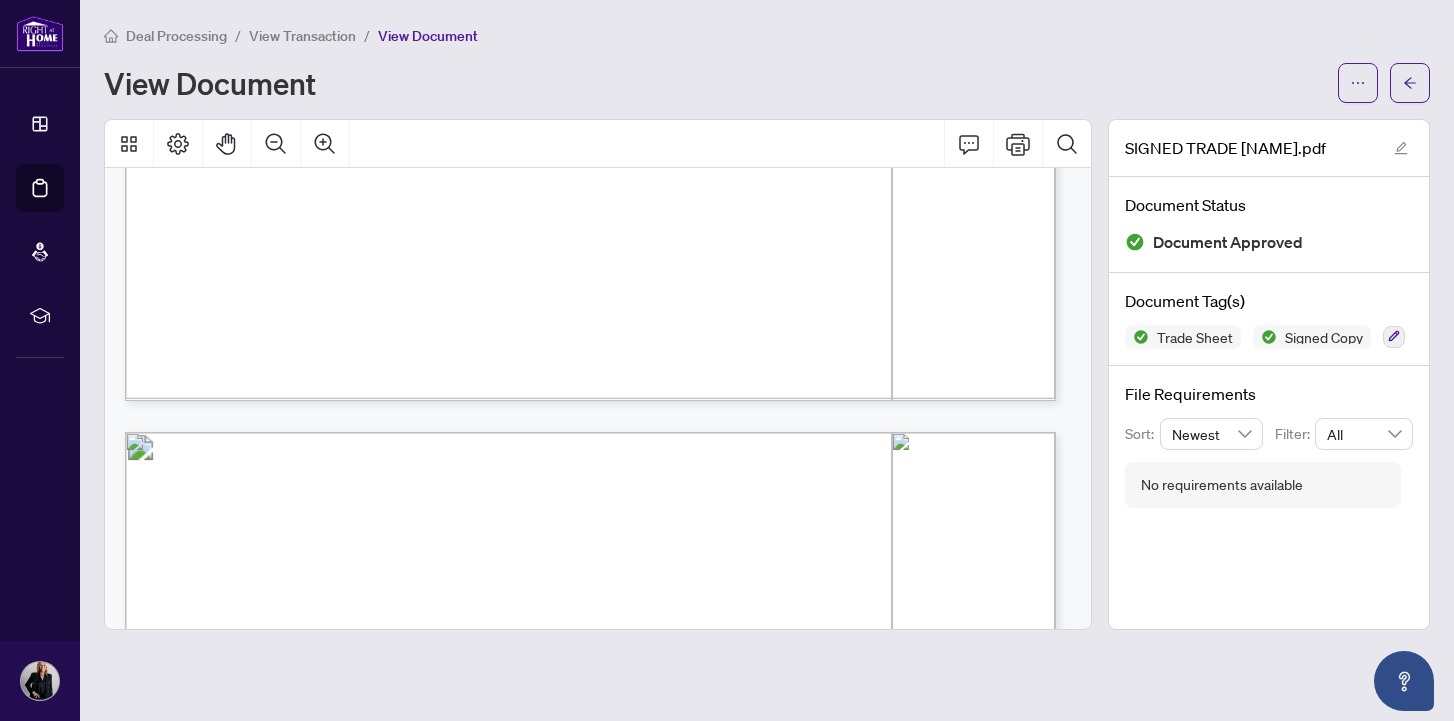 scroll, scrollTop: 0, scrollLeft: 0, axis: both 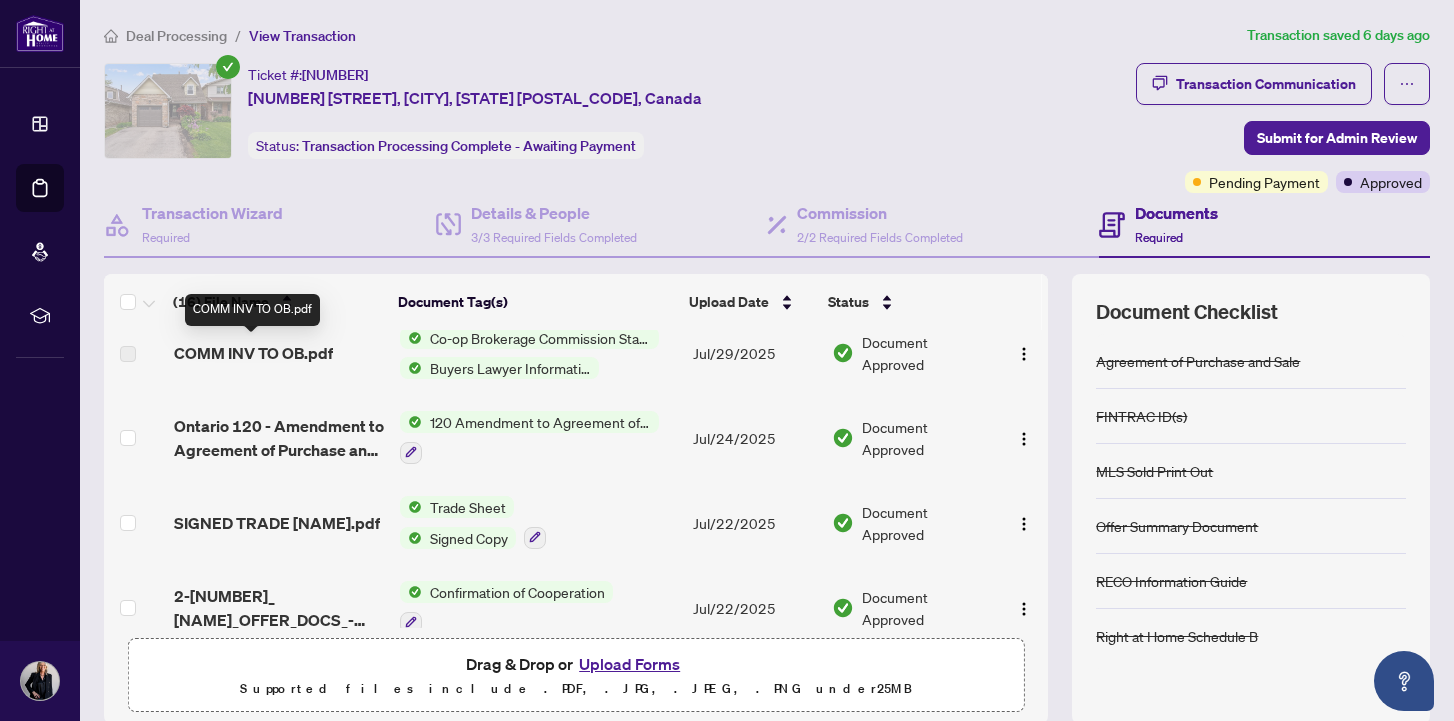 click on "COMM INV TO OB.pdf" at bounding box center (253, 353) 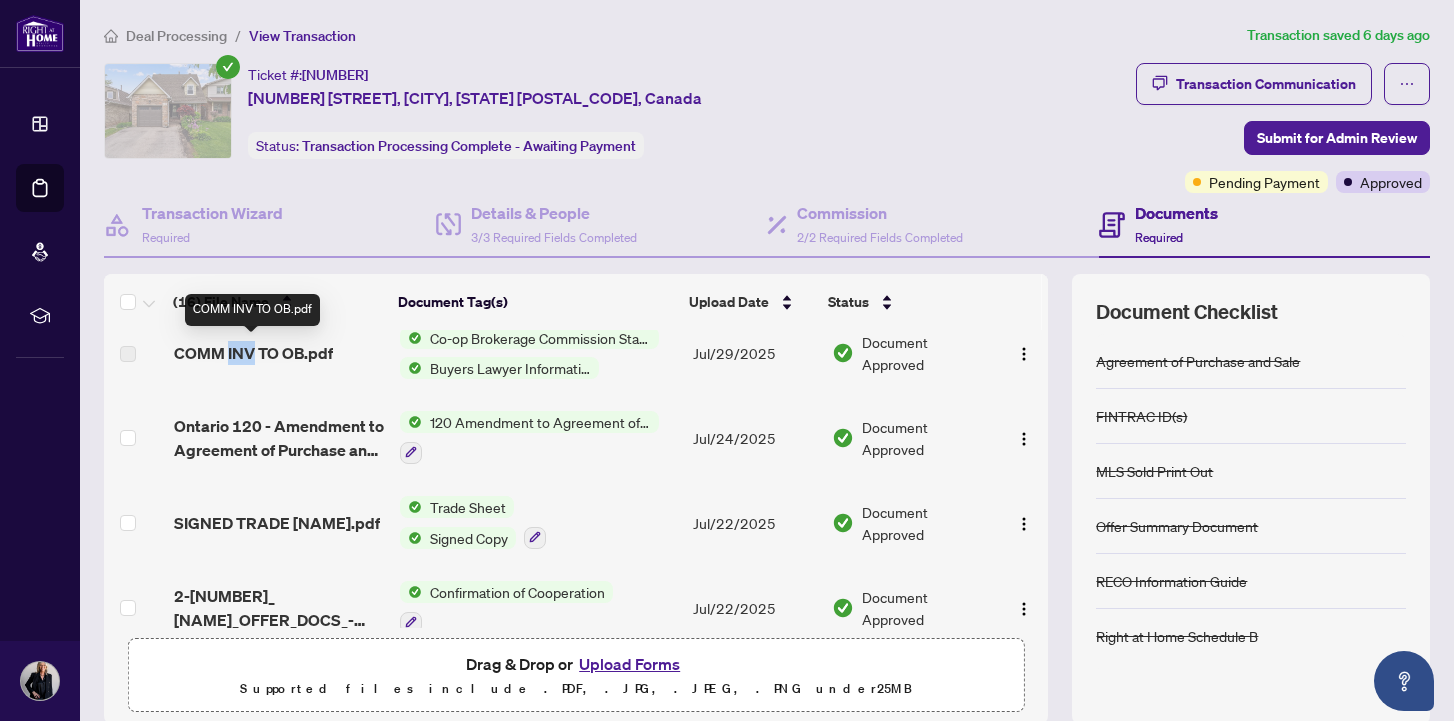 click on "COMM INV TO OB.pdf" at bounding box center [253, 353] 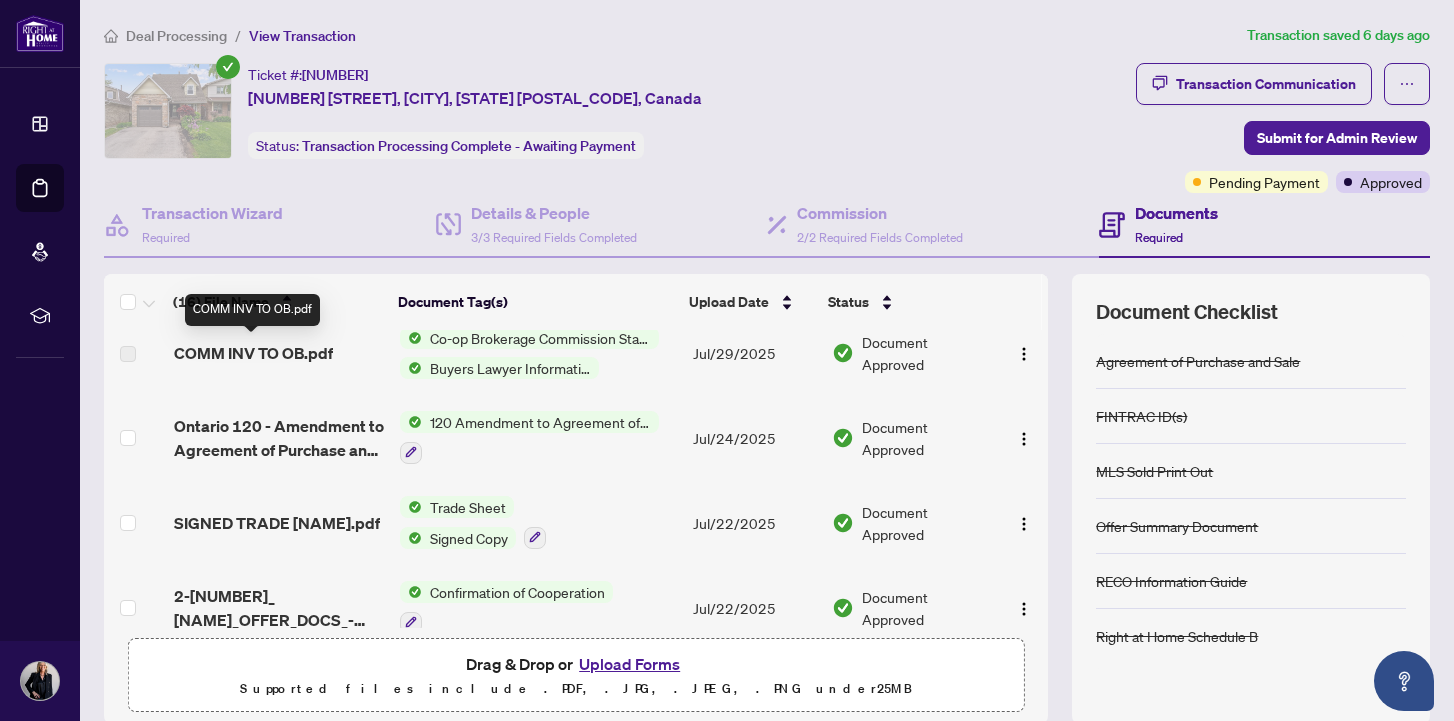 click on "COMM INV TO OB.pdf" at bounding box center [253, 353] 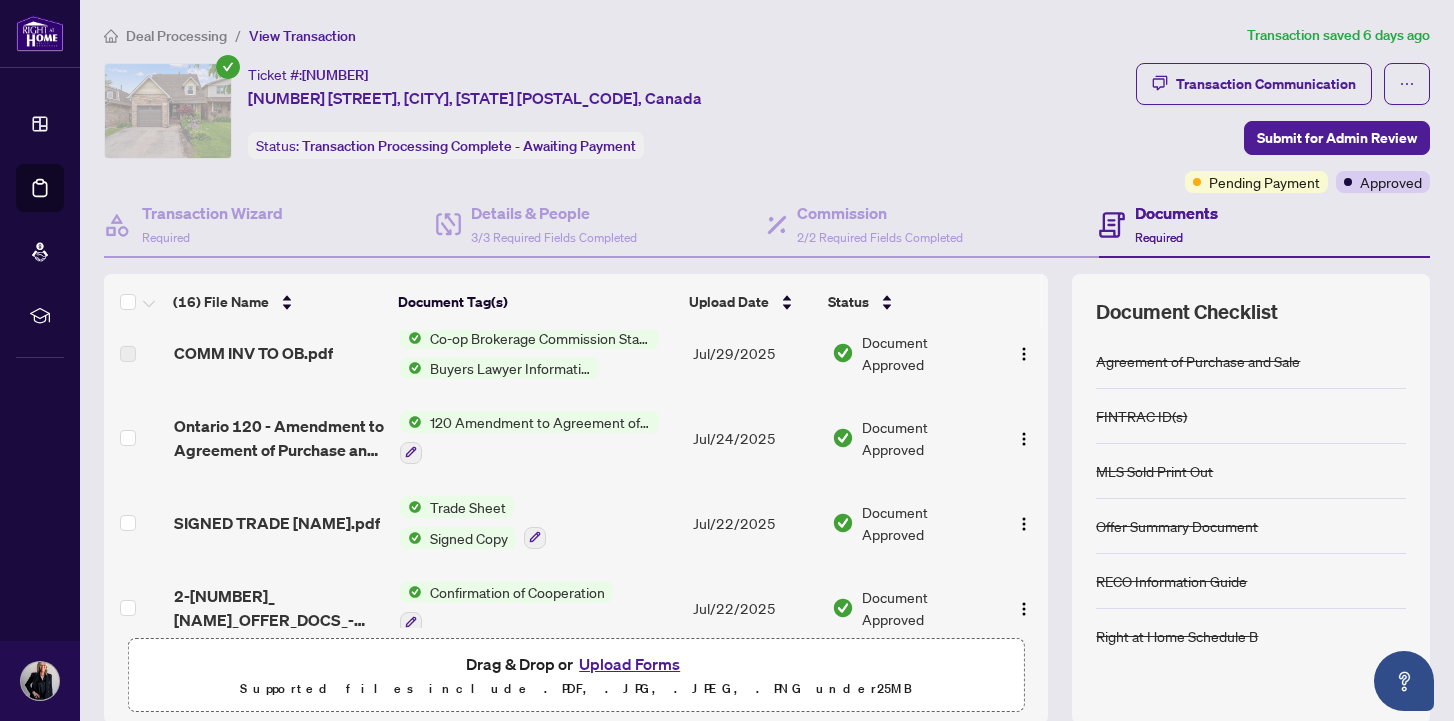 click on "COMM INV TO OB.pdf" at bounding box center [279, 353] 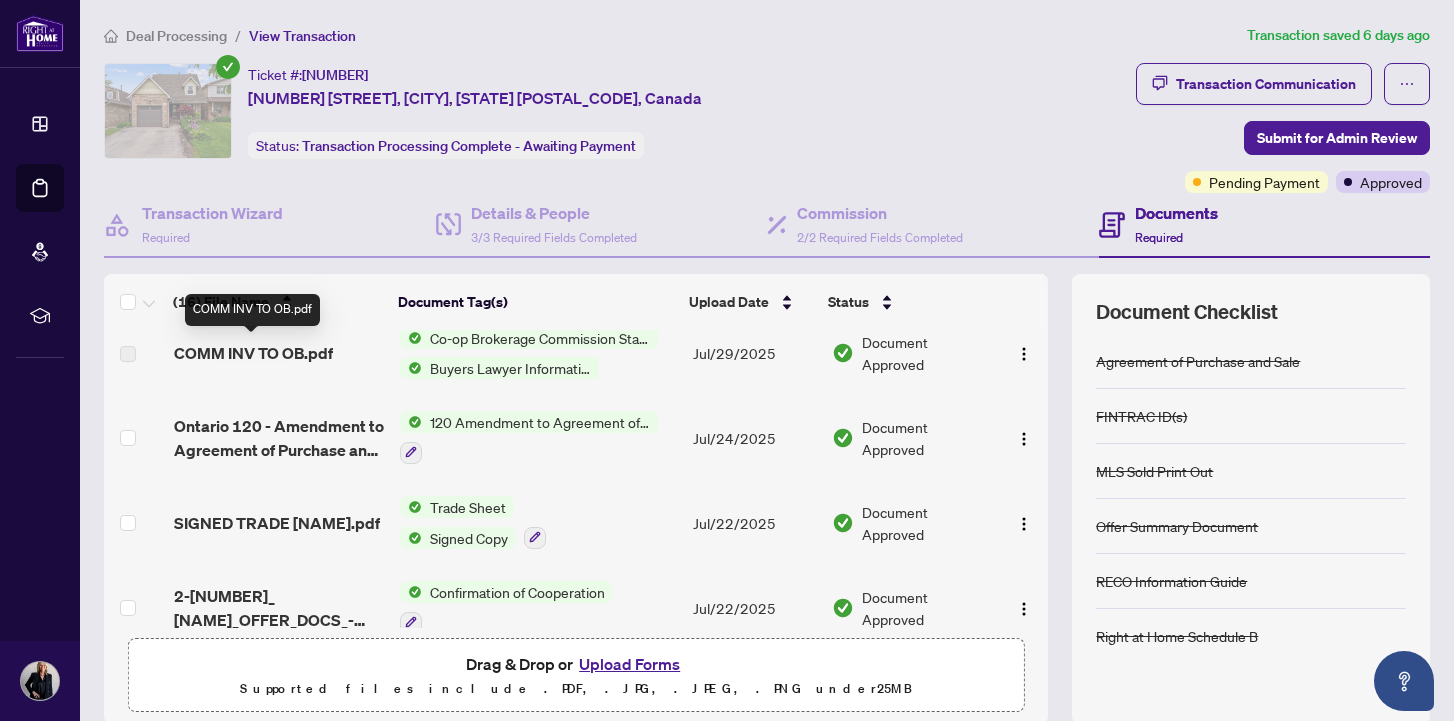 click on "COMM INV TO OB.pdf" at bounding box center [253, 353] 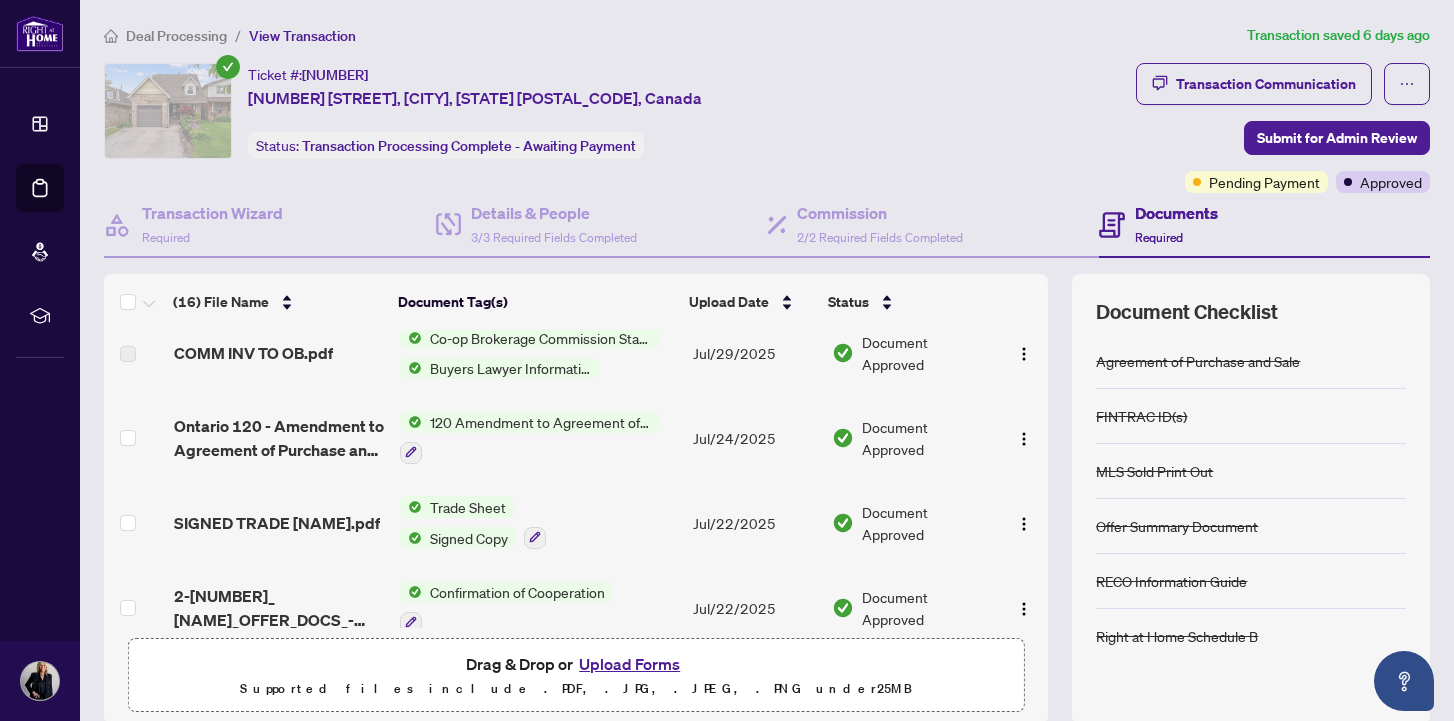 click on "Co-op Brokerage Commission Statement" at bounding box center (540, 338) 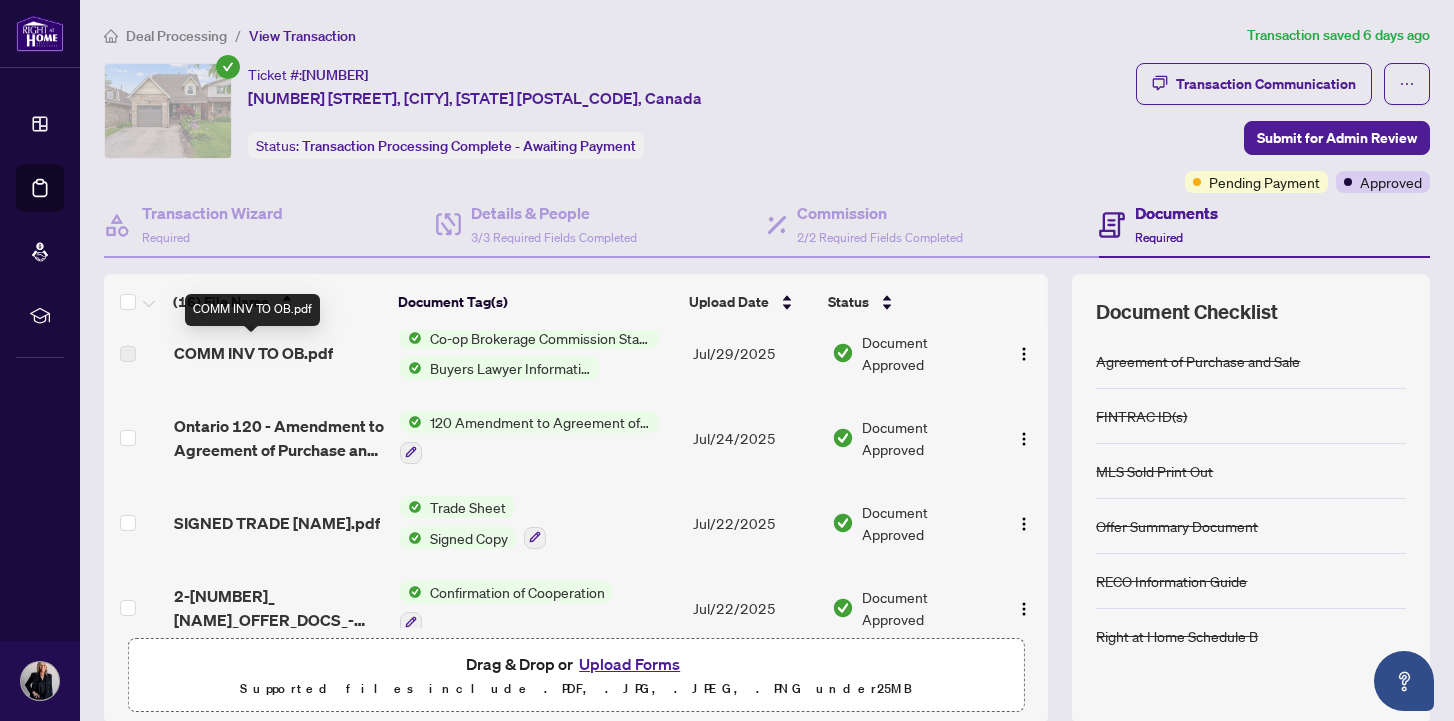 click on "COMM INV TO OB.pdf" at bounding box center [253, 353] 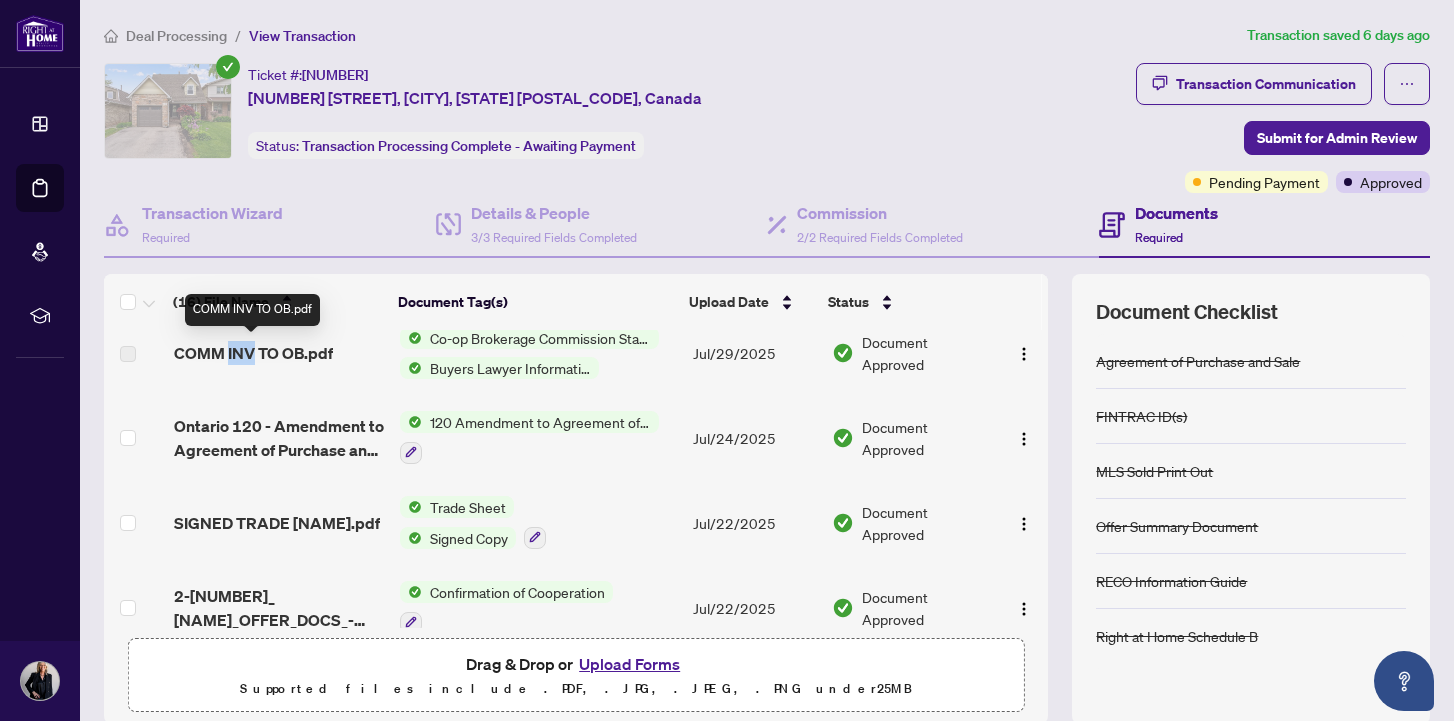 click on "COMM INV TO OB.pdf" at bounding box center (253, 353) 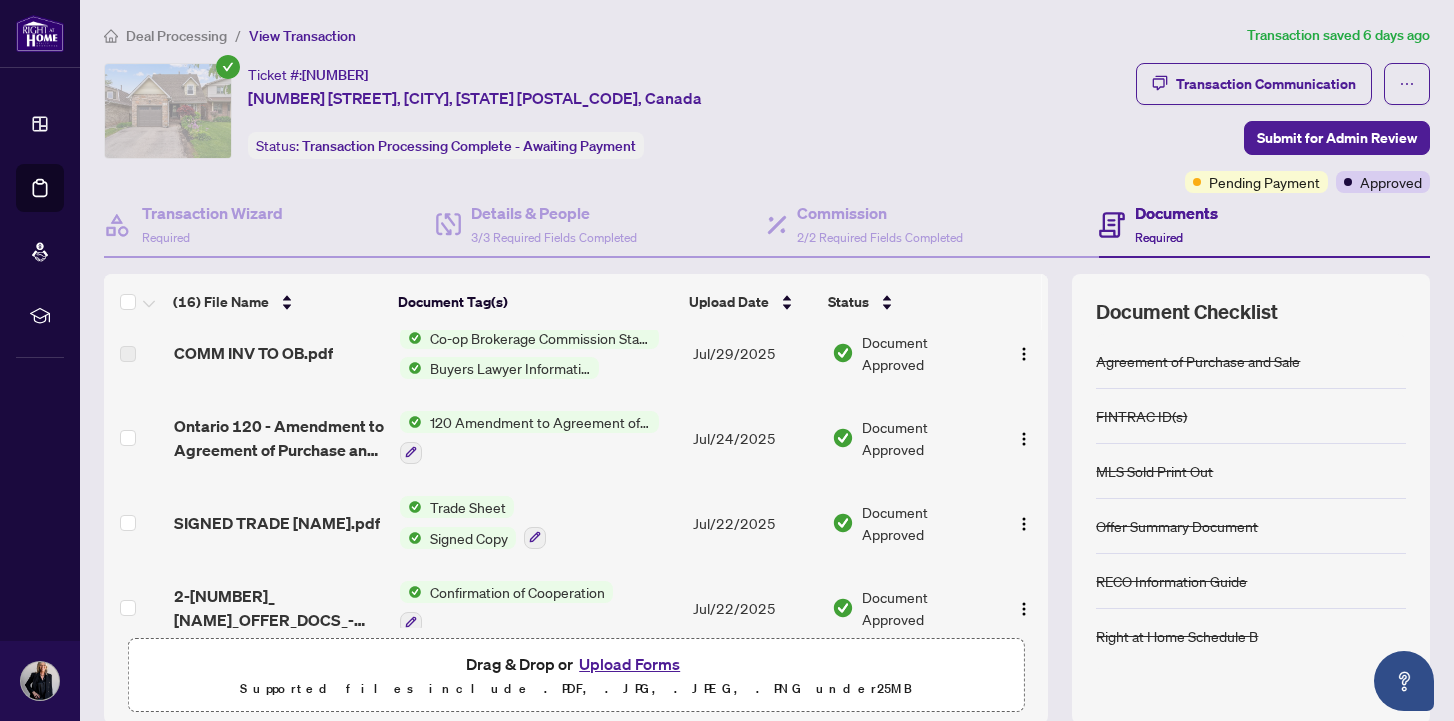 click at bounding box center (128, 354) 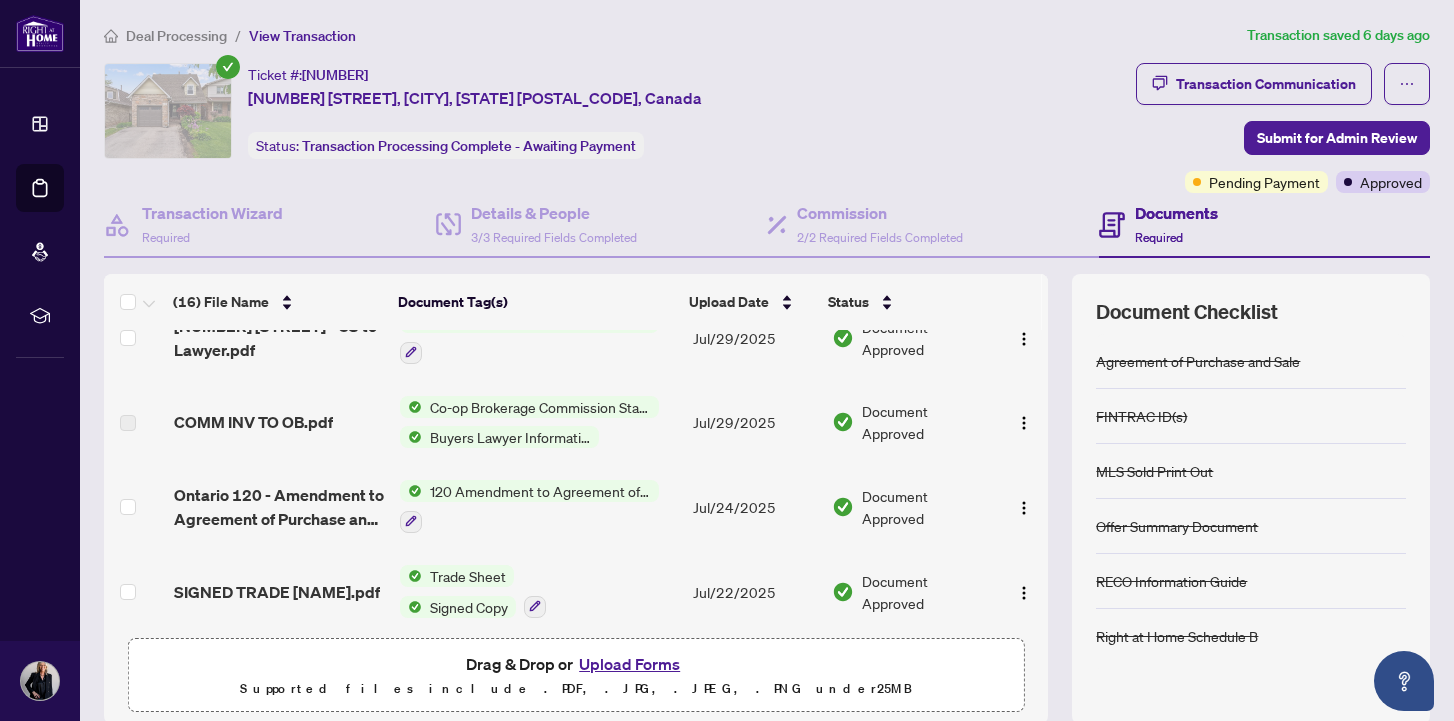 scroll, scrollTop: 0, scrollLeft: 0, axis: both 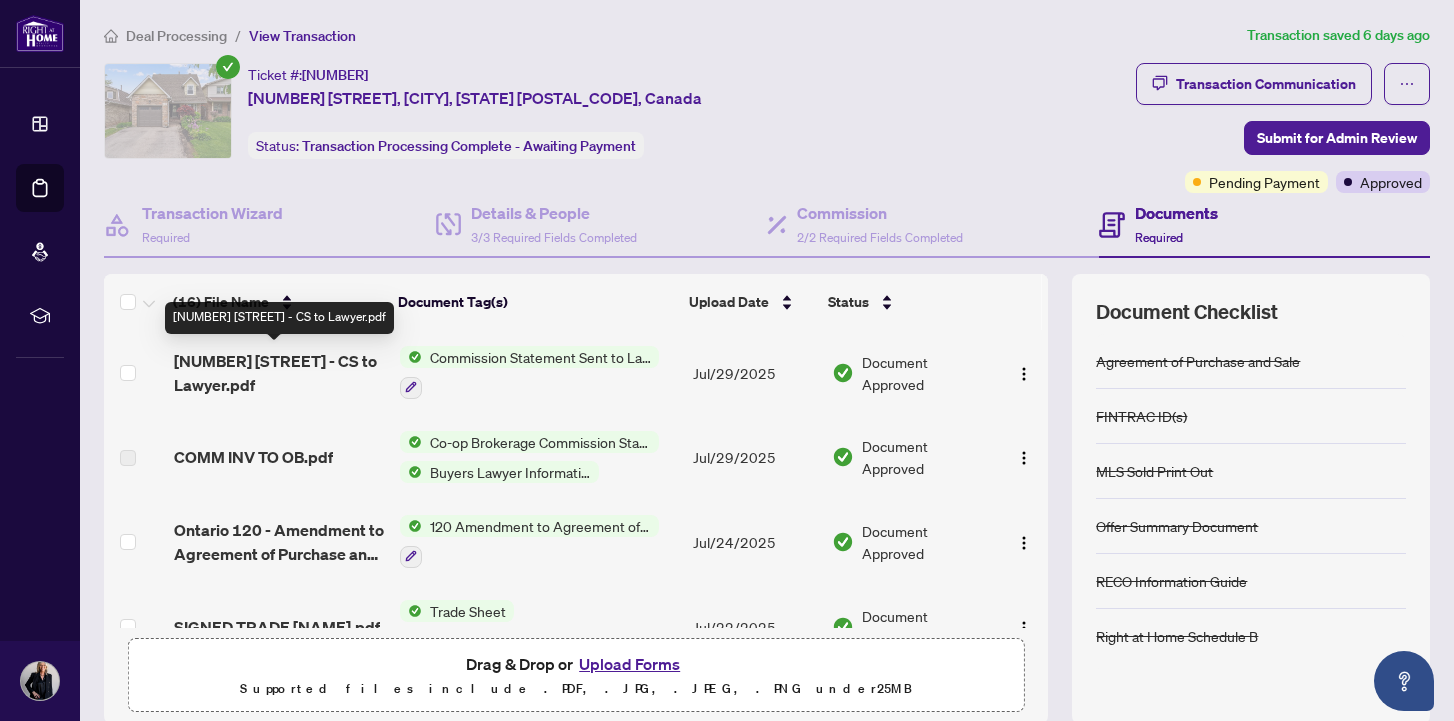 click on "[NUMBER] [STREET] - CS to Lawyer.pdf" at bounding box center (279, 373) 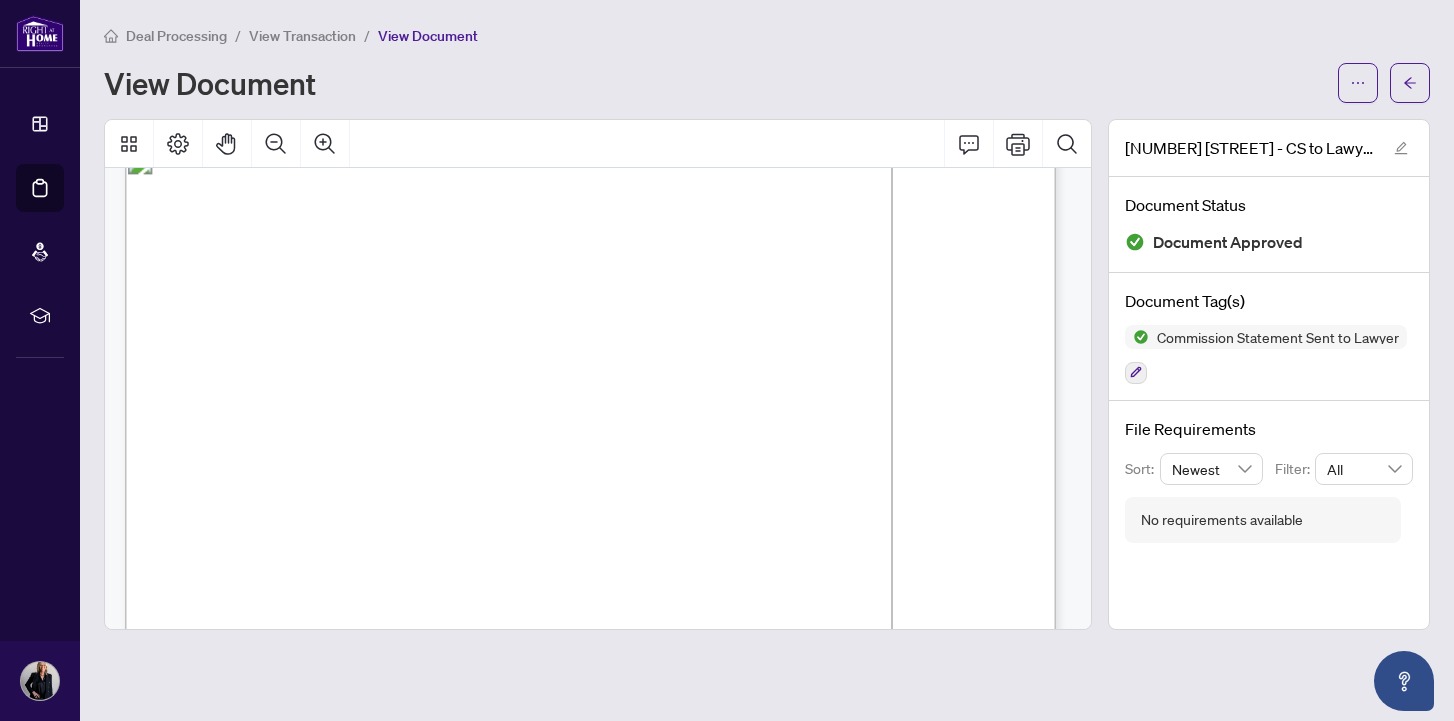 scroll, scrollTop: 39, scrollLeft: 0, axis: vertical 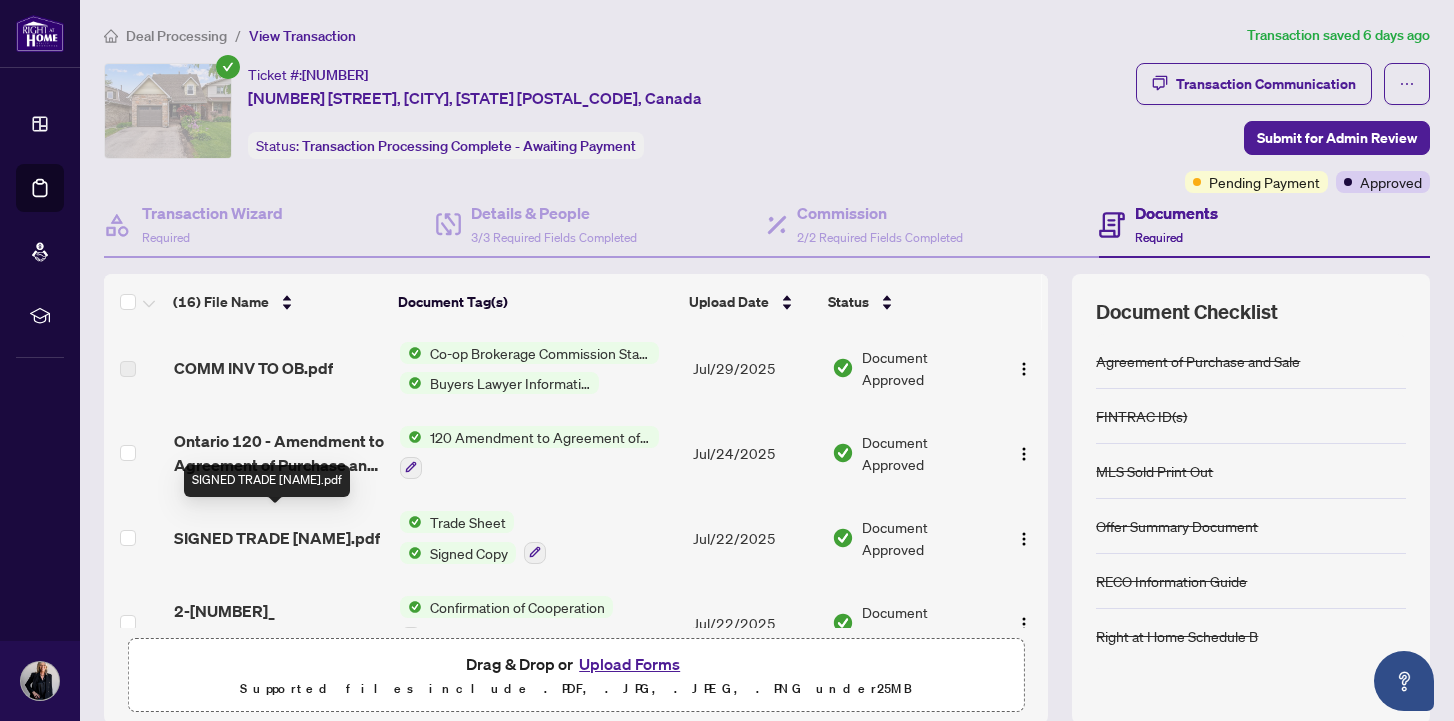 click on "SIGNED TRADE [NAME].pdf" at bounding box center (277, 538) 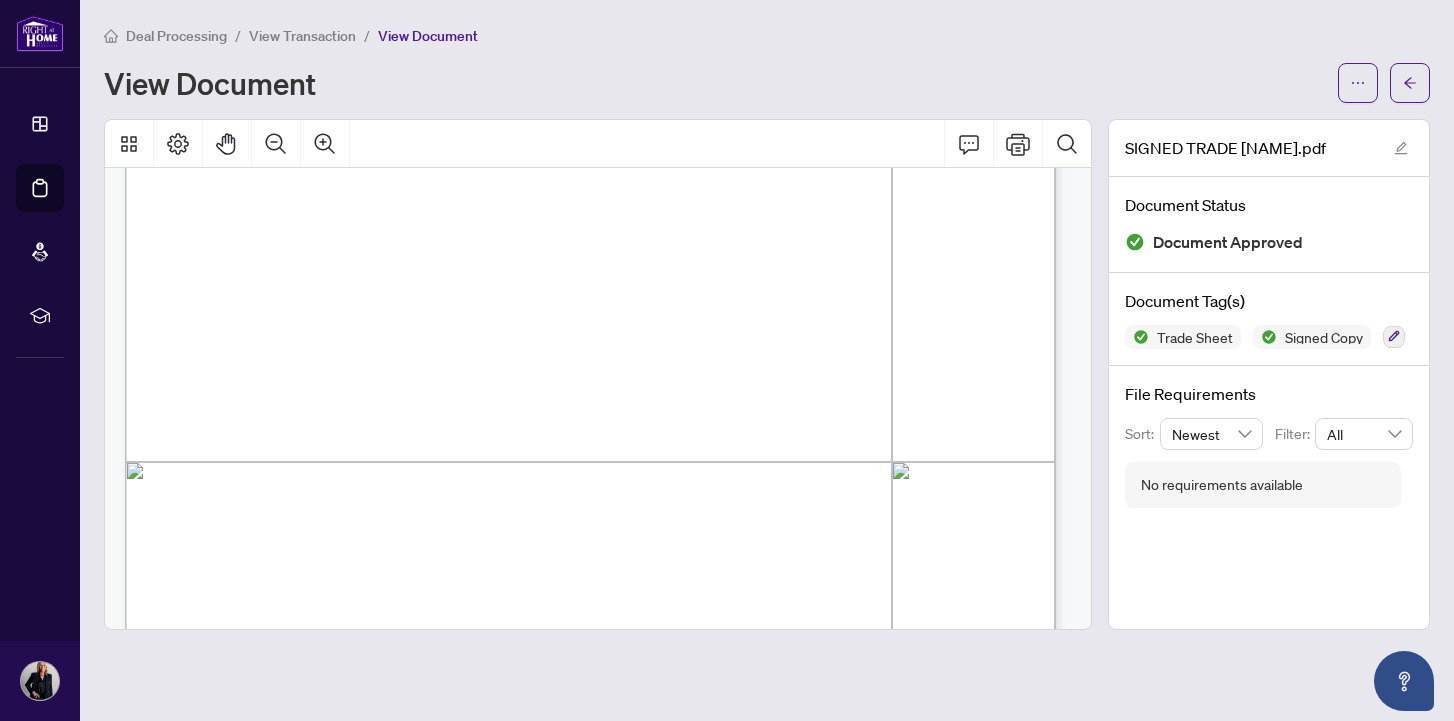 scroll, scrollTop: 0, scrollLeft: 0, axis: both 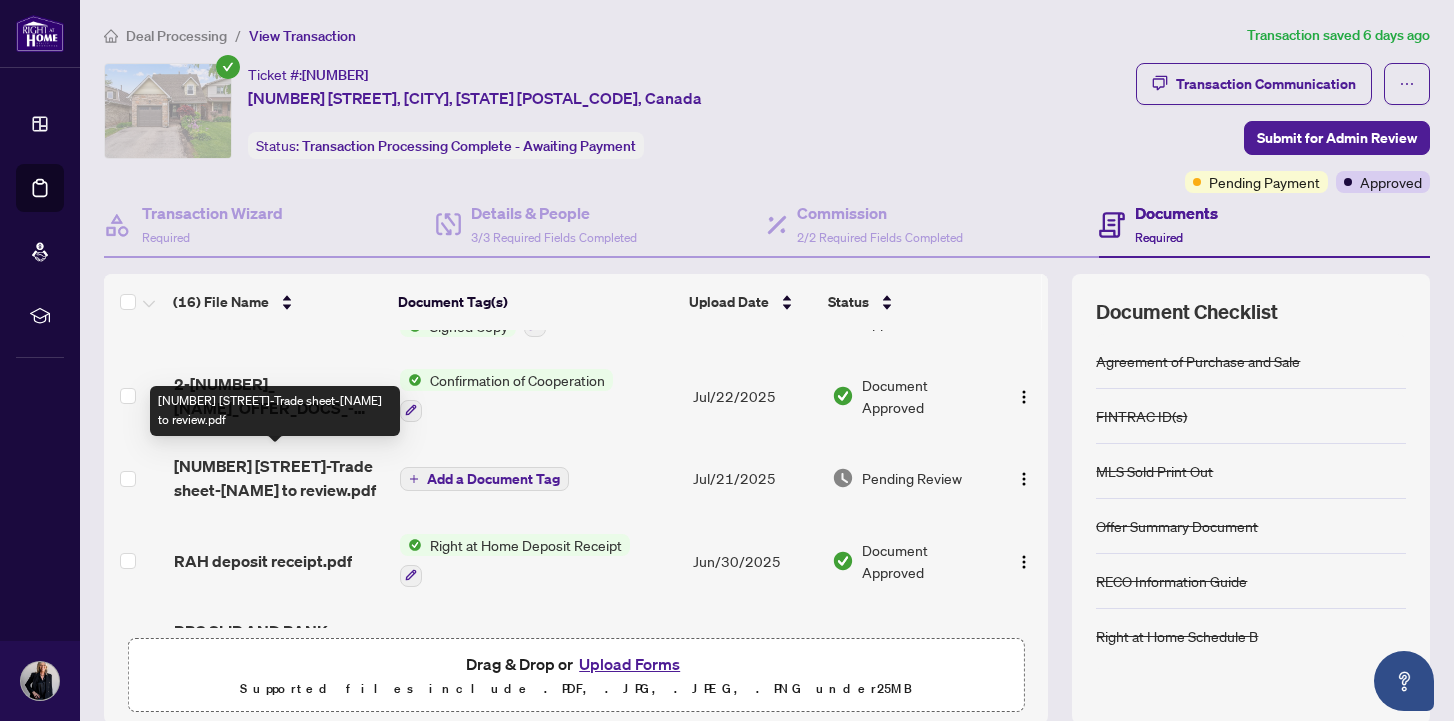 click on "[NUMBER] [STREET]-Trade sheet-[NAME] to review.pdf" at bounding box center (279, 478) 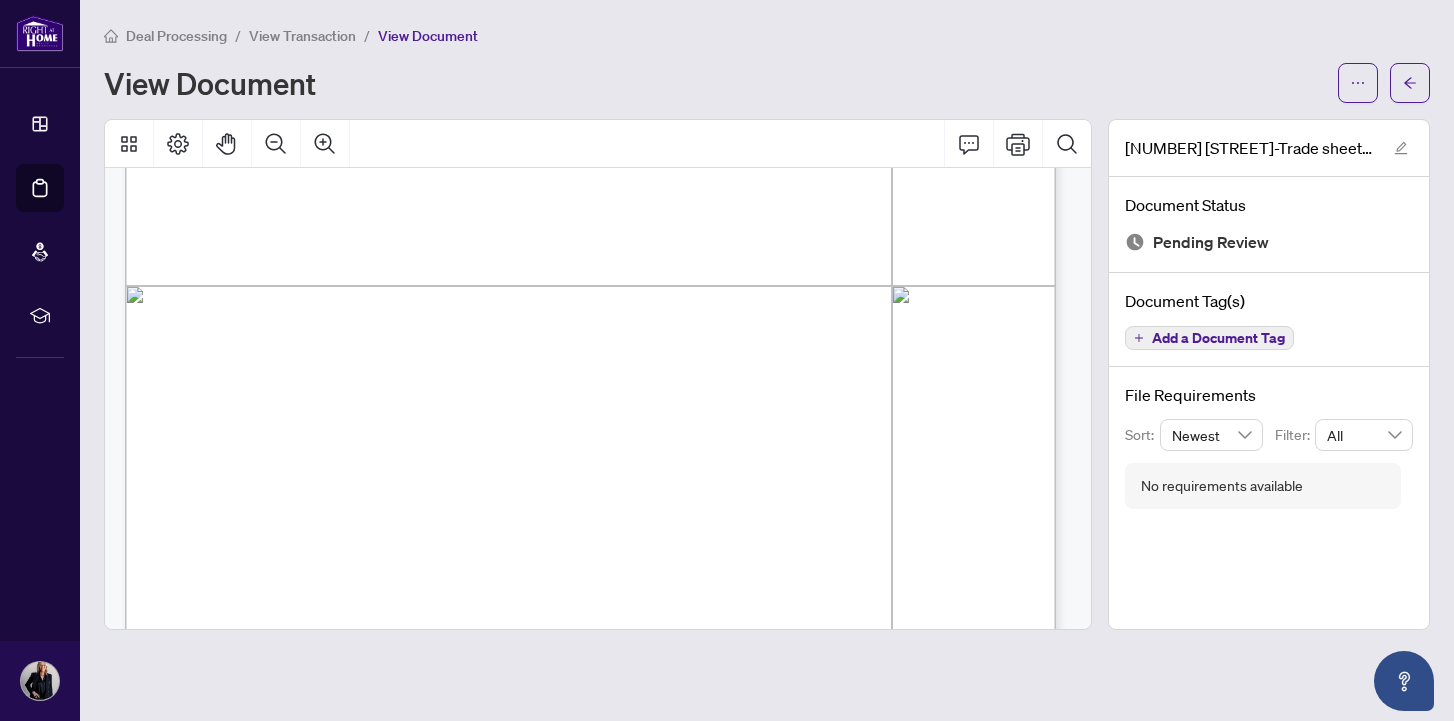scroll, scrollTop: 0, scrollLeft: 0, axis: both 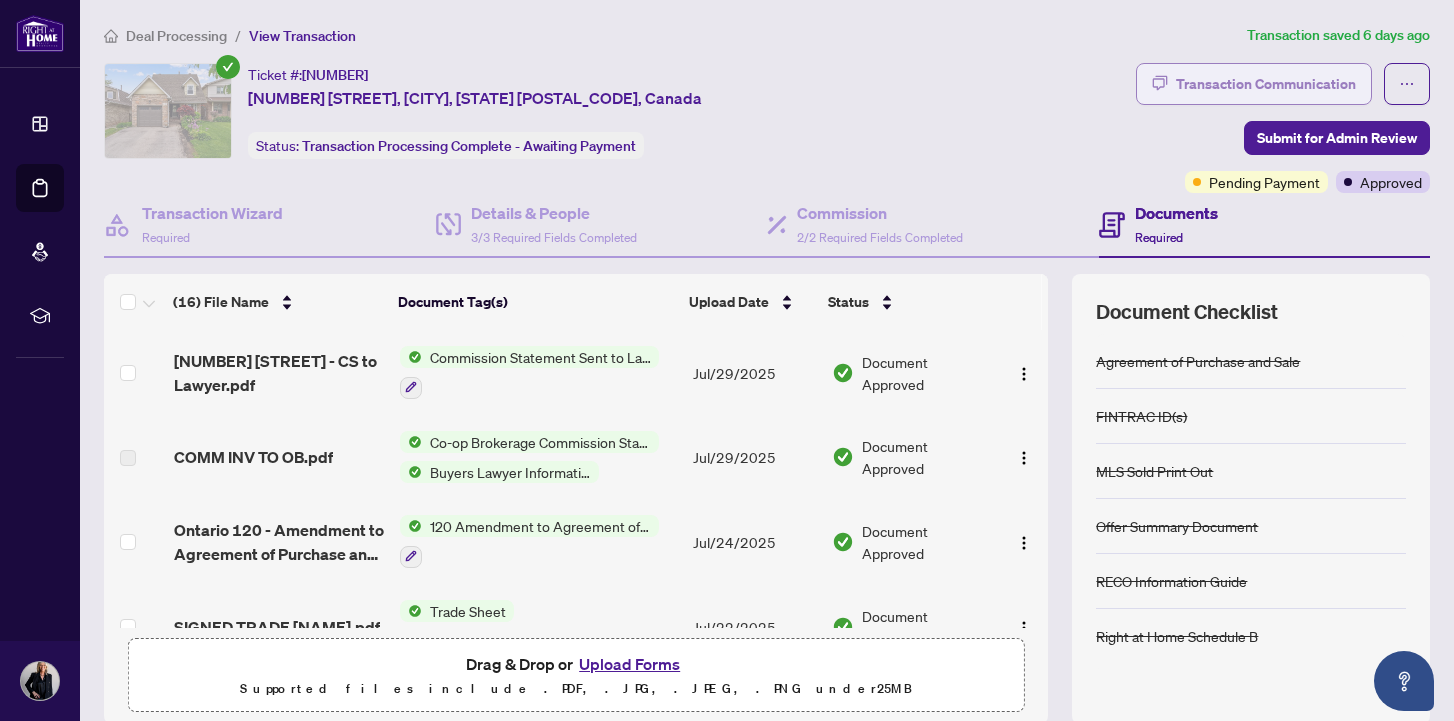 click on "Transaction Communication" at bounding box center (1266, 84) 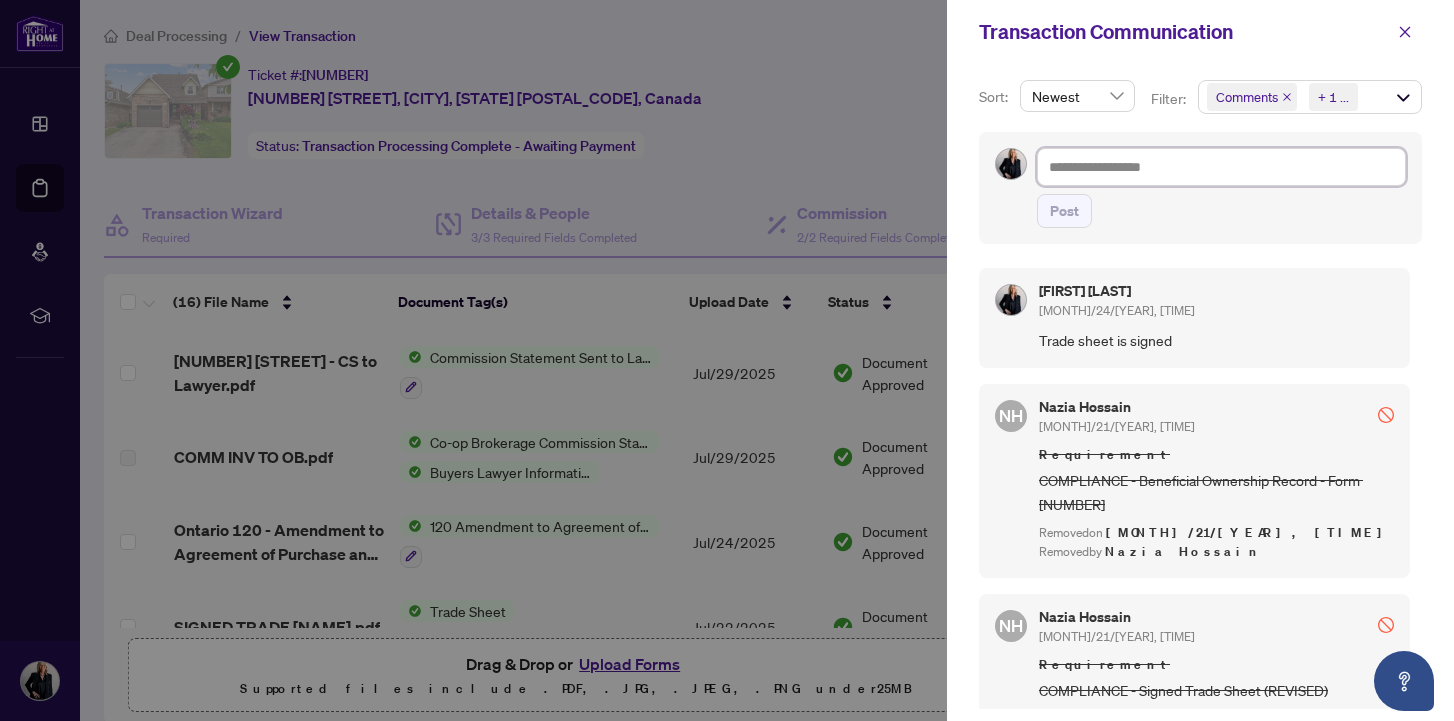 click at bounding box center [1221, 167] 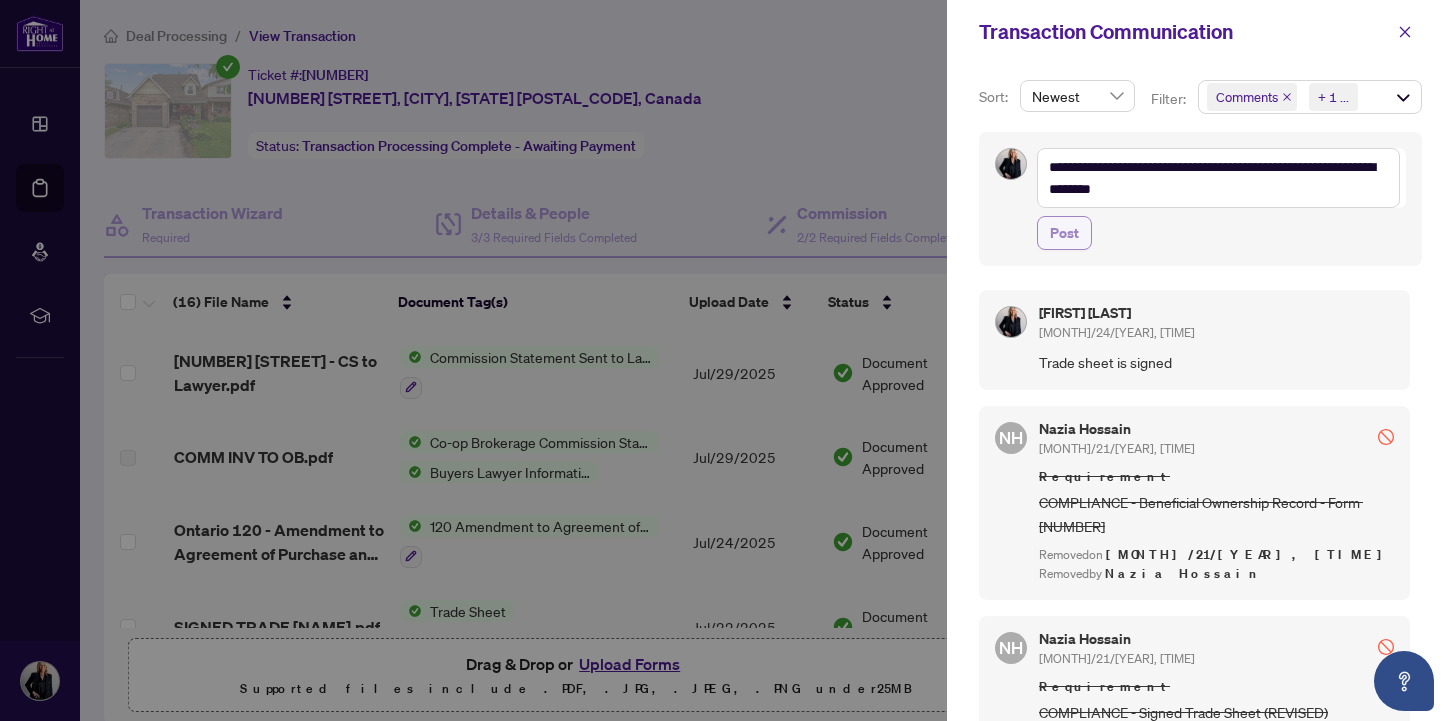 click on "Post" at bounding box center [1064, 233] 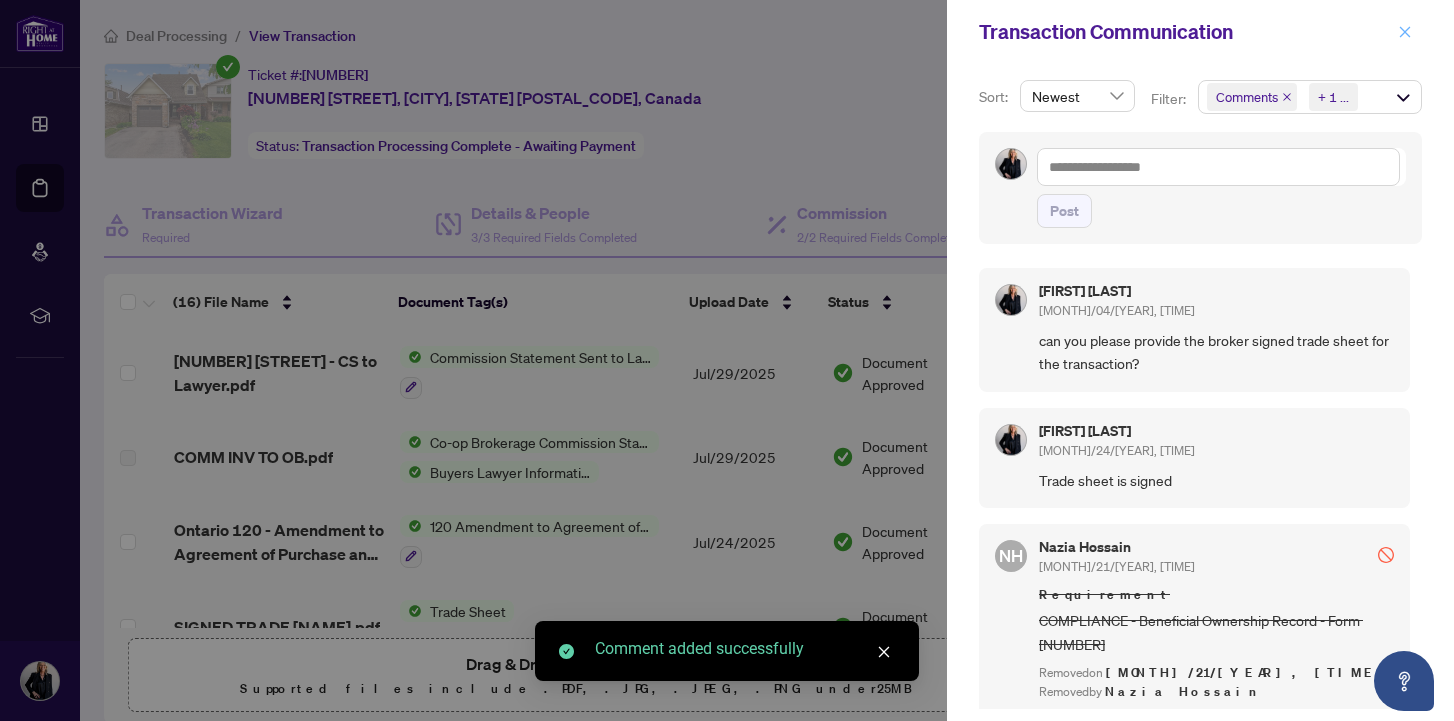 click 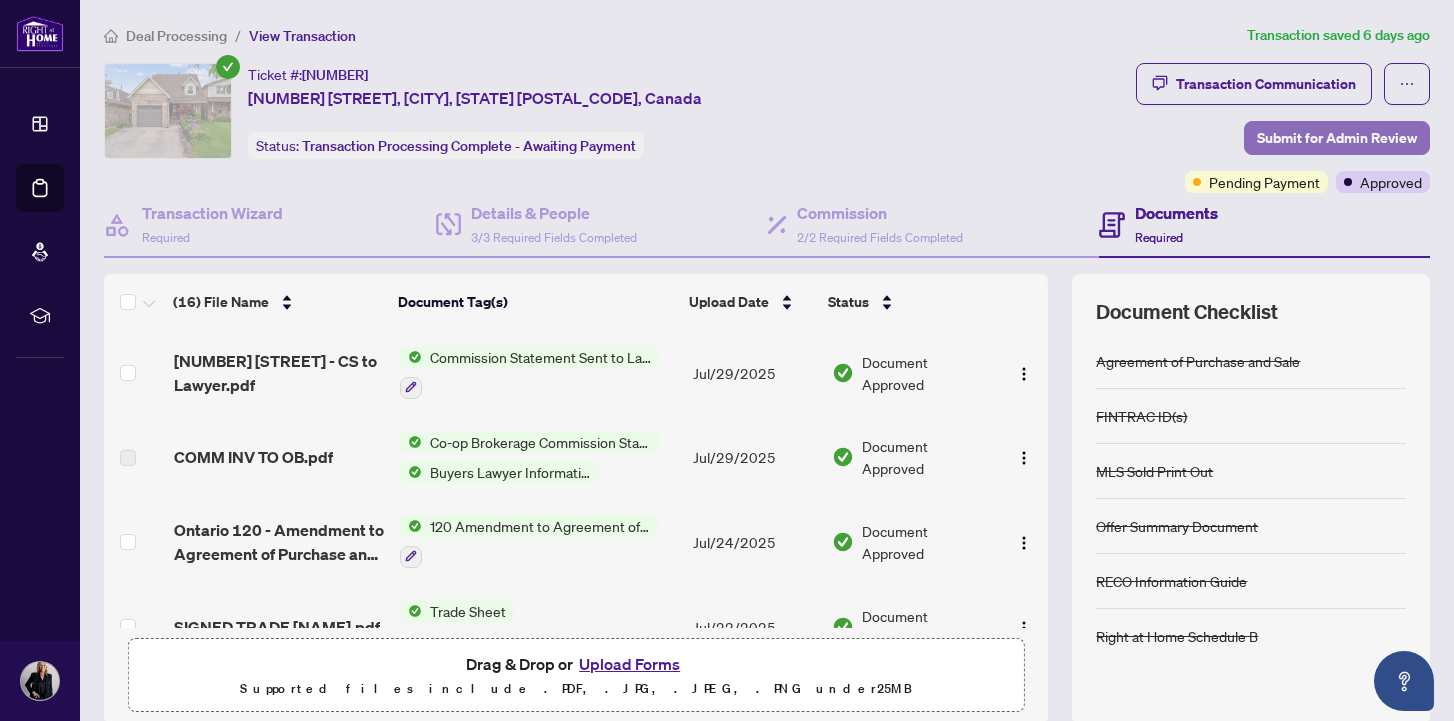 click on "Submit for Admin Review" at bounding box center (1337, 138) 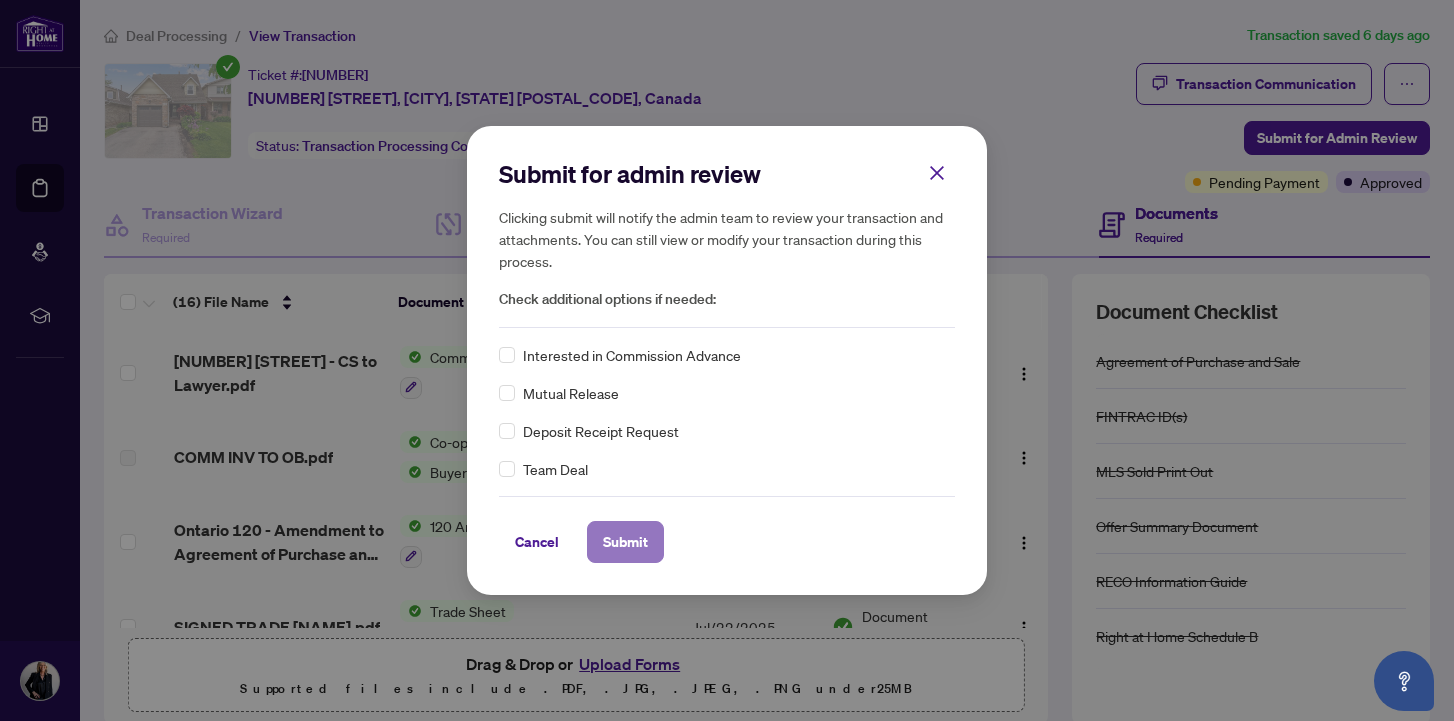 click on "Submit" at bounding box center (625, 542) 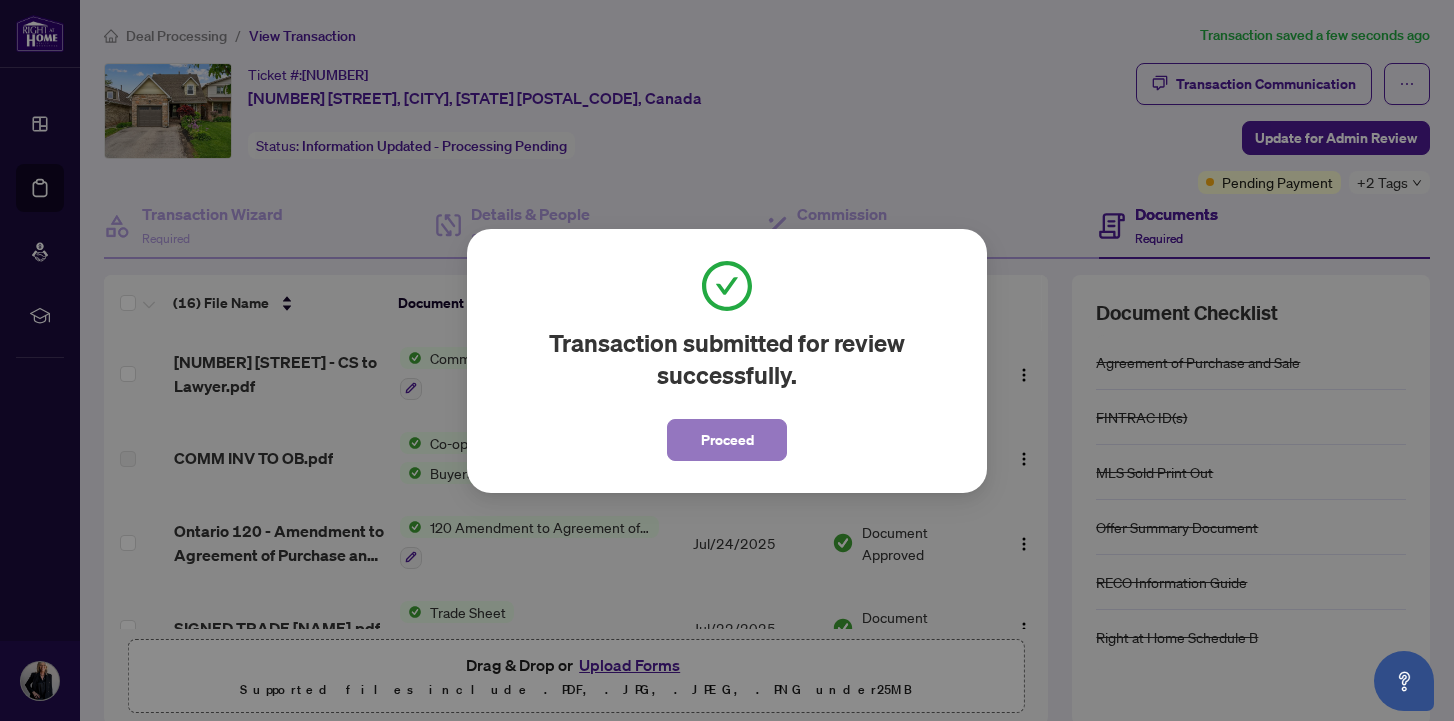 click on "Proceed" at bounding box center (727, 440) 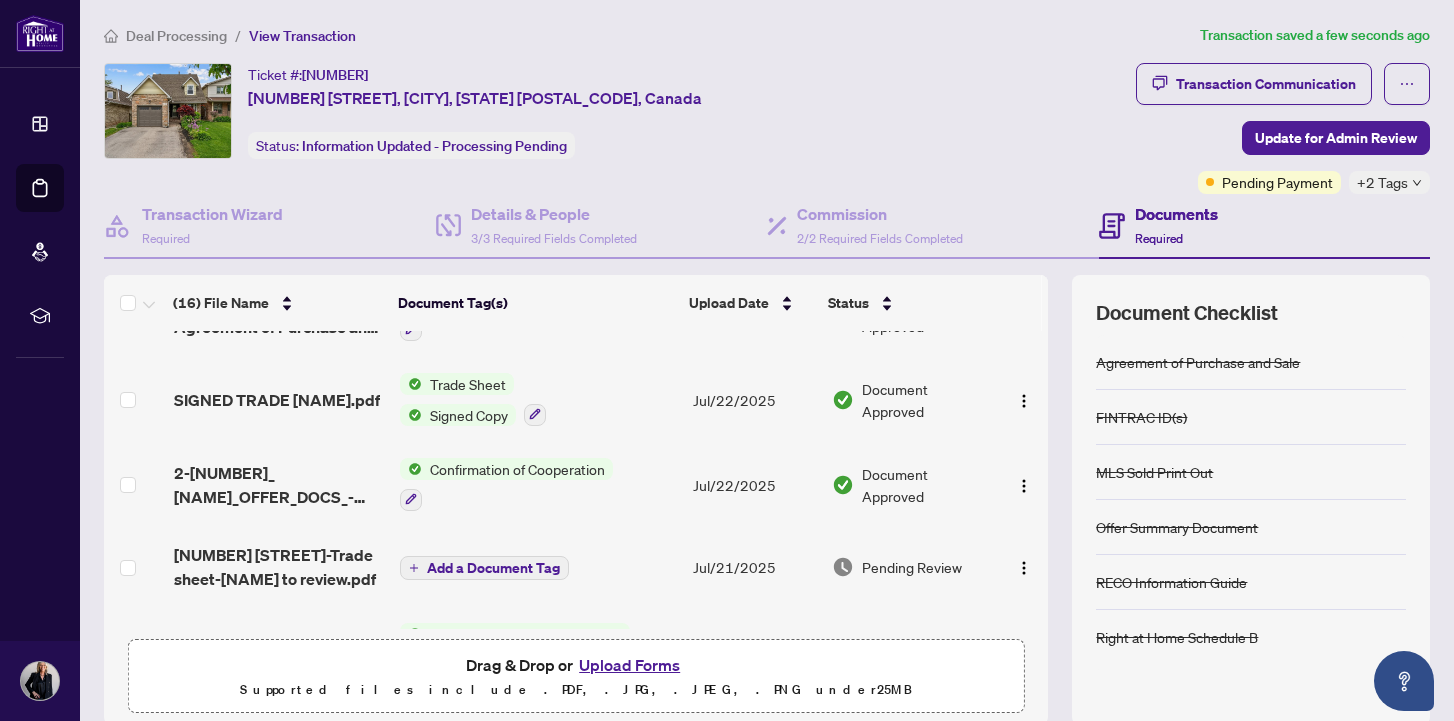 scroll, scrollTop: 245, scrollLeft: 0, axis: vertical 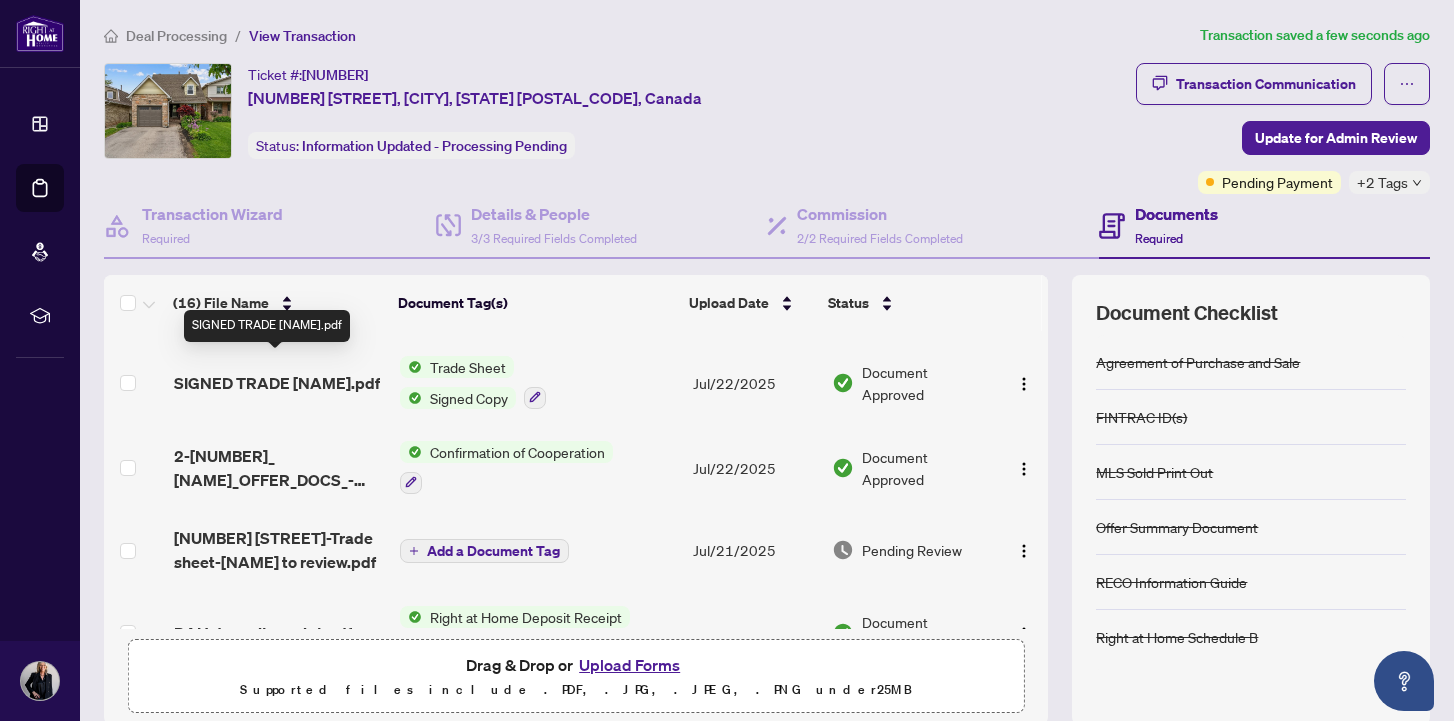 click on "SIGNED TRADE [NAME].pdf" at bounding box center [277, 383] 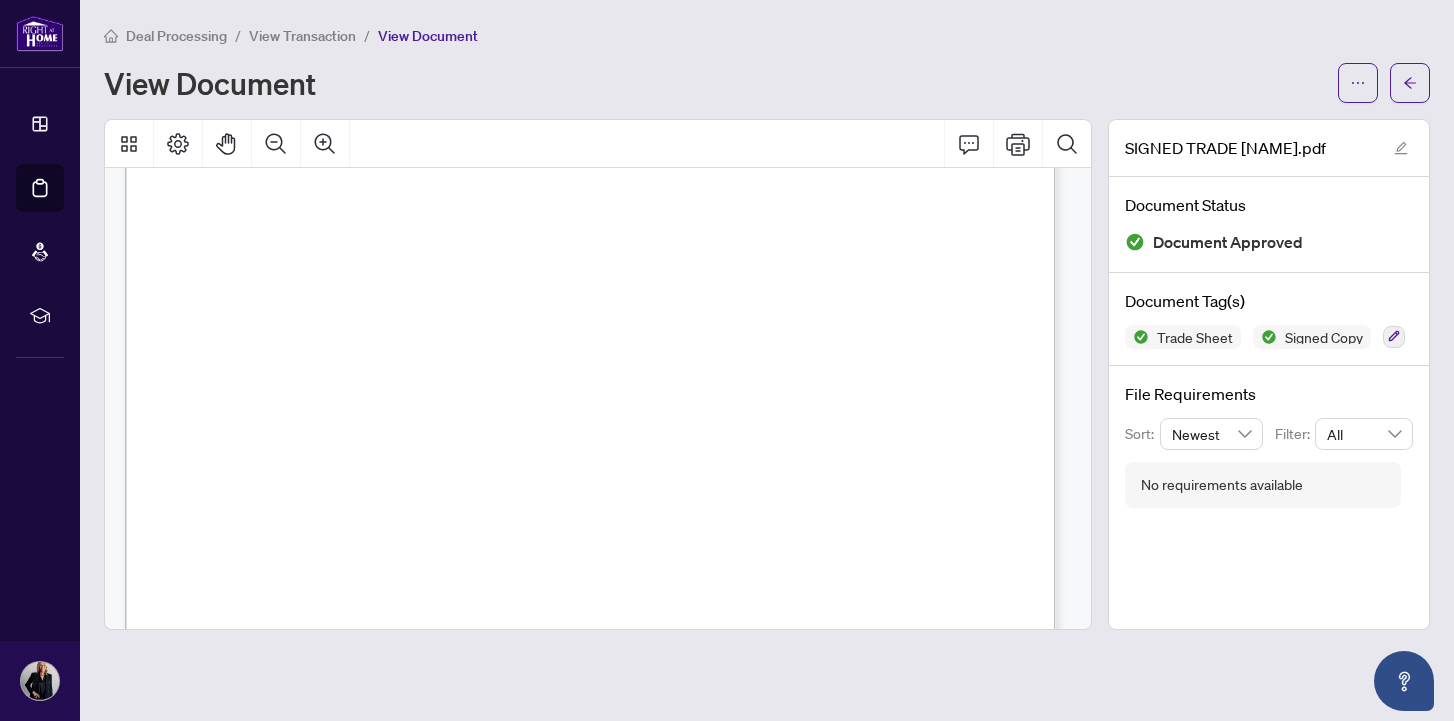 scroll, scrollTop: 0, scrollLeft: 0, axis: both 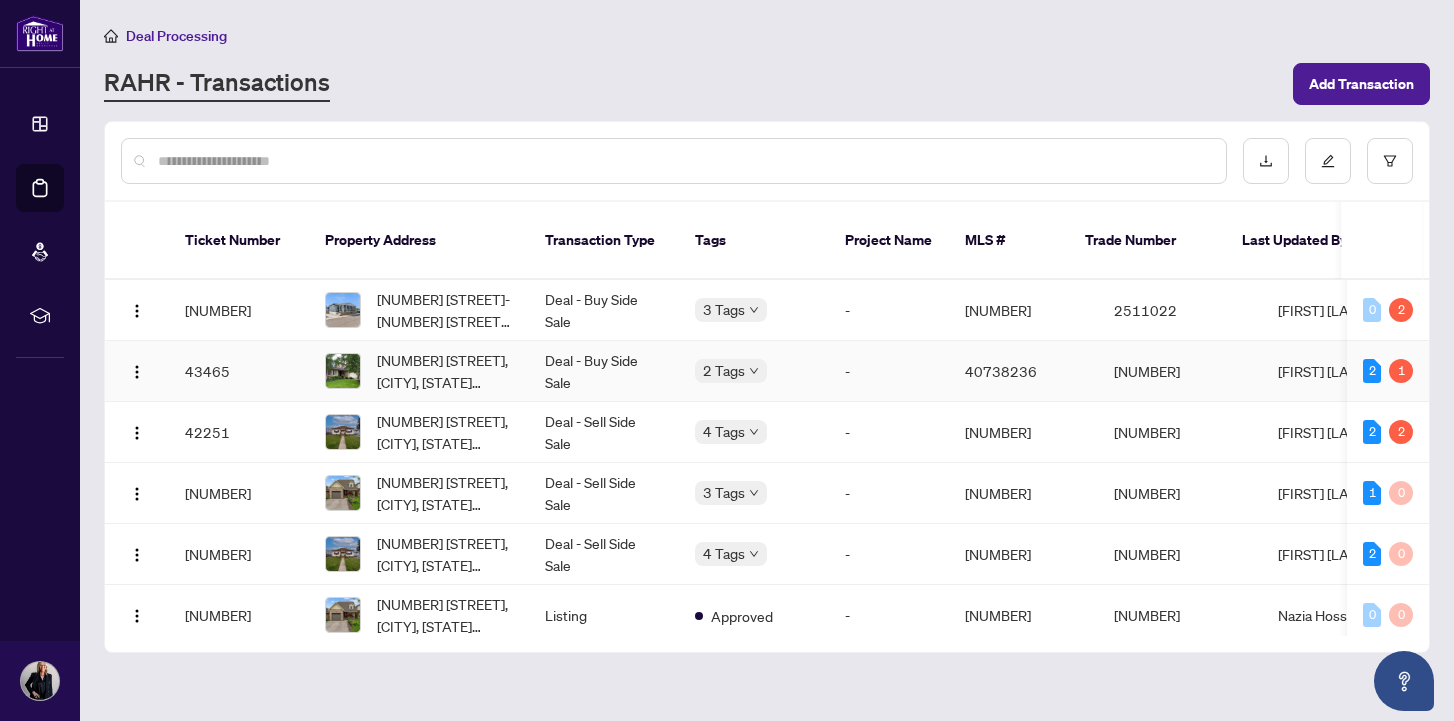click on "[NUMBER] [STREET], [CITY], [STATE] [POSTAL_CODE], Canada" at bounding box center (445, 371) 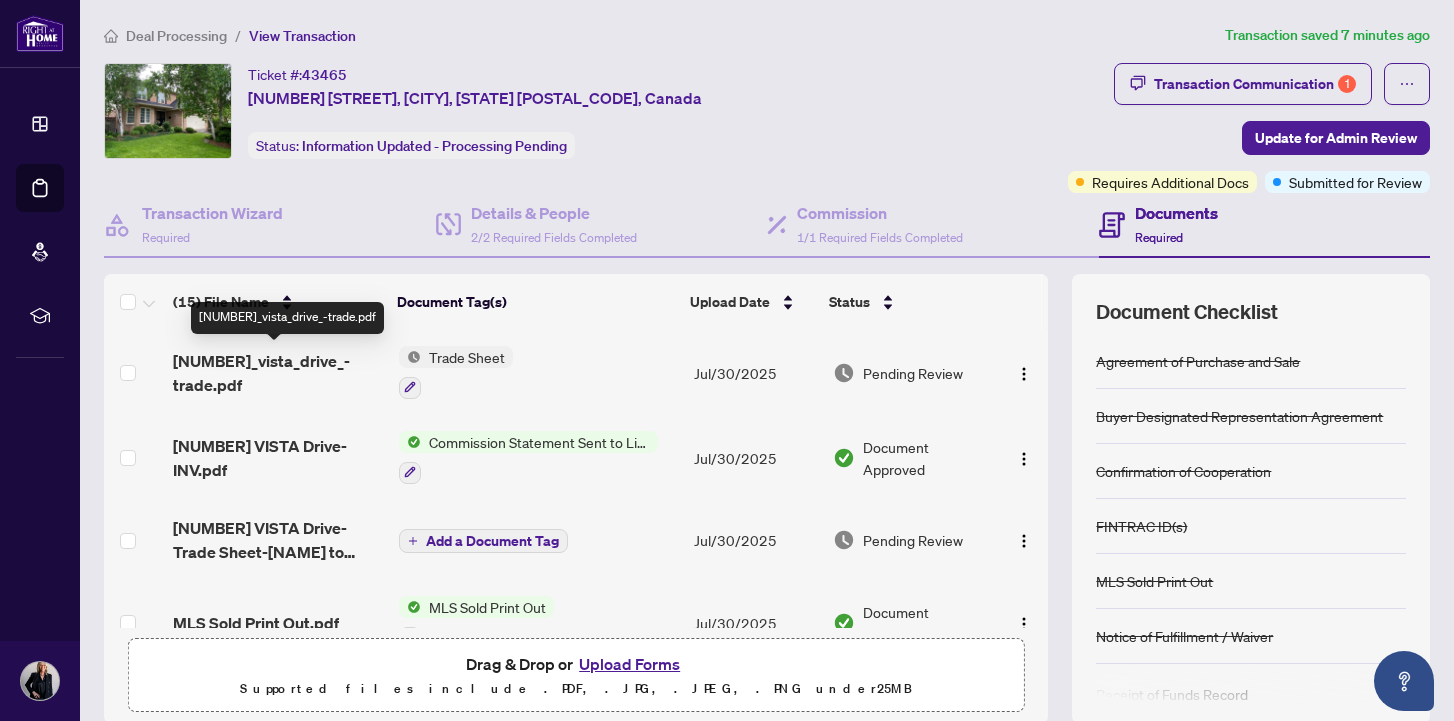 click on "[NUMBER]_vista_drive_-trade.pdf" at bounding box center [277, 373] 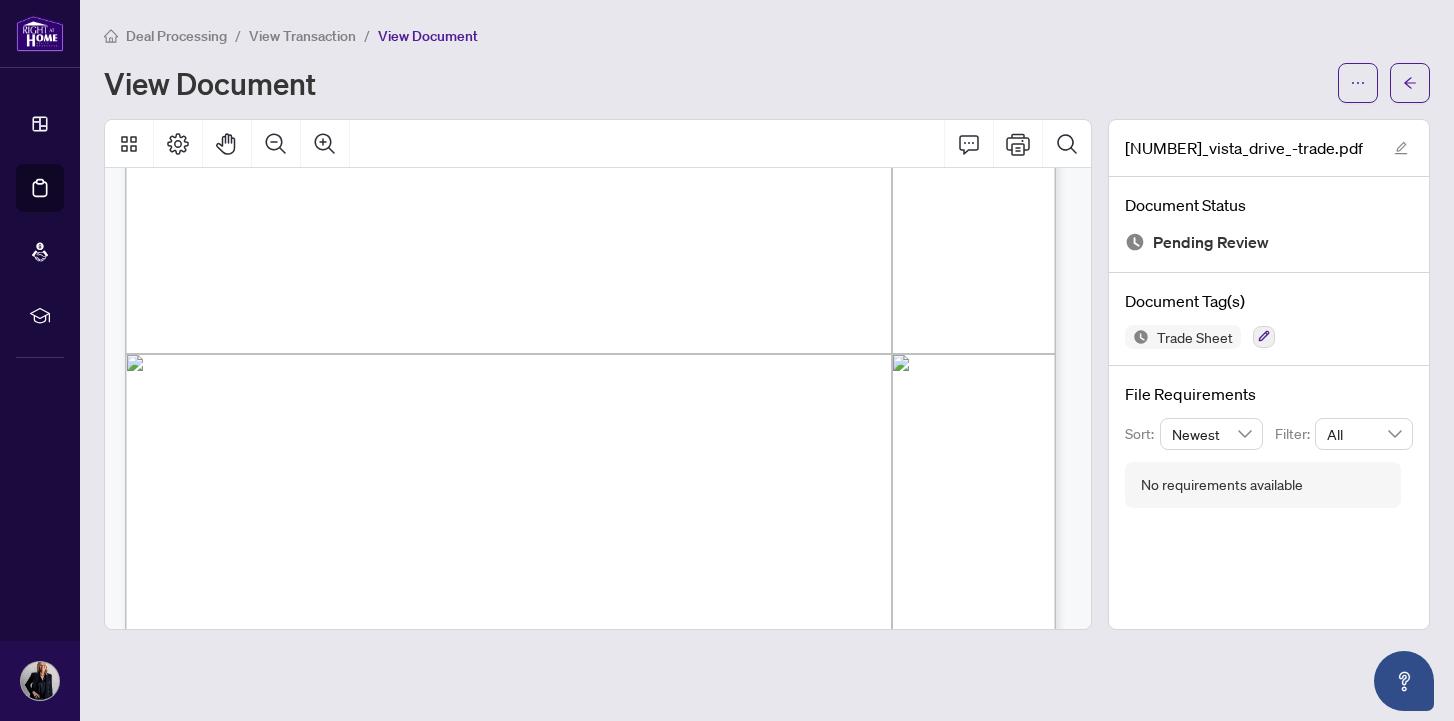 scroll, scrollTop: 0, scrollLeft: 0, axis: both 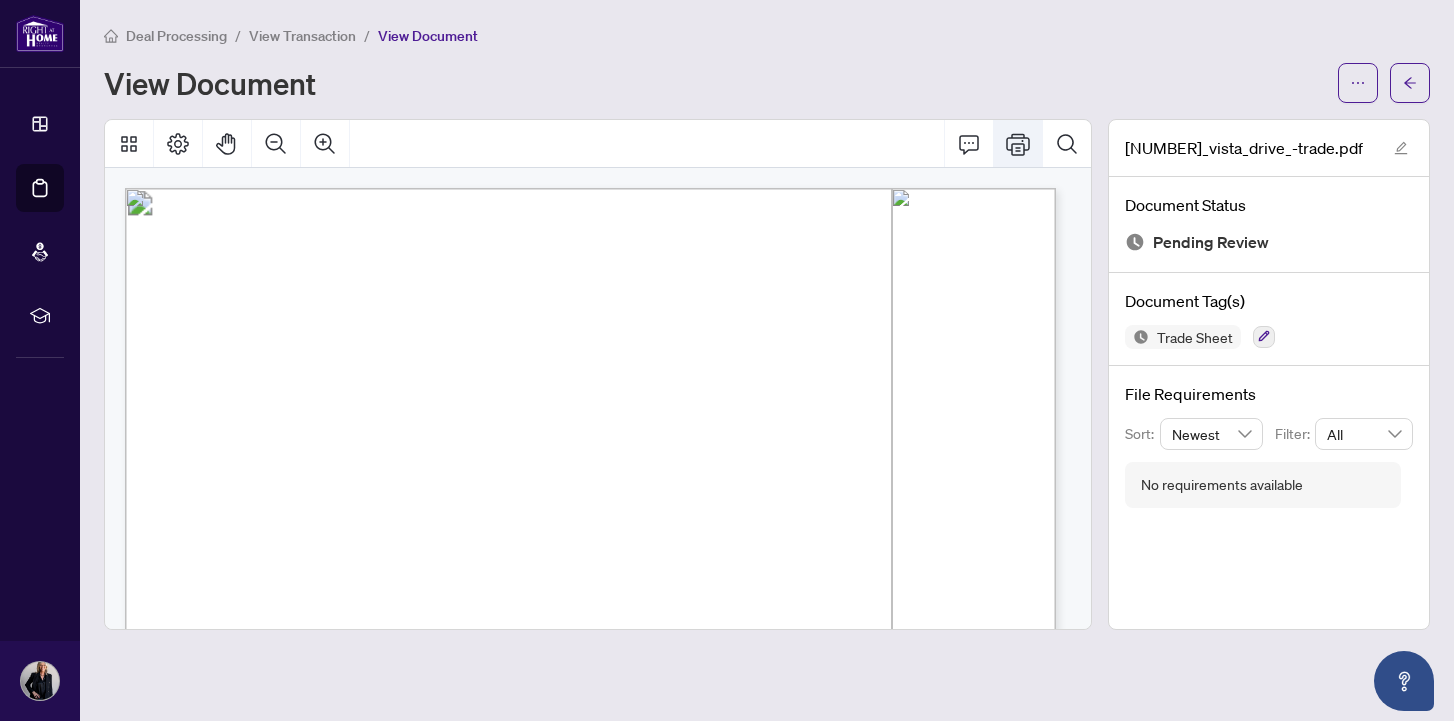 click 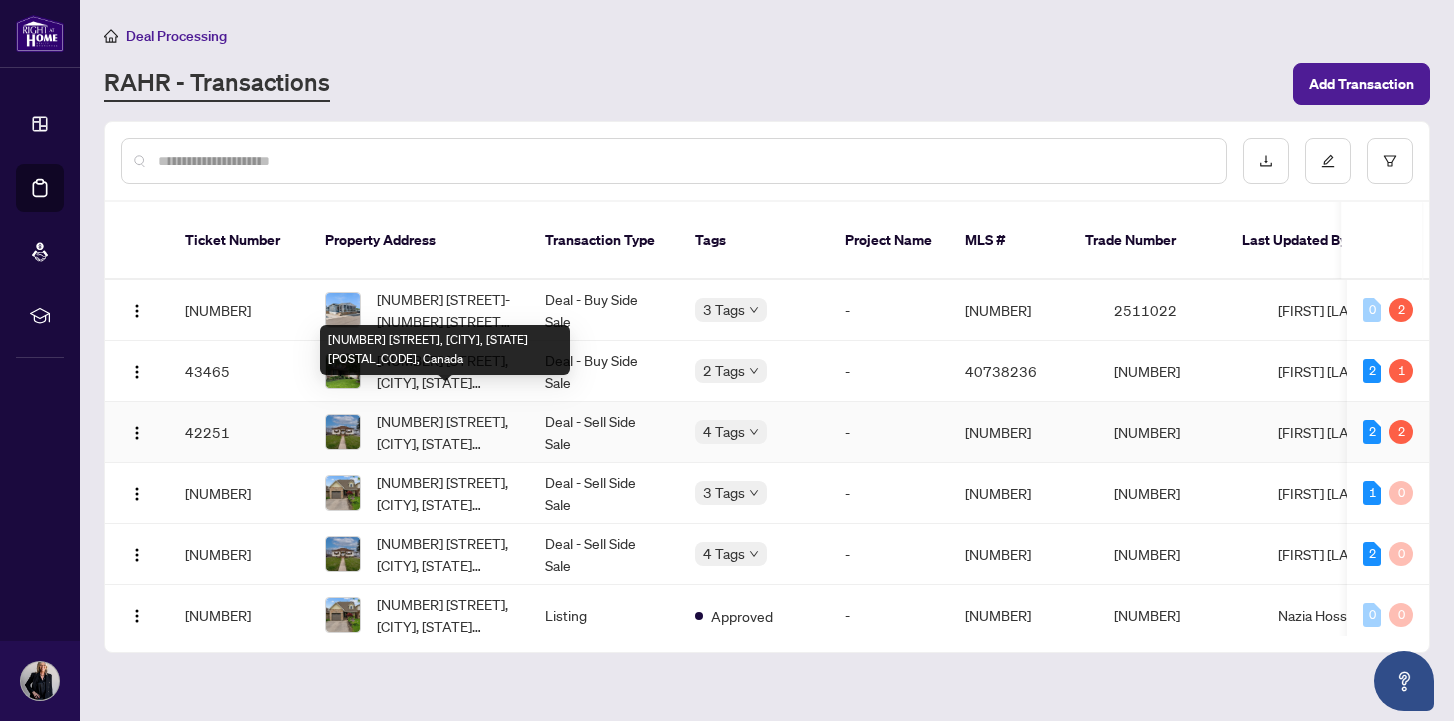 click on "[NUMBER] [STREET], [CITY], [STATE] [POSTAL_CODE], Canada" at bounding box center (445, 432) 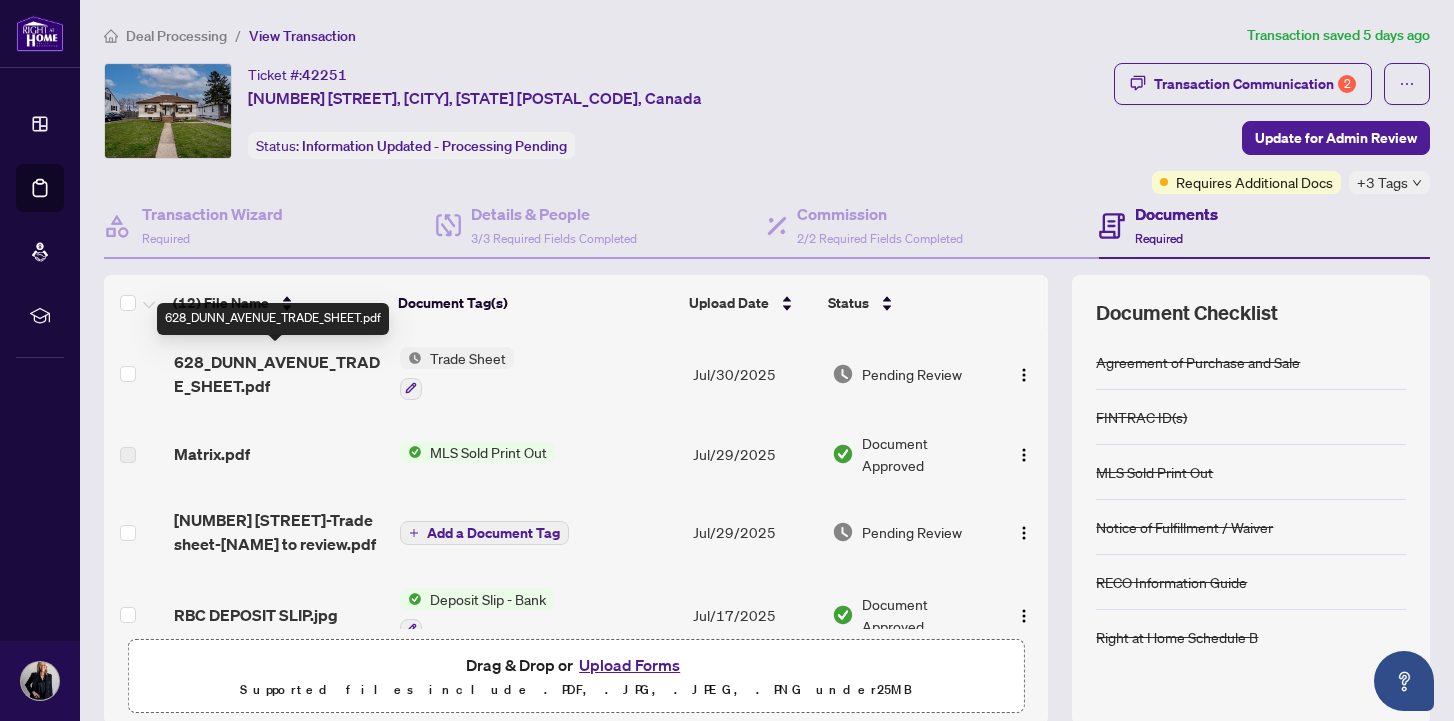 click on "628_DUNN_AVENUE_TRADE_SHEET.pdf" at bounding box center [279, 374] 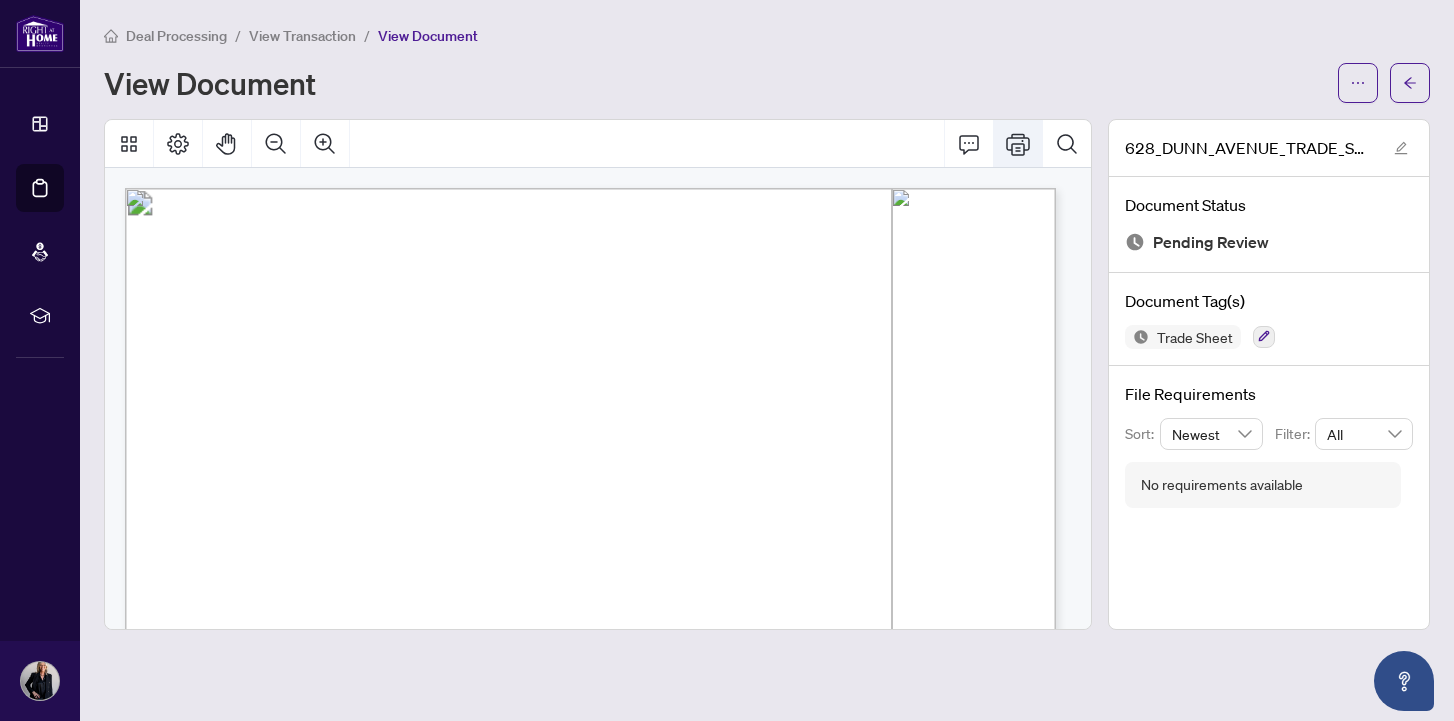 click 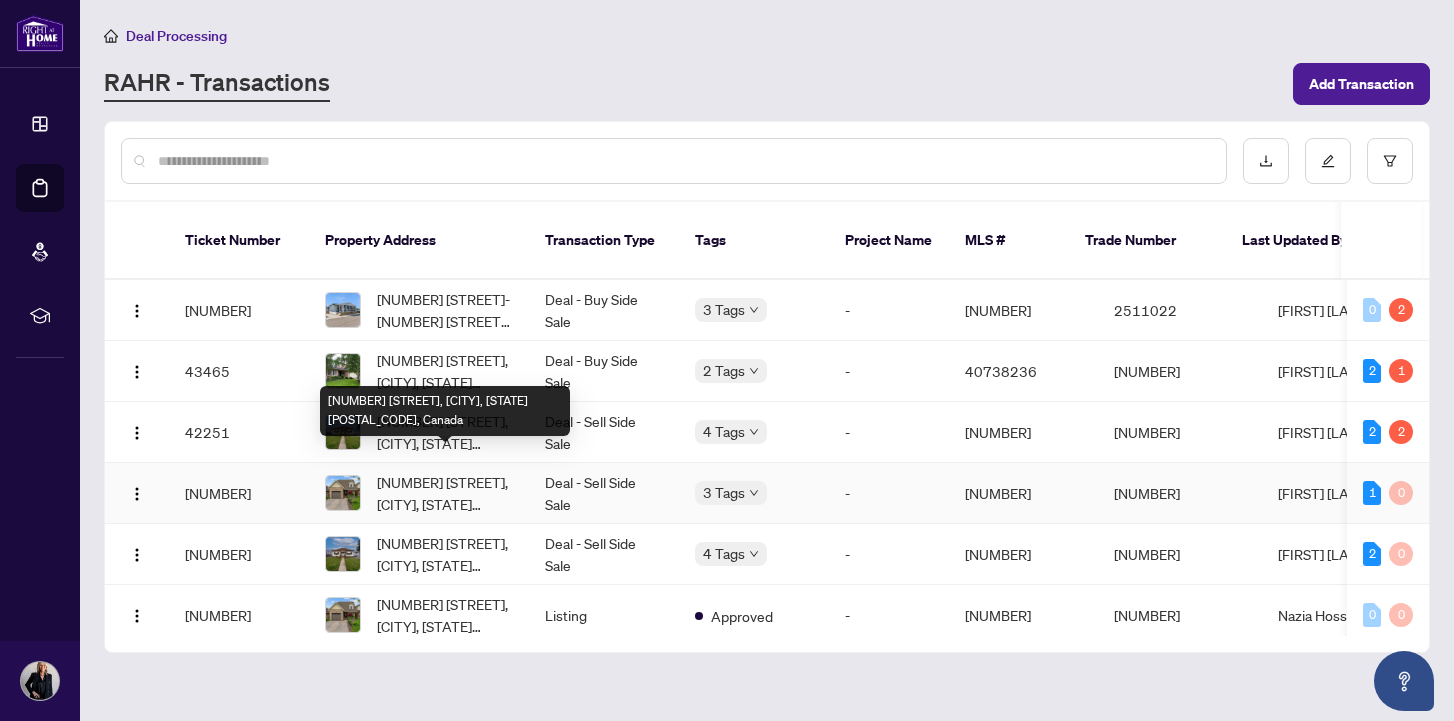 click on "[NUMBER] [STREET], [CITY], [STATE] [POSTAL_CODE], Canada" at bounding box center [445, 493] 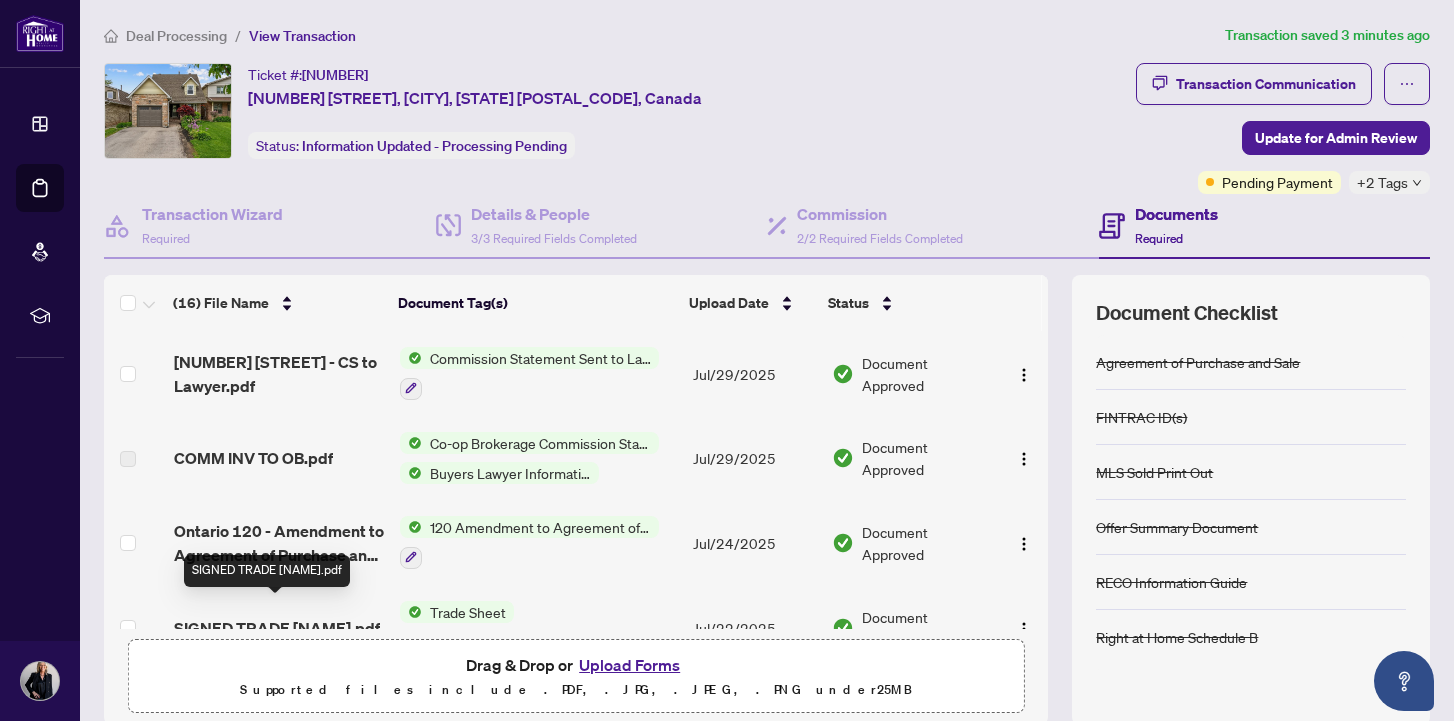 click on "SIGNED TRADE [NAME].pdf" at bounding box center (277, 628) 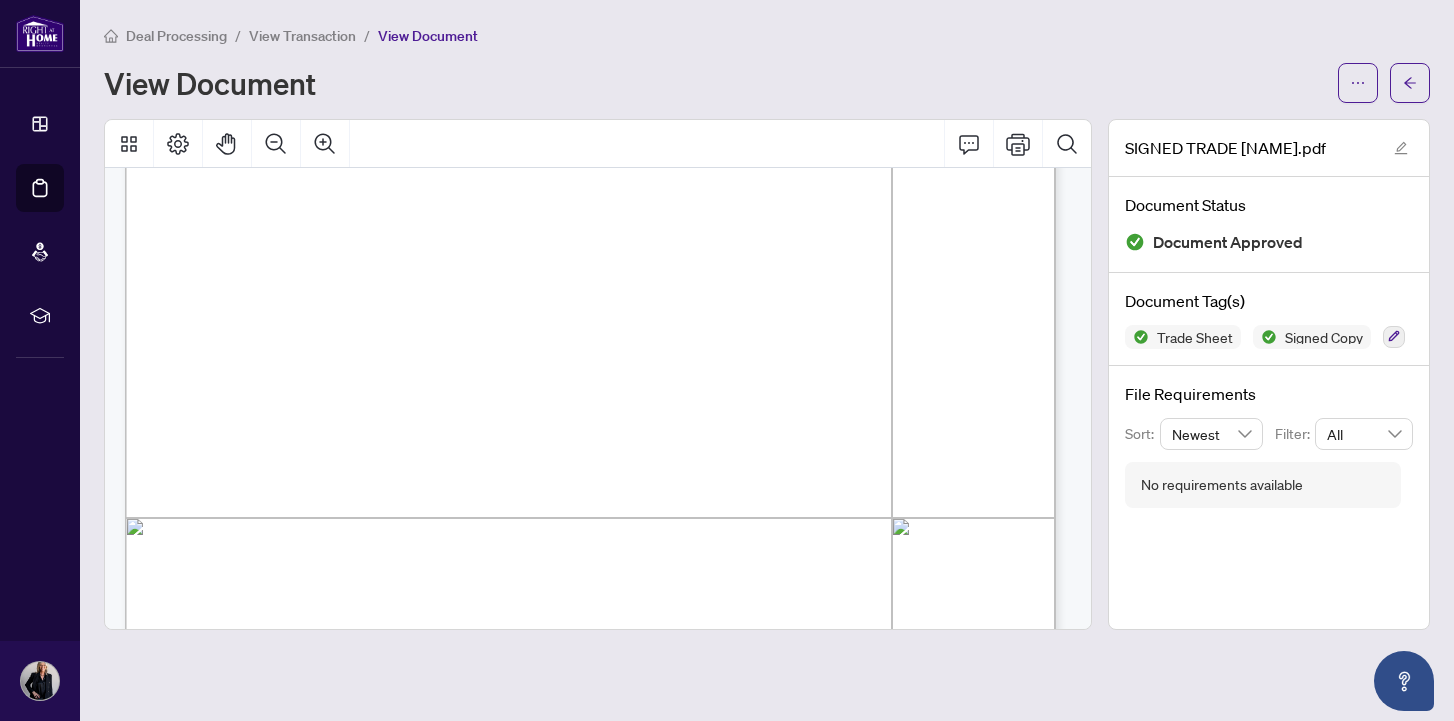 scroll, scrollTop: 0, scrollLeft: 0, axis: both 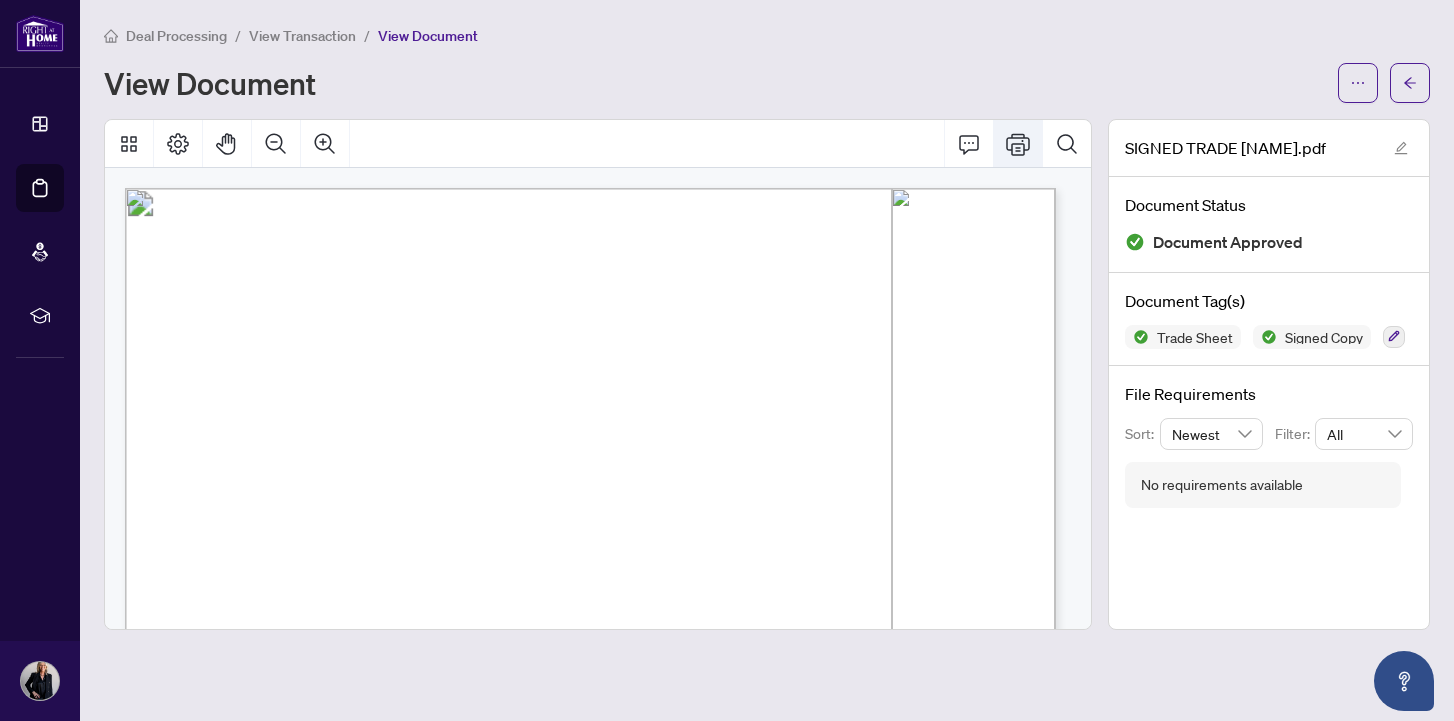 click 